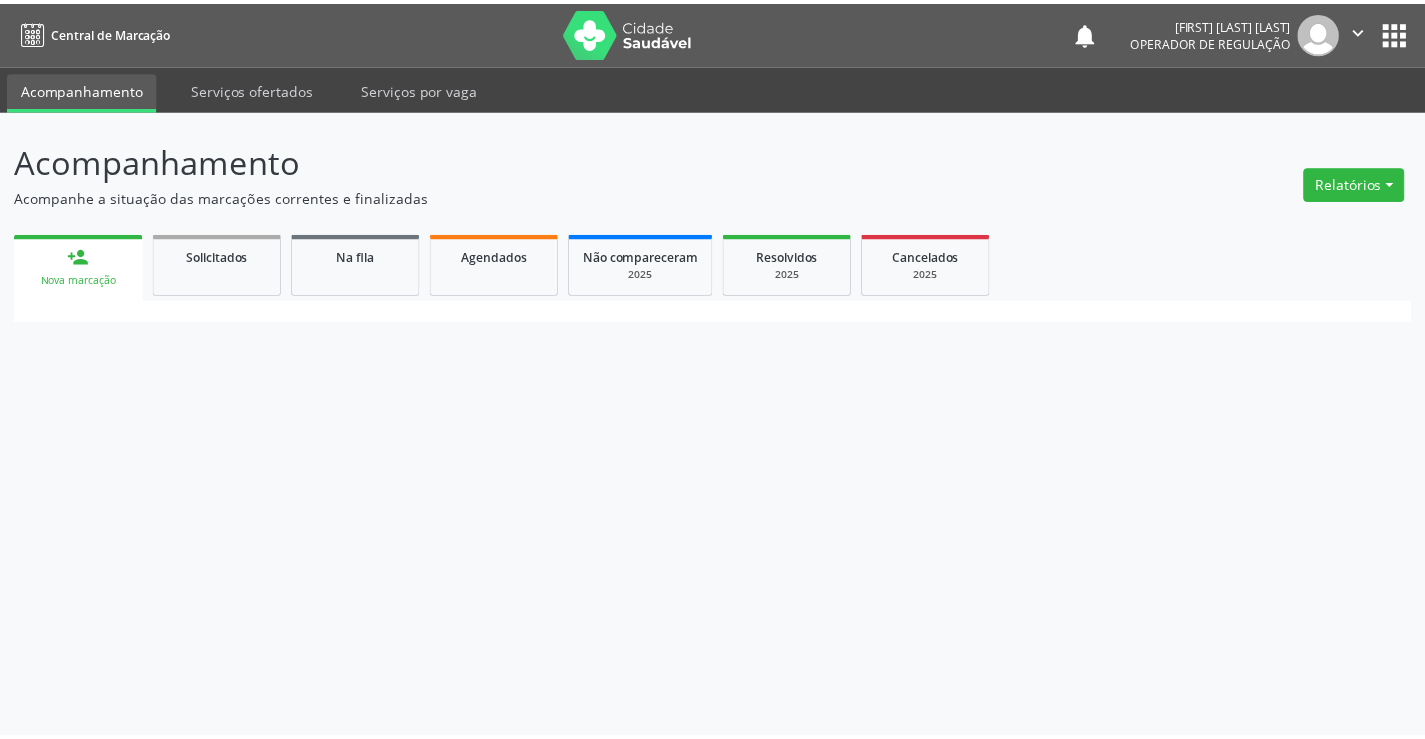 scroll, scrollTop: 0, scrollLeft: 0, axis: both 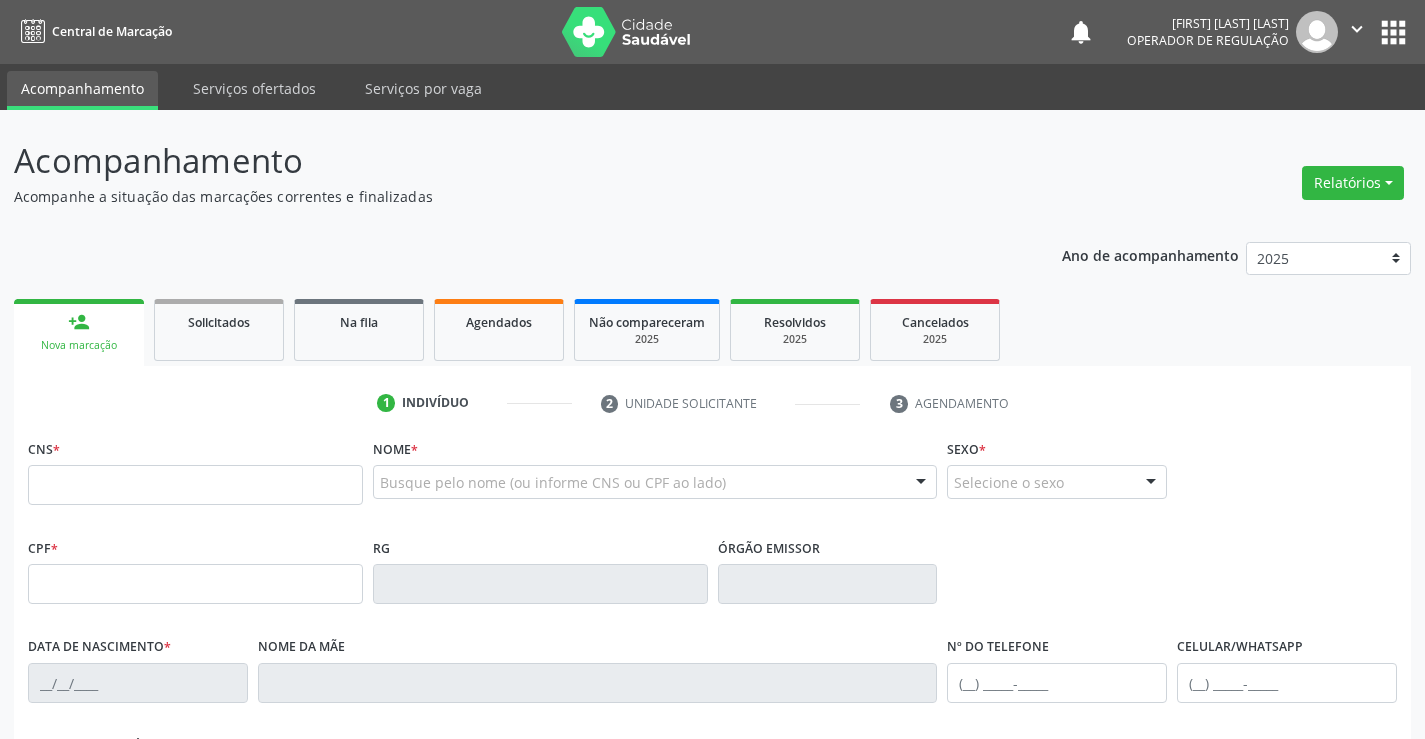 click at bounding box center [195, 485] 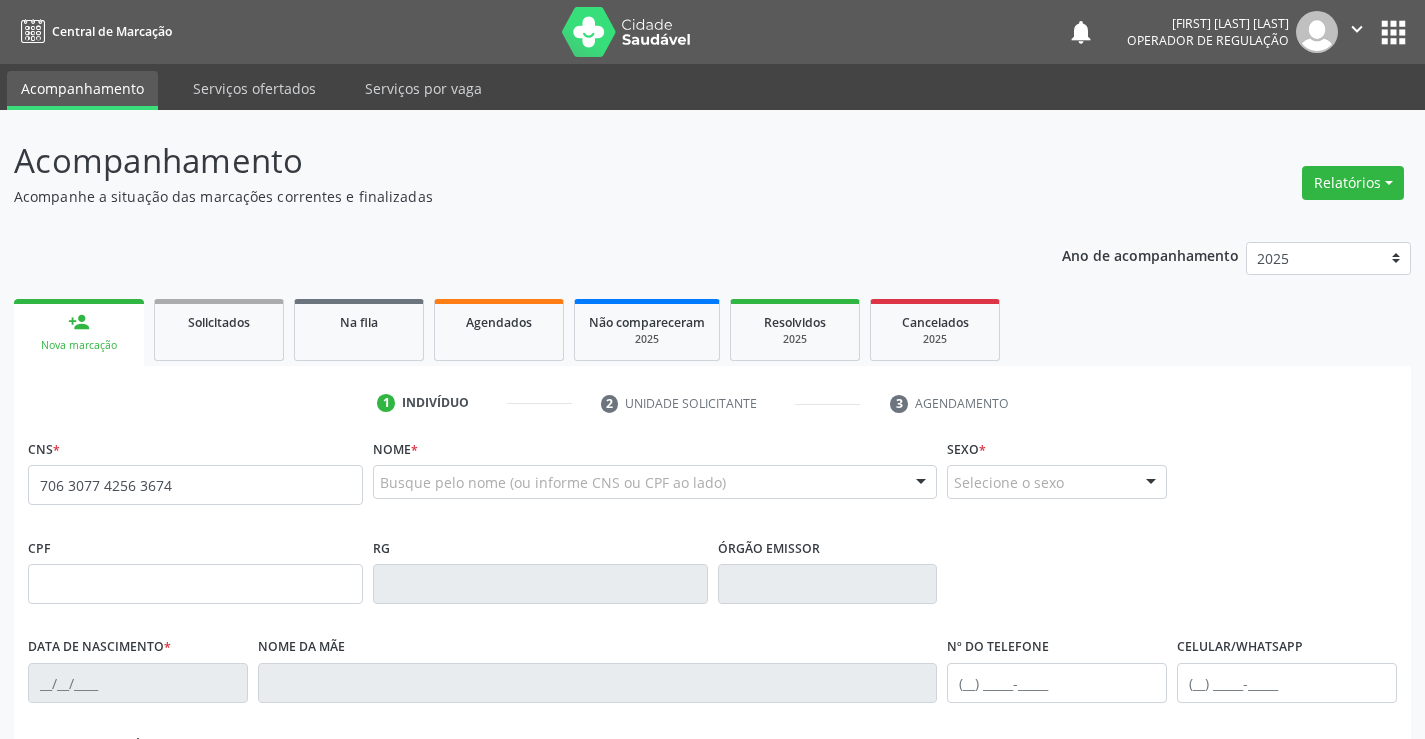 type on "706 3077 4256 3674" 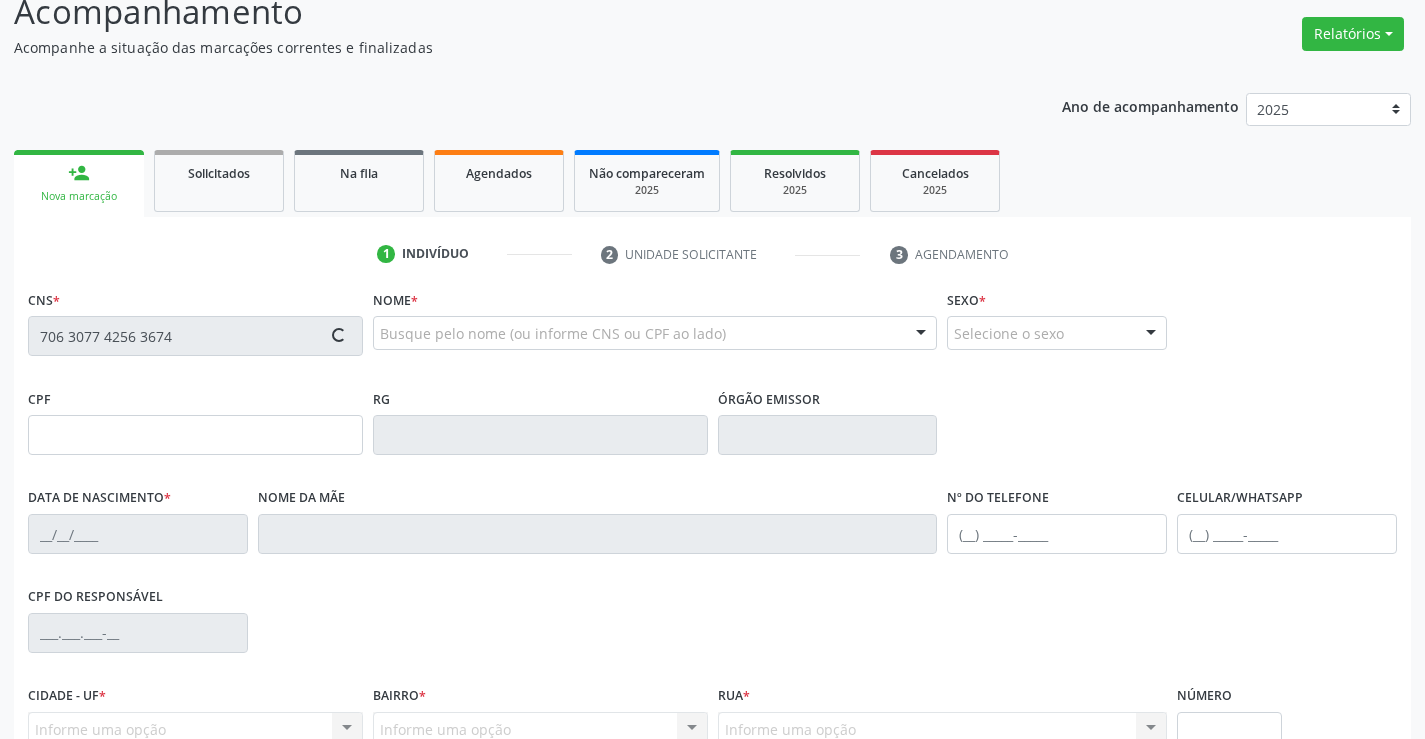 scroll, scrollTop: 345, scrollLeft: 0, axis: vertical 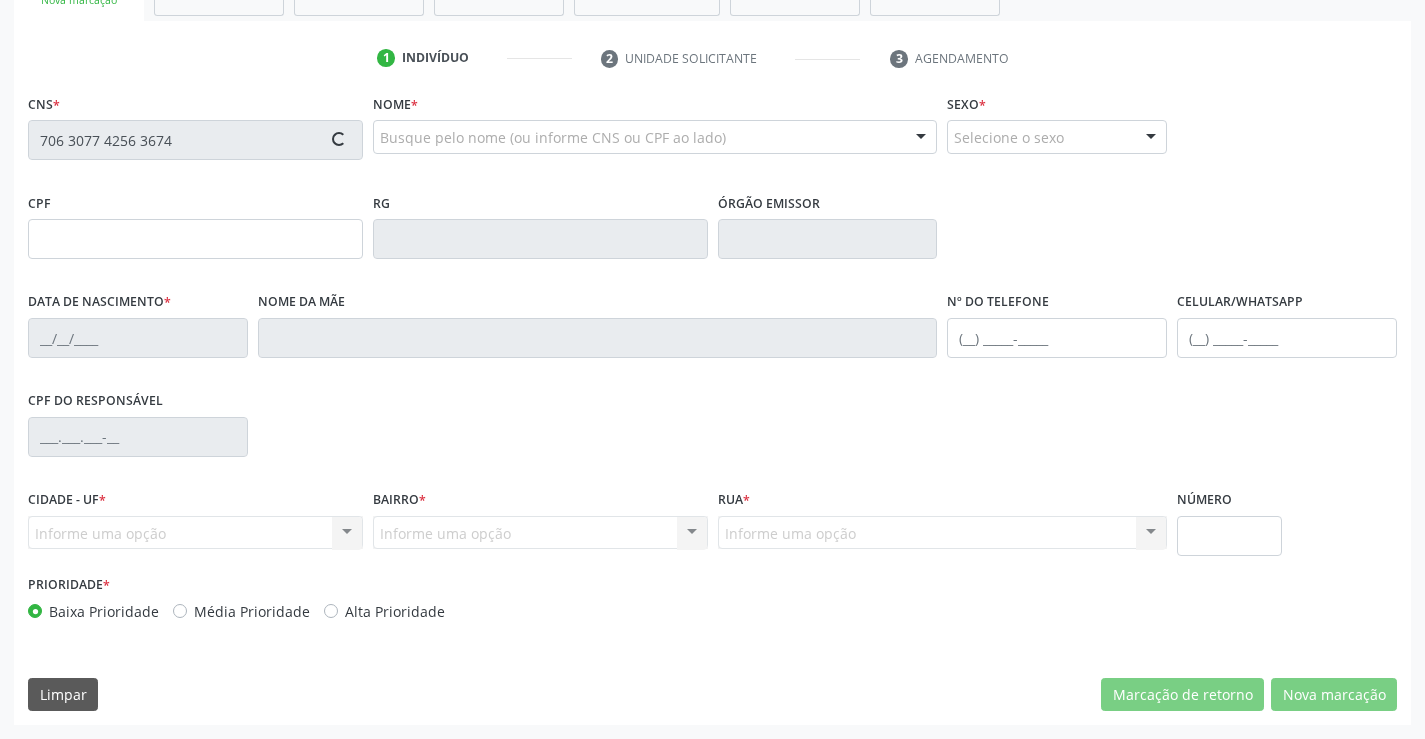 type on "[PHONE]" 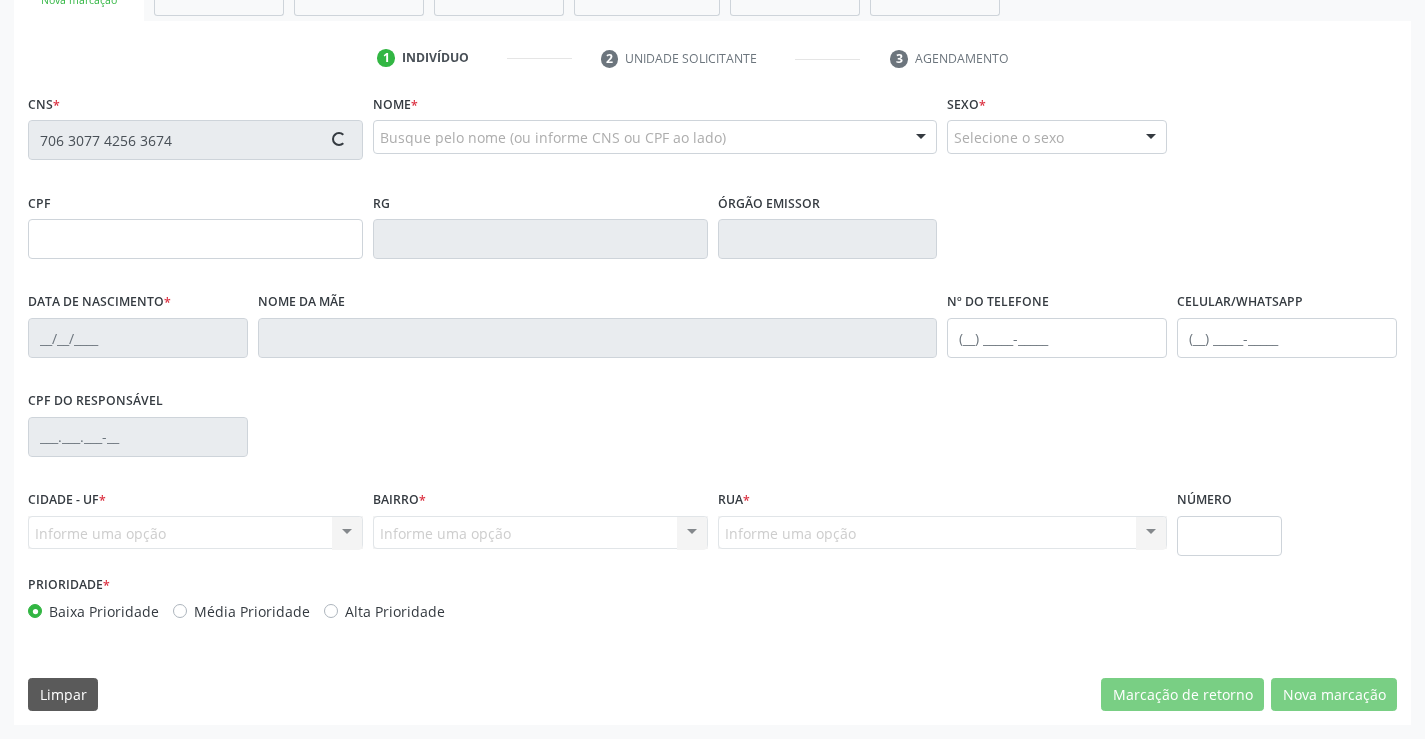 type on "28/08/1980" 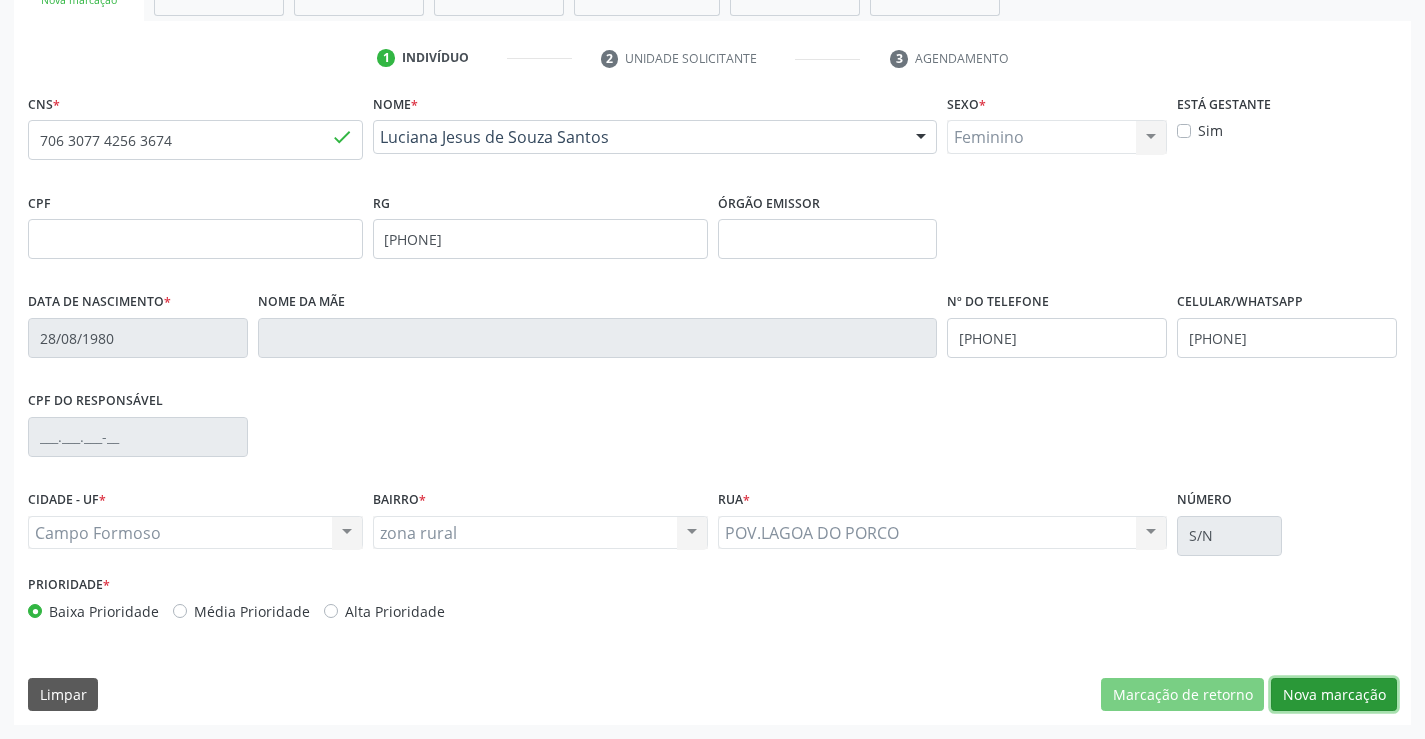 click on "Nova marcação" at bounding box center [1334, 695] 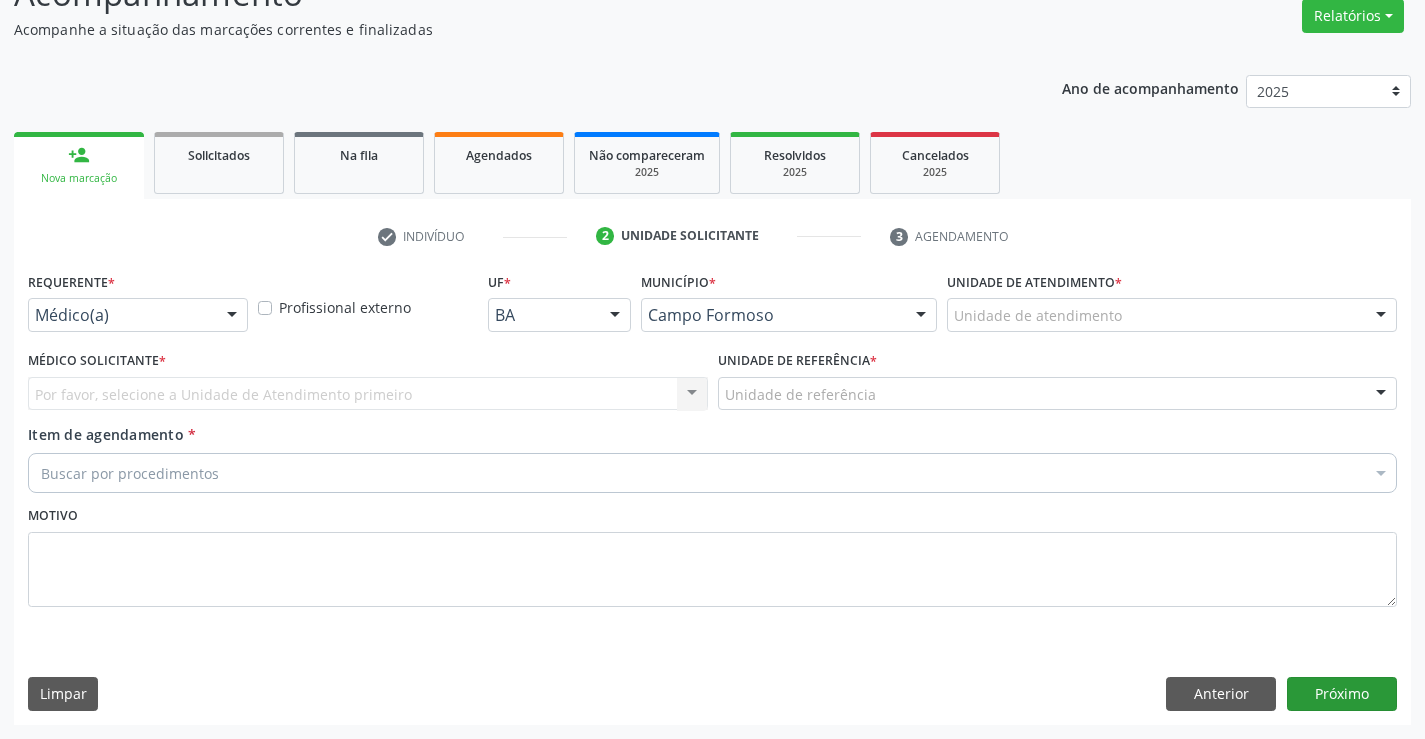 scroll, scrollTop: 167, scrollLeft: 0, axis: vertical 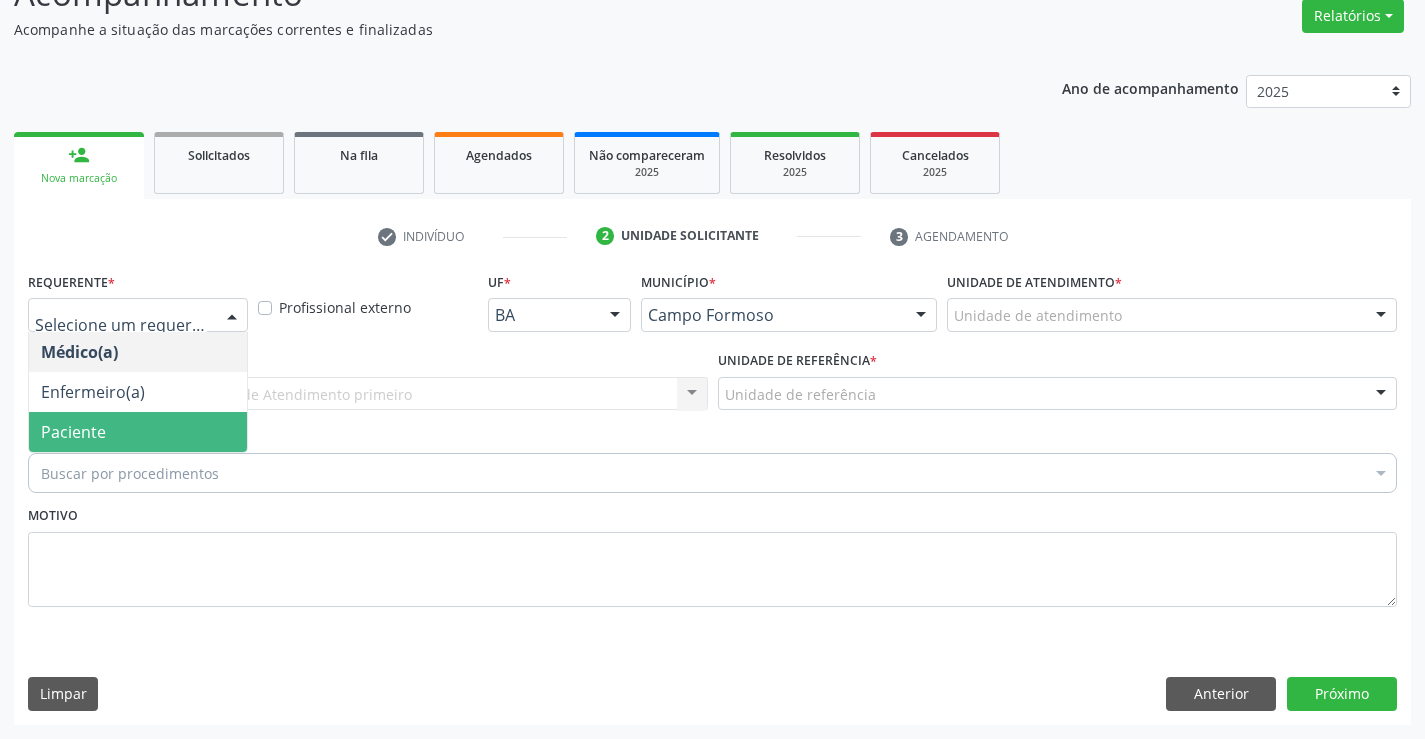 click on "Paciente" at bounding box center [73, 432] 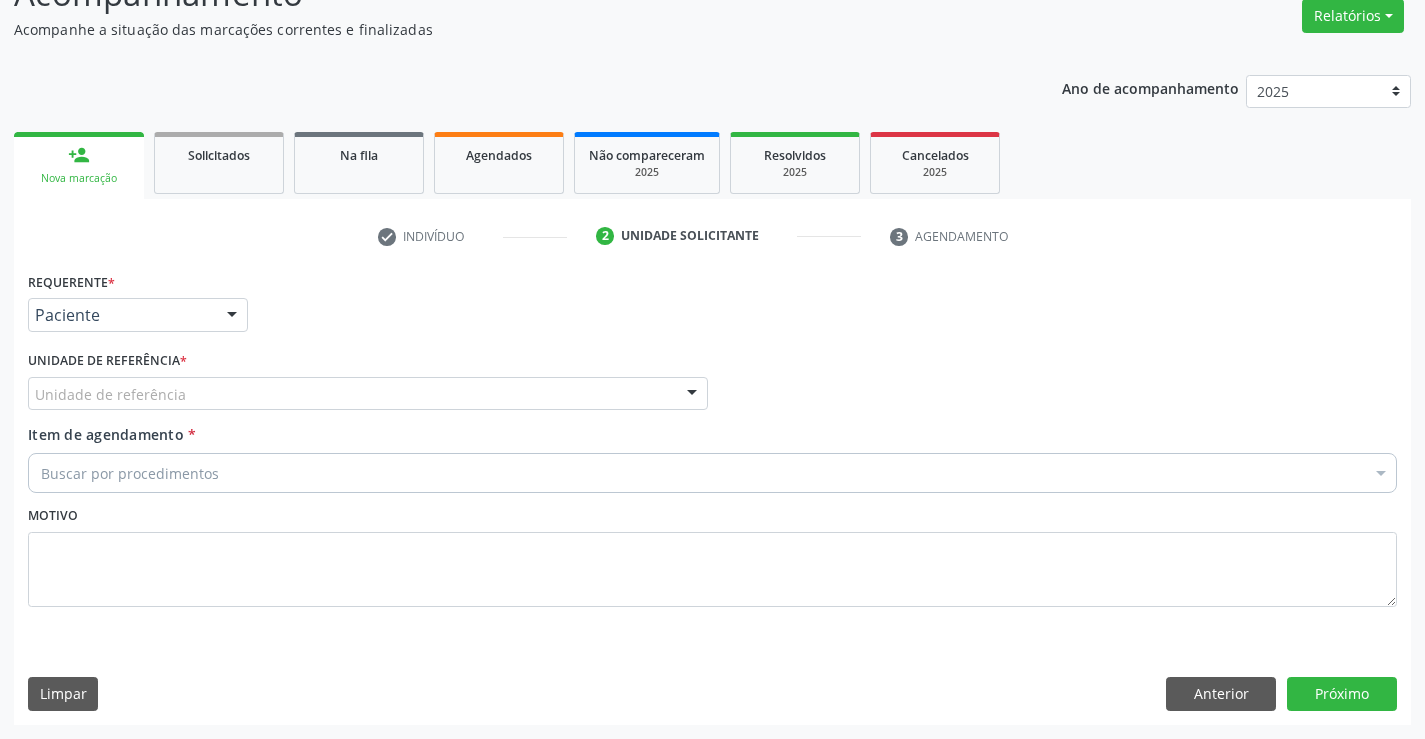 drag, startPoint x: 280, startPoint y: 389, endPoint x: 264, endPoint y: 399, distance: 18.867962 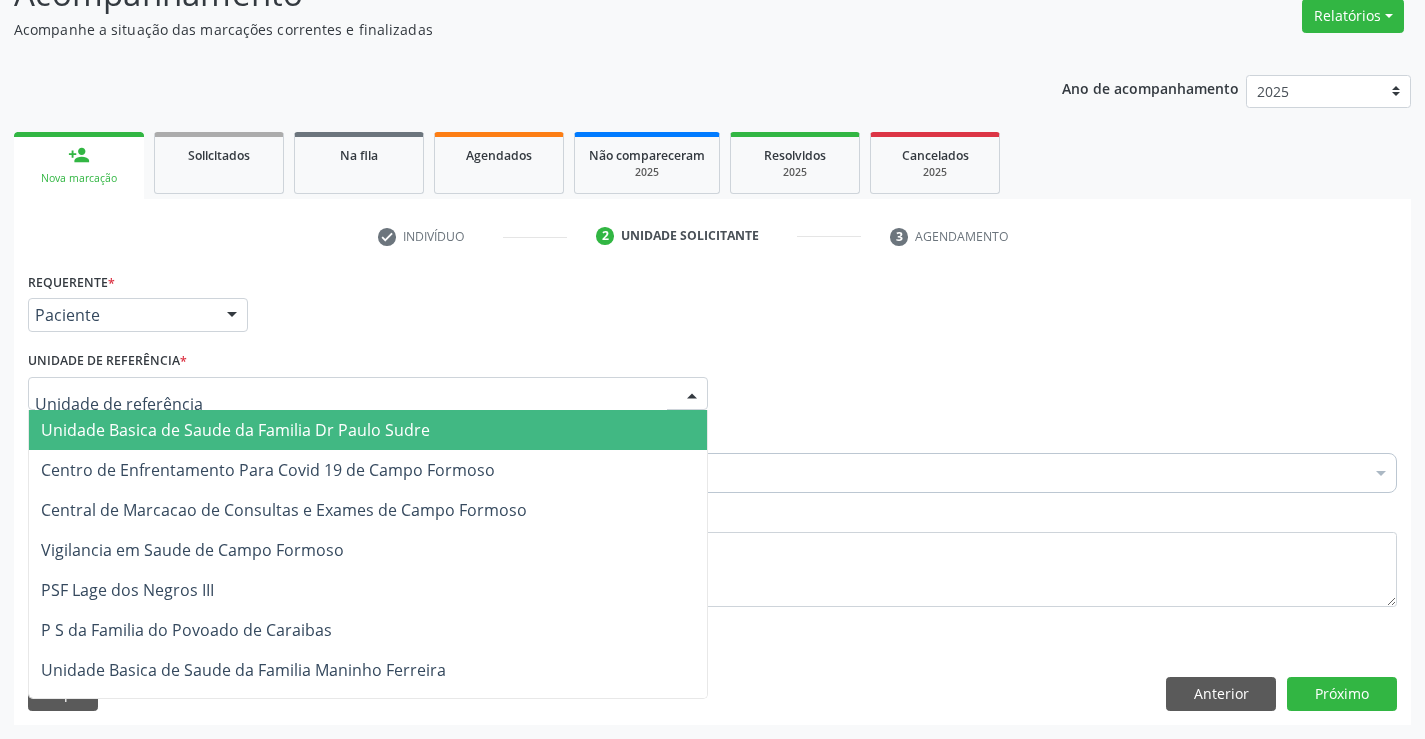 click on "Unidade Basica de Saude da Familia Dr Paulo Sudre" at bounding box center (235, 430) 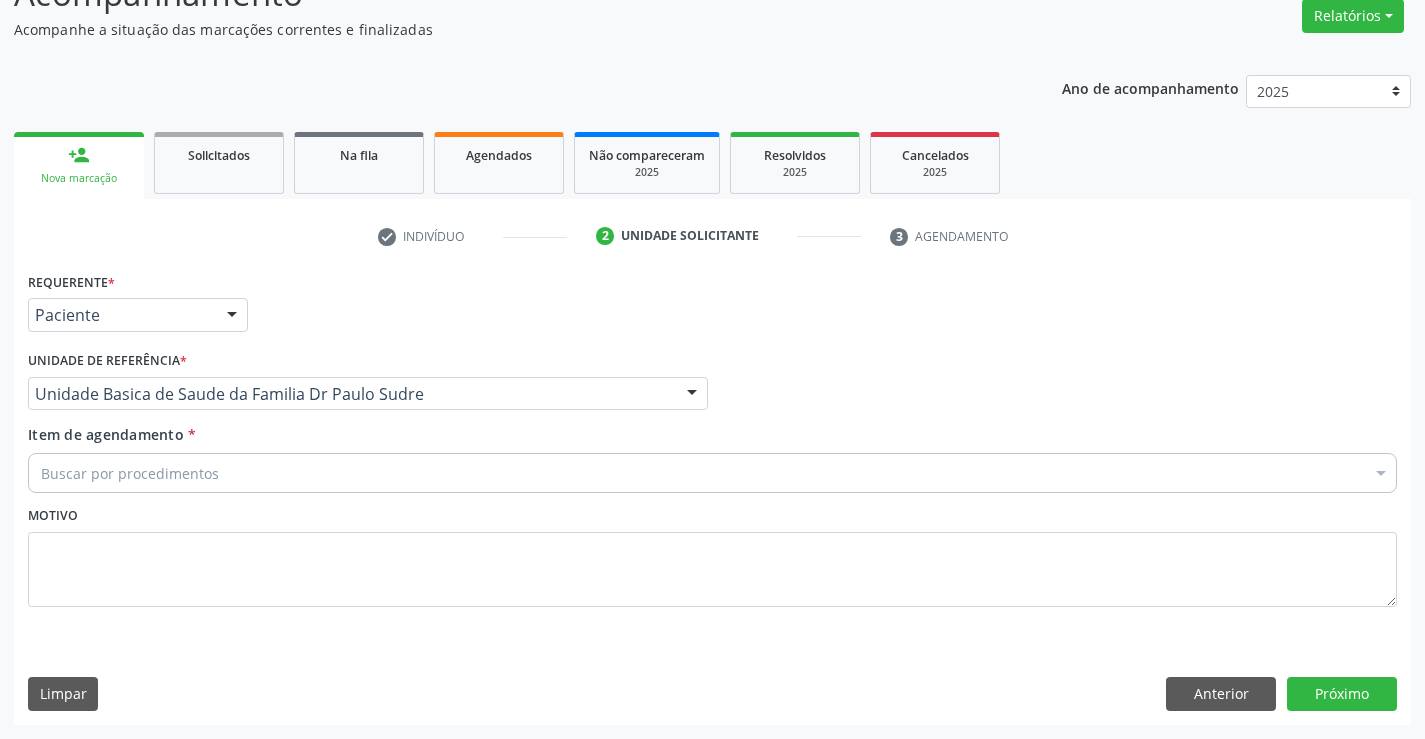 drag, startPoint x: 163, startPoint y: 469, endPoint x: 239, endPoint y: 486, distance: 77.87811 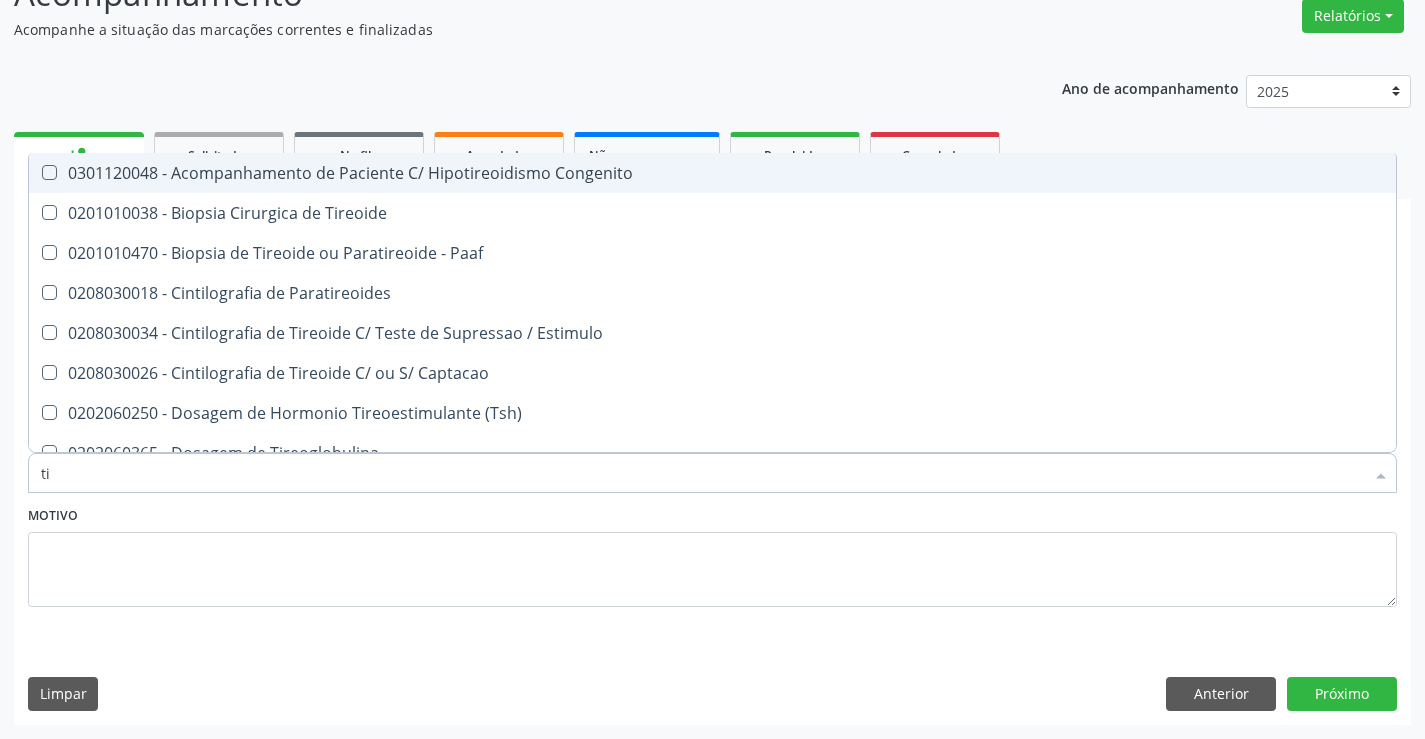 type on "t" 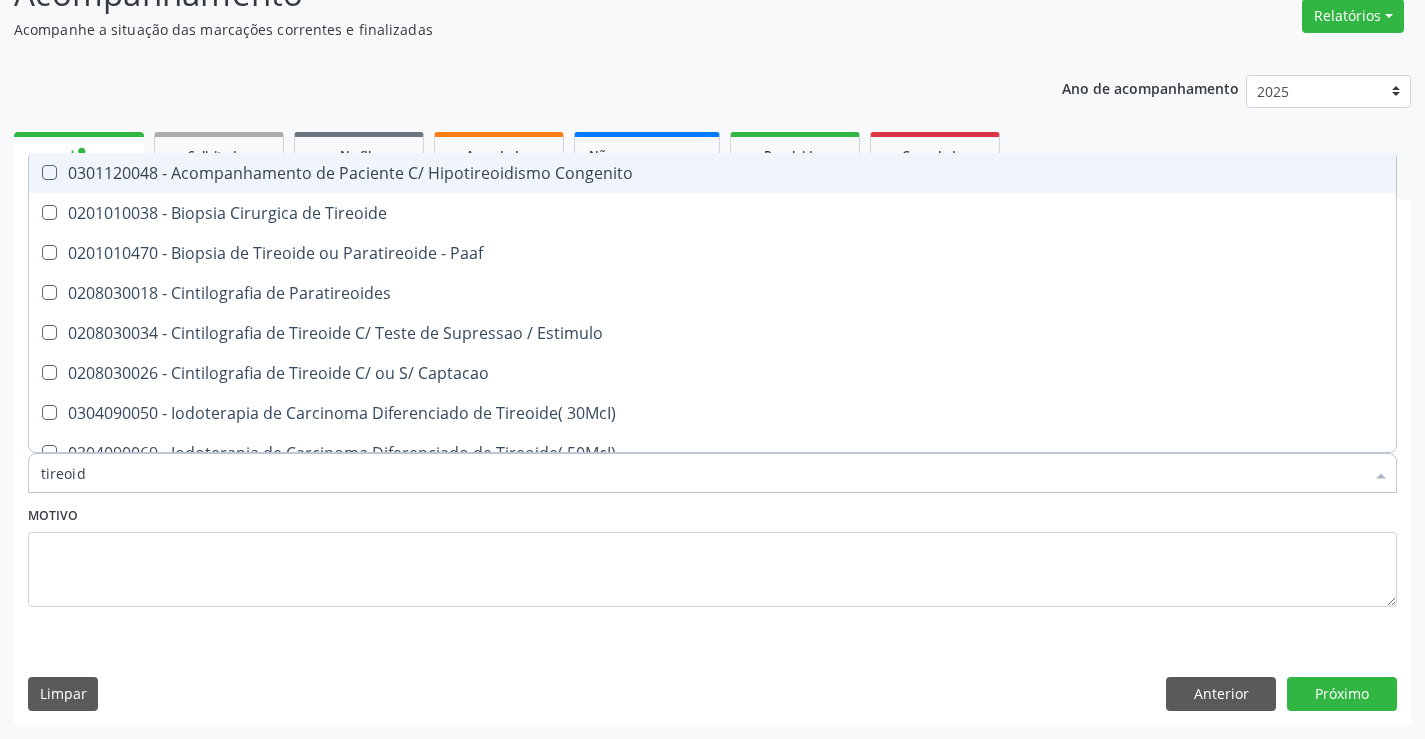 type on "tireoide" 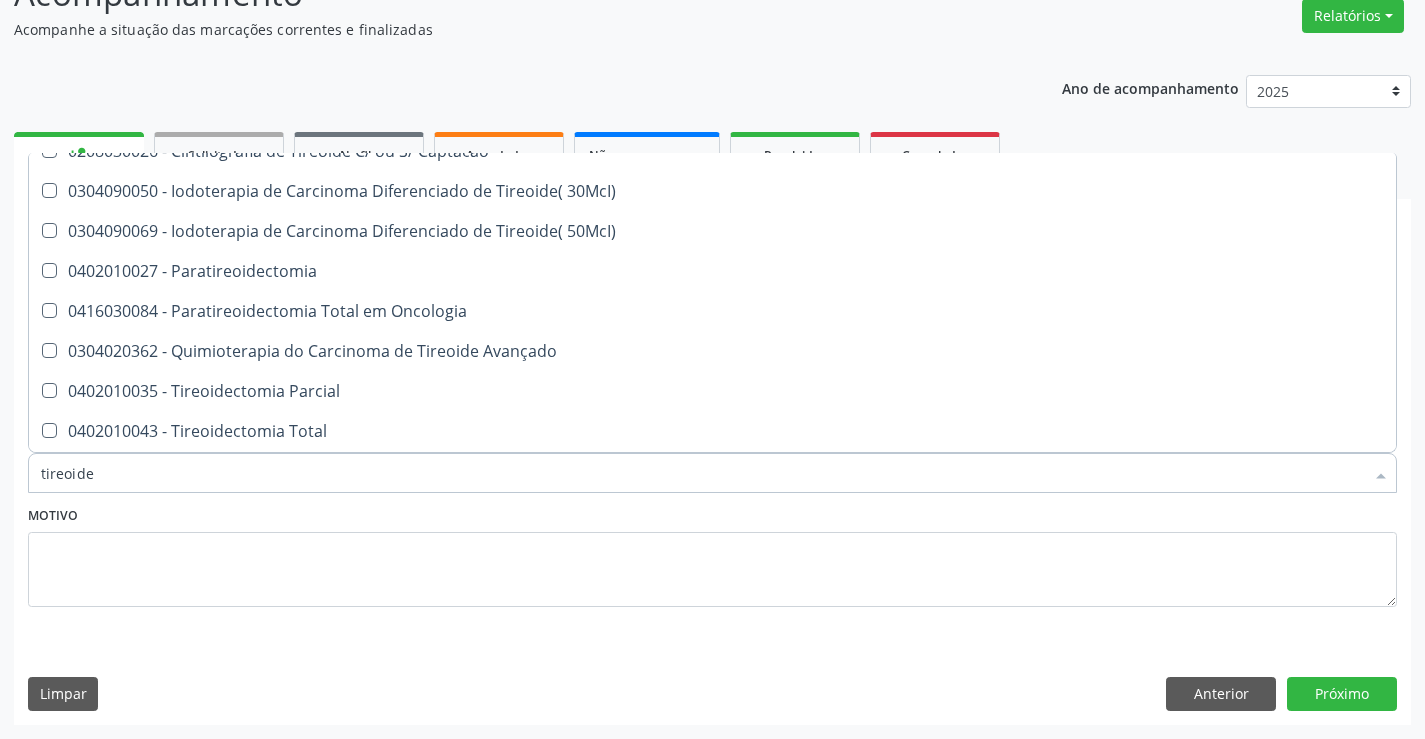 scroll, scrollTop: 381, scrollLeft: 0, axis: vertical 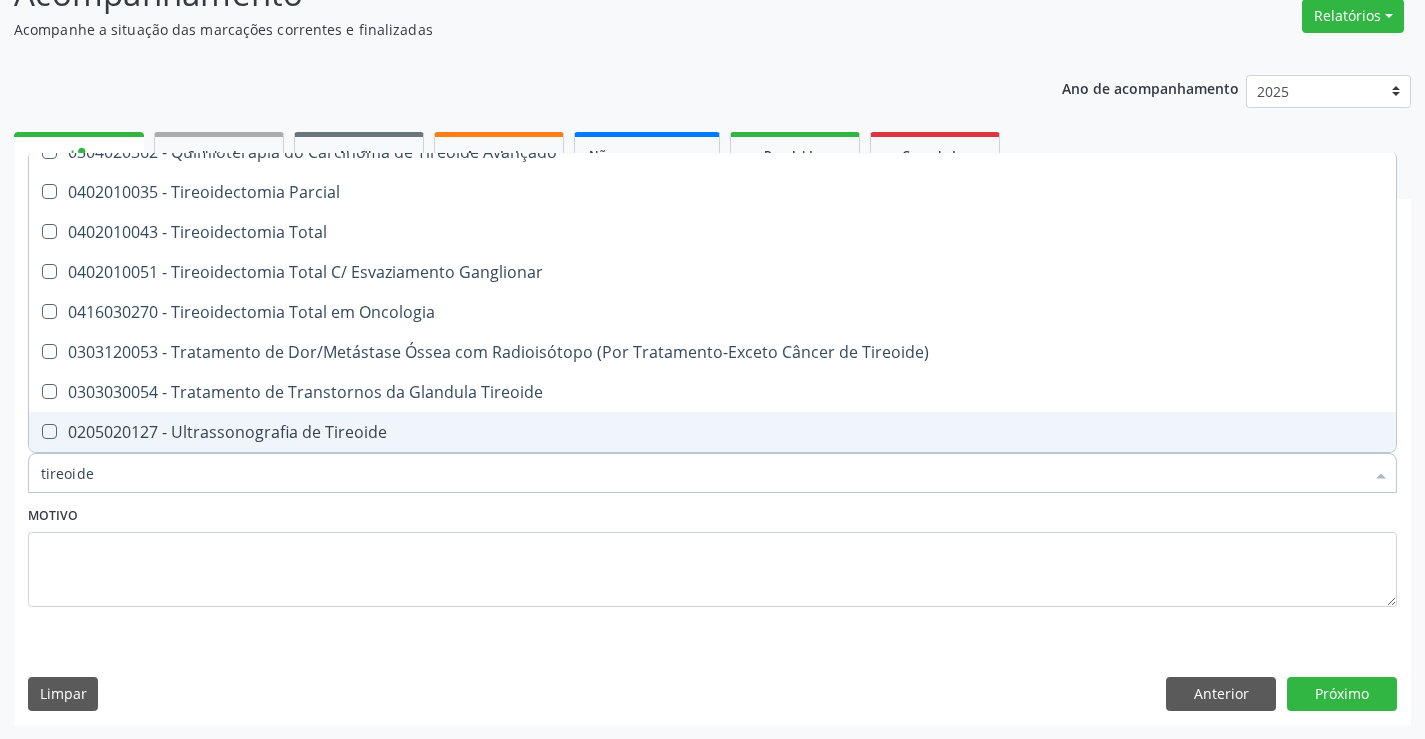 drag, startPoint x: 319, startPoint y: 430, endPoint x: 474, endPoint y: 519, distance: 178.73444 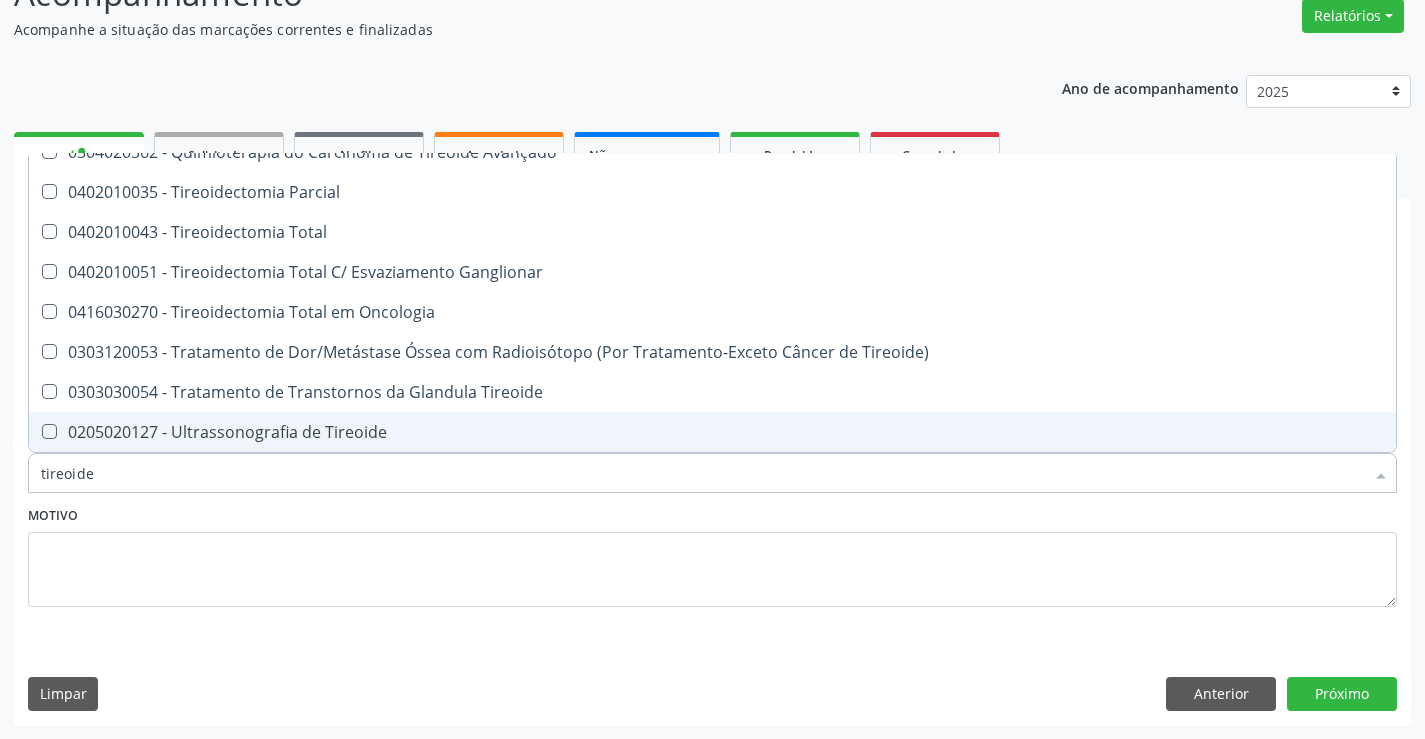 checkbox on "true" 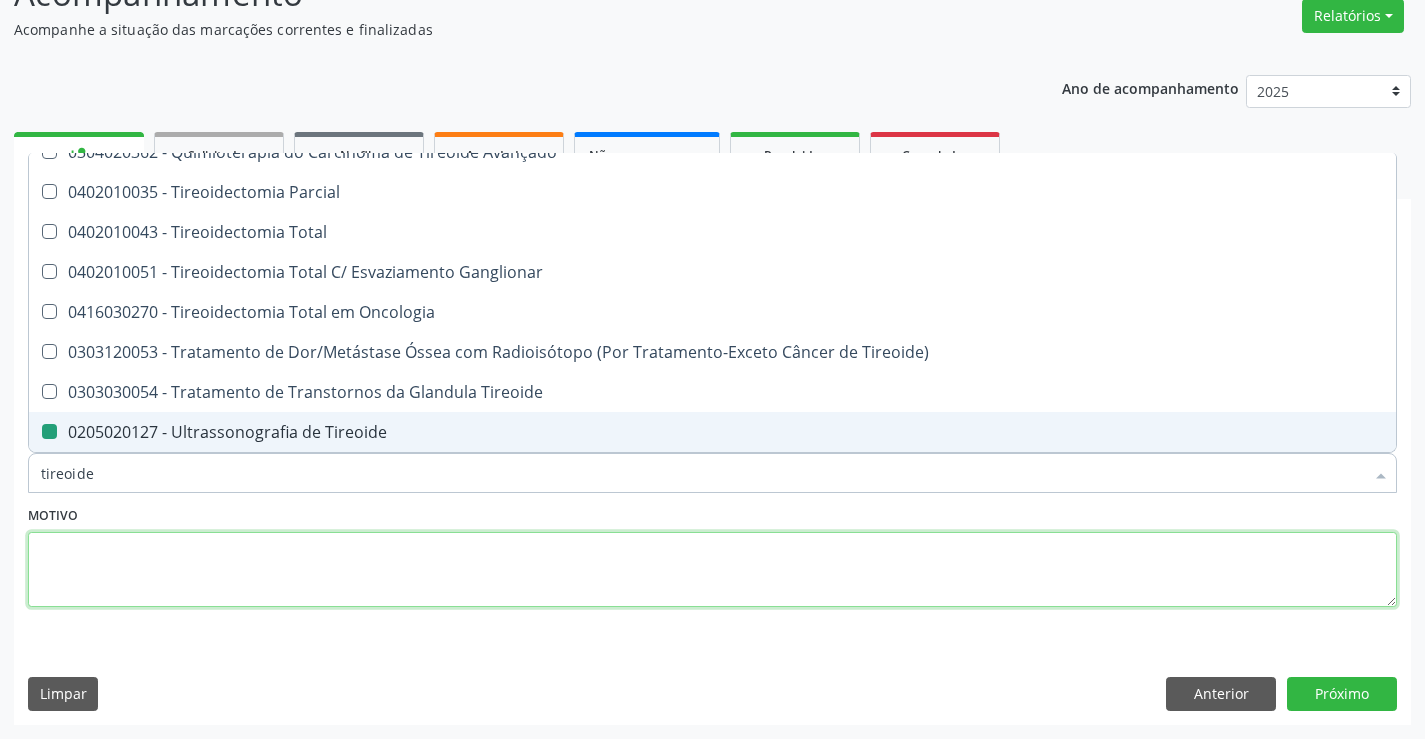 drag, startPoint x: 481, startPoint y: 564, endPoint x: 995, endPoint y: 706, distance: 533.25415 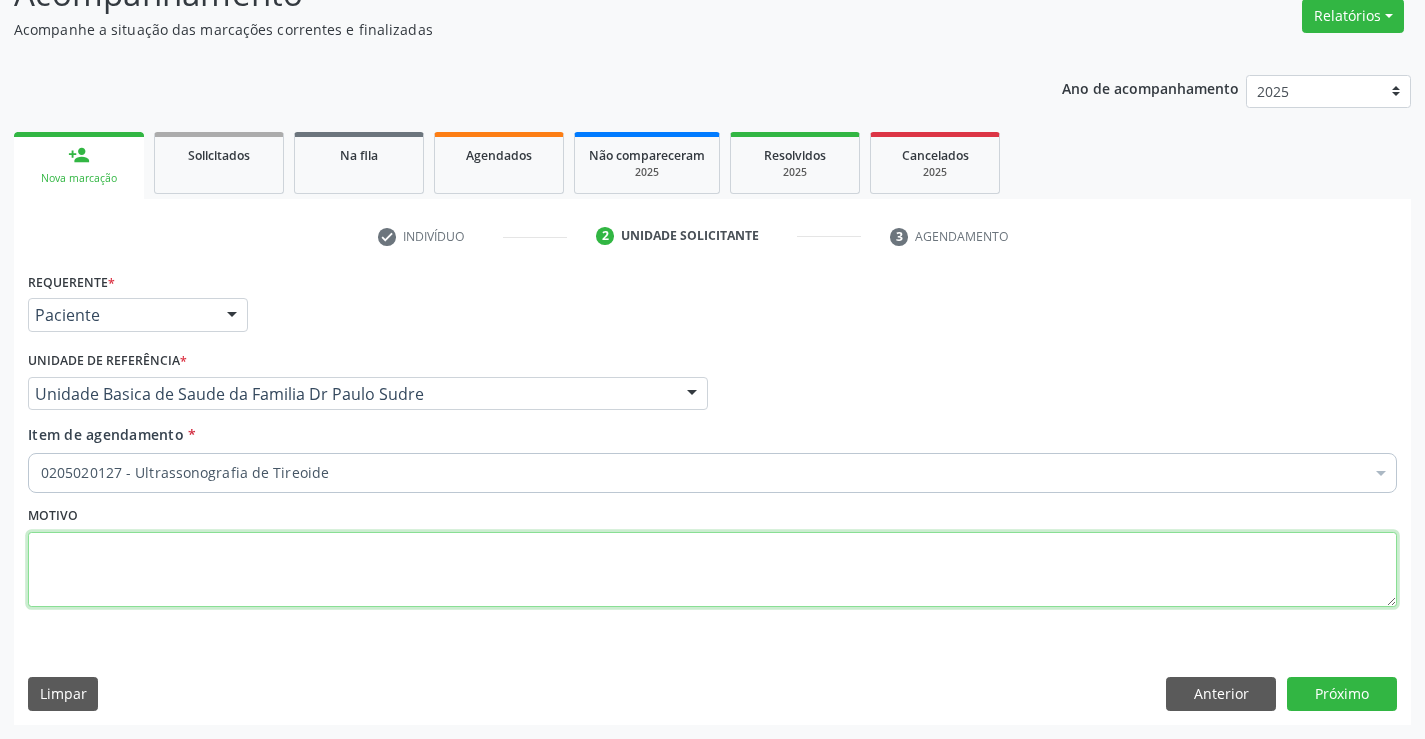 scroll, scrollTop: 0, scrollLeft: 0, axis: both 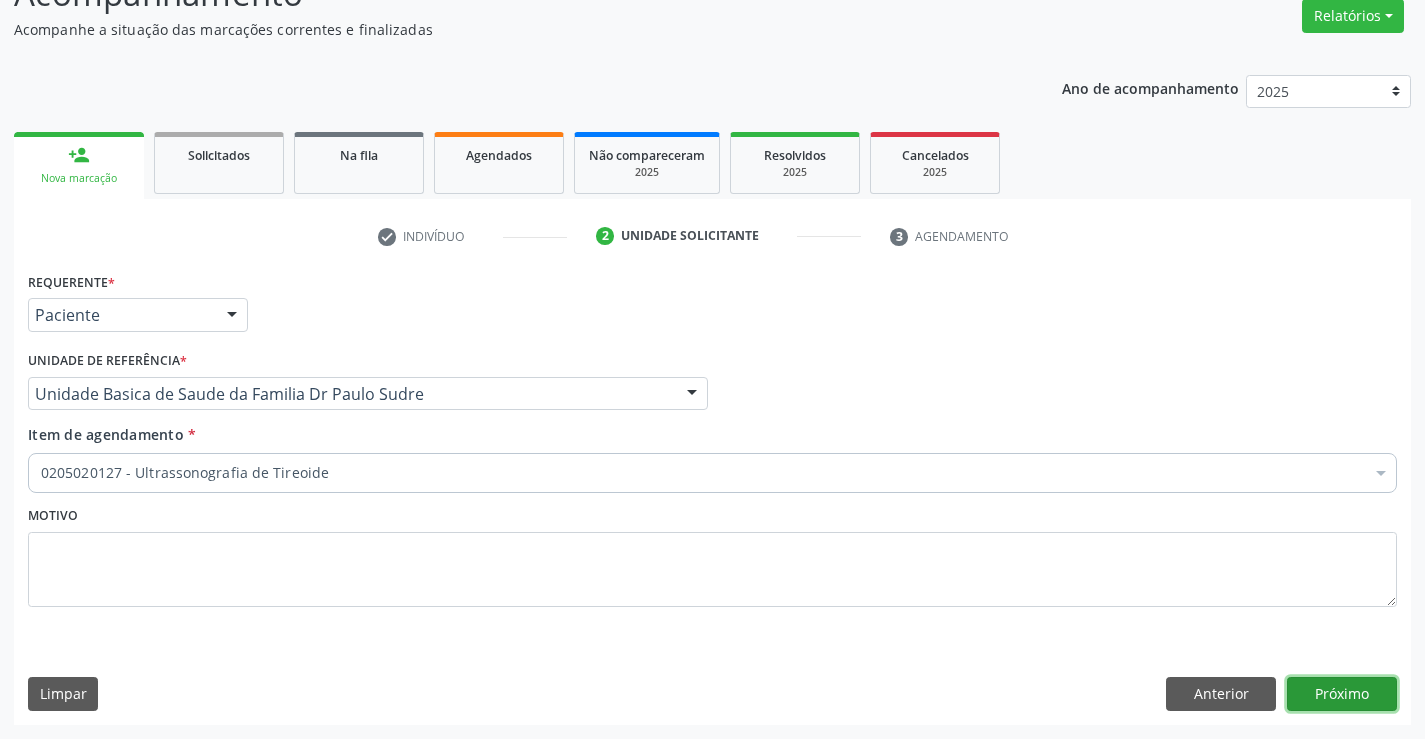 click on "Próximo" at bounding box center (1342, 694) 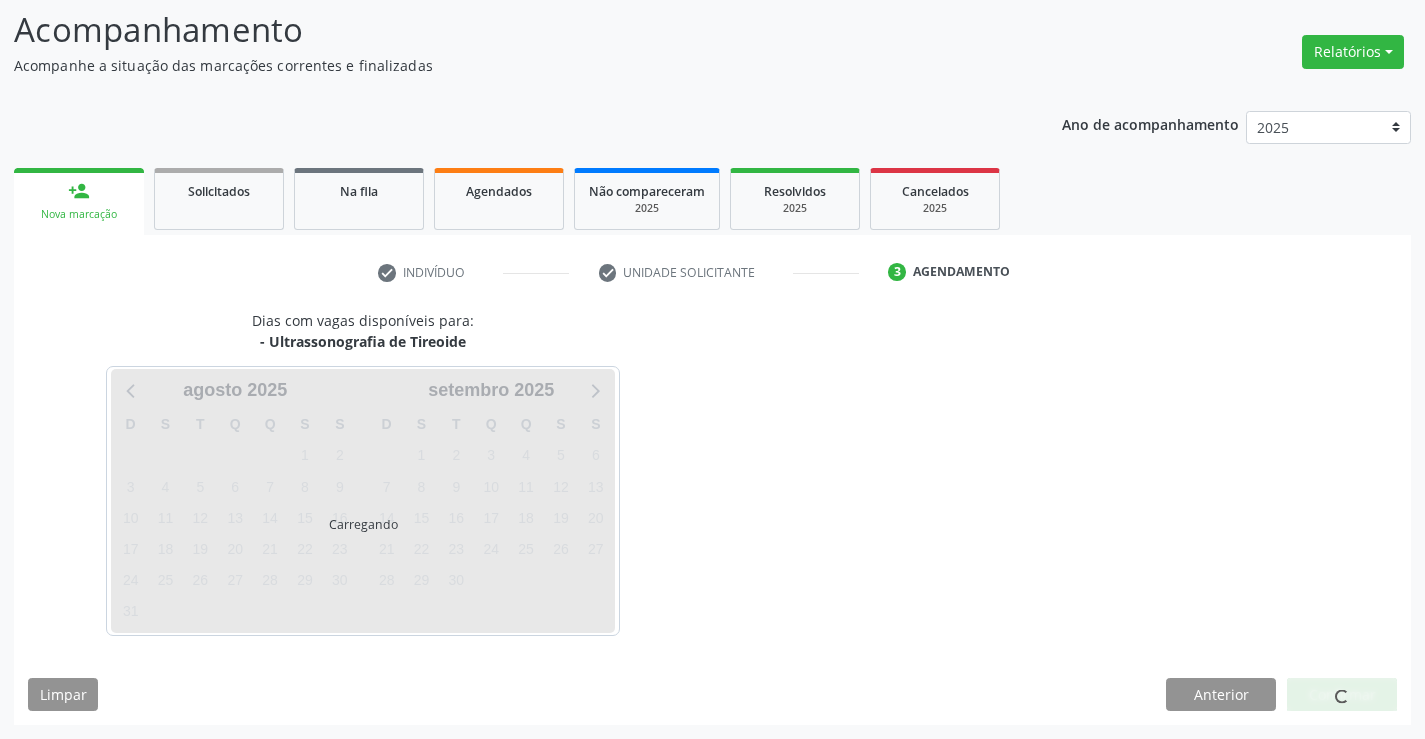 scroll, scrollTop: 131, scrollLeft: 0, axis: vertical 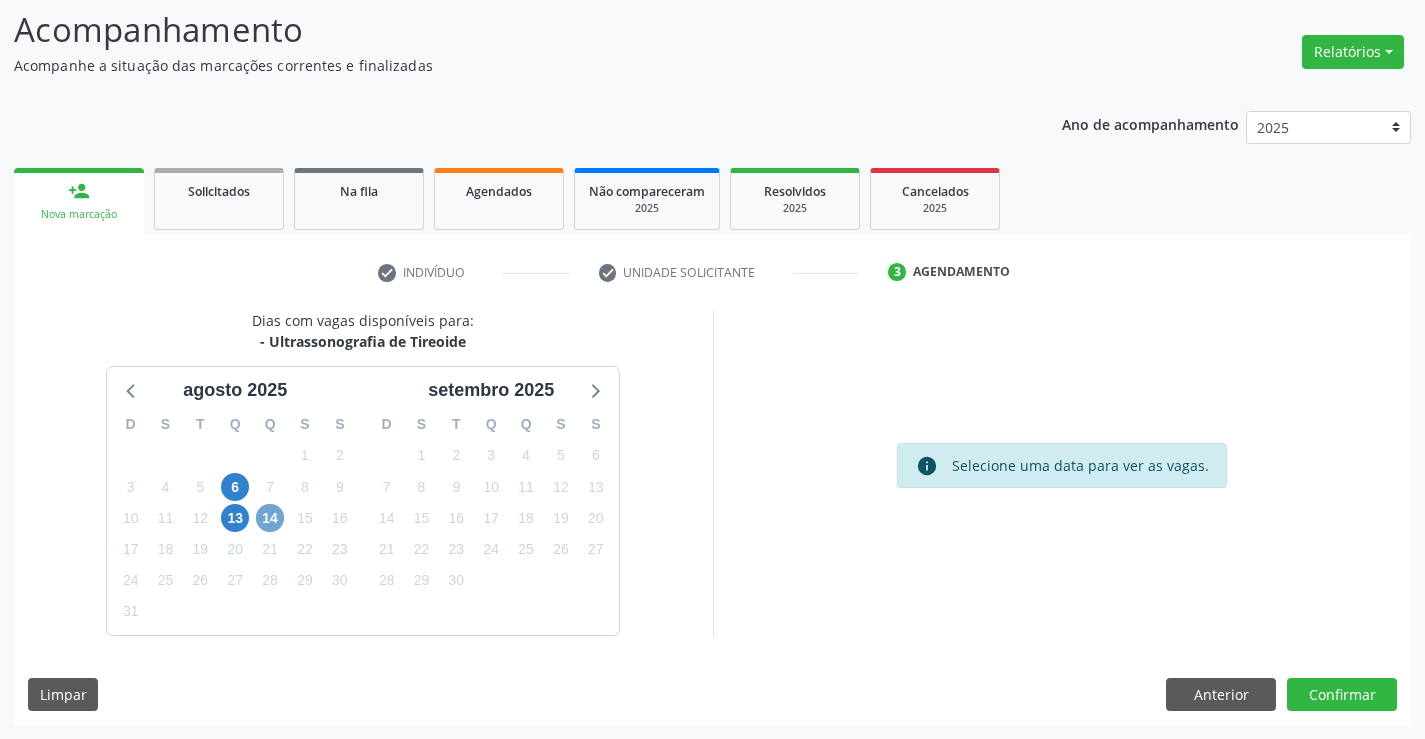 click on "14" at bounding box center (270, 518) 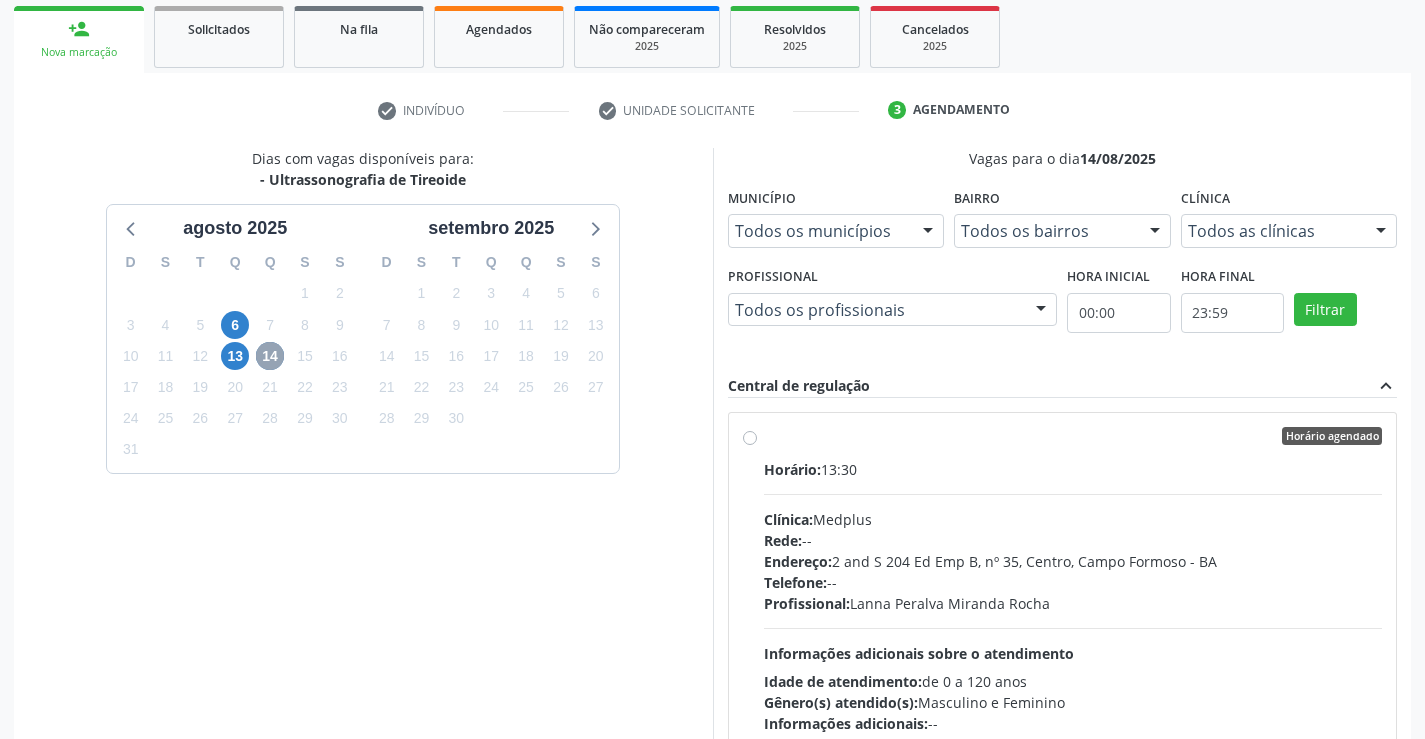 scroll, scrollTop: 300, scrollLeft: 0, axis: vertical 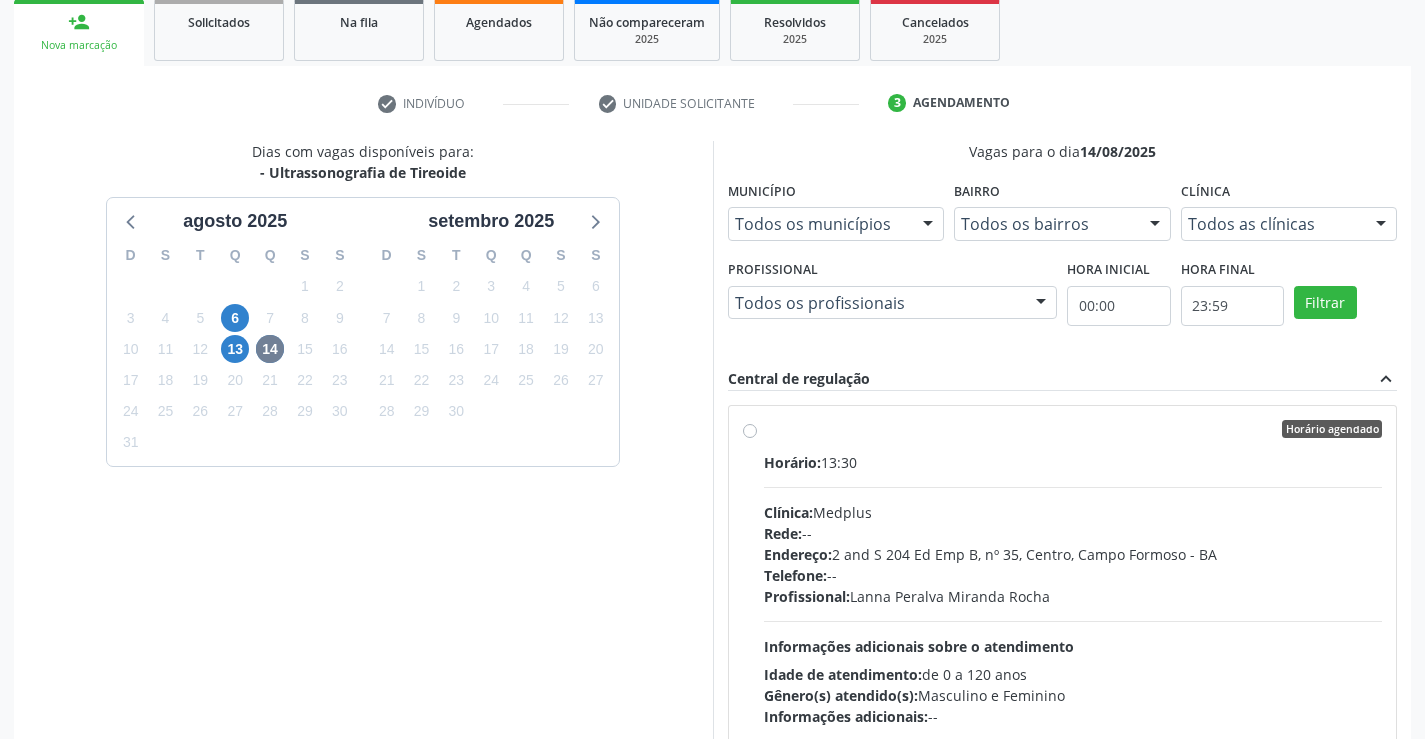 click on "Horário agendado" at bounding box center [1073, 429] 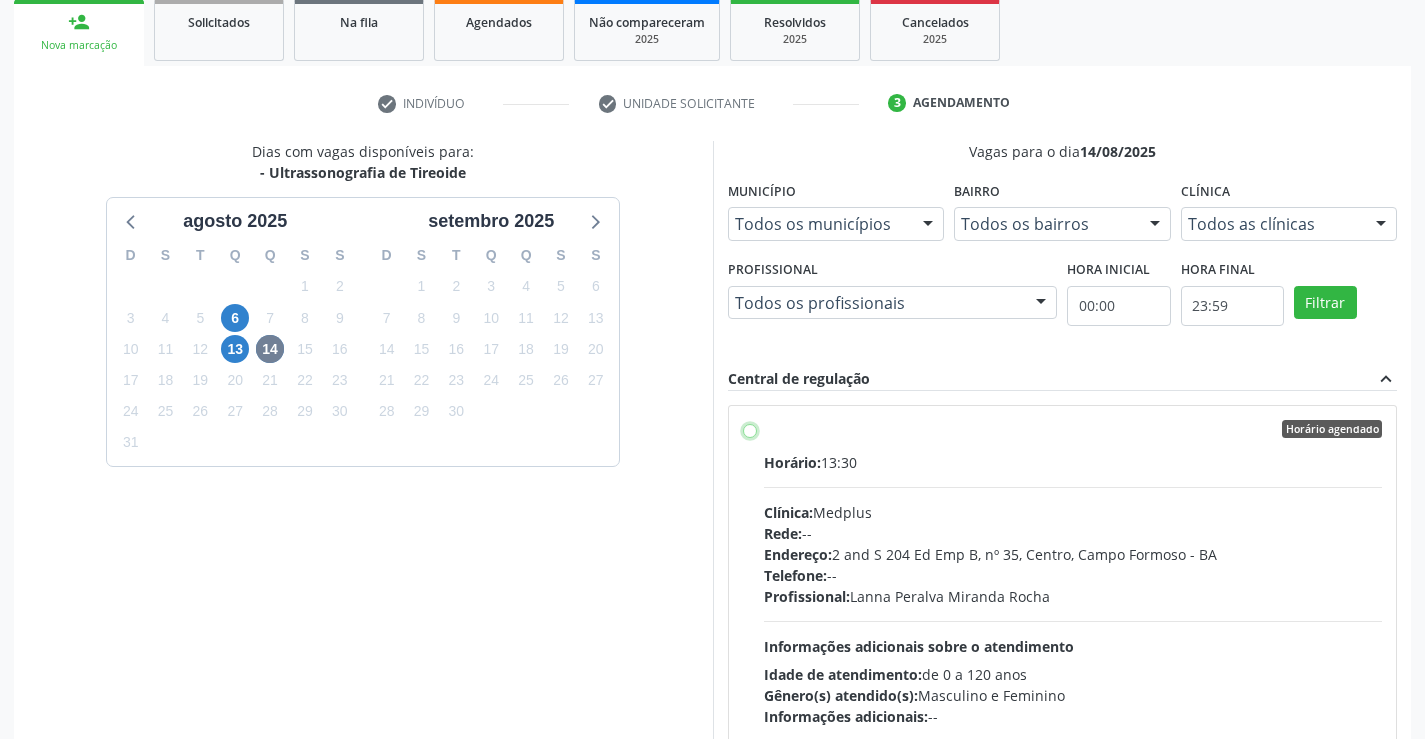 click on "Horário agendado
Horário:   13:30
Clínica:  Medplus
Rede:
--
Endereço:   2 and S 204 Ed Emp B, nº 35, Centro, [CITY] - [STATE]
Telefone:   --
Profissional:
[FIRST] [LAST] [LAST]
Informações adicionais sobre o atendimento
Idade de atendimento:
de 0 a 120 anos
Gênero(s) atendido(s):
Masculino e Feminino
Informações adicionais:
--" at bounding box center [750, 429] 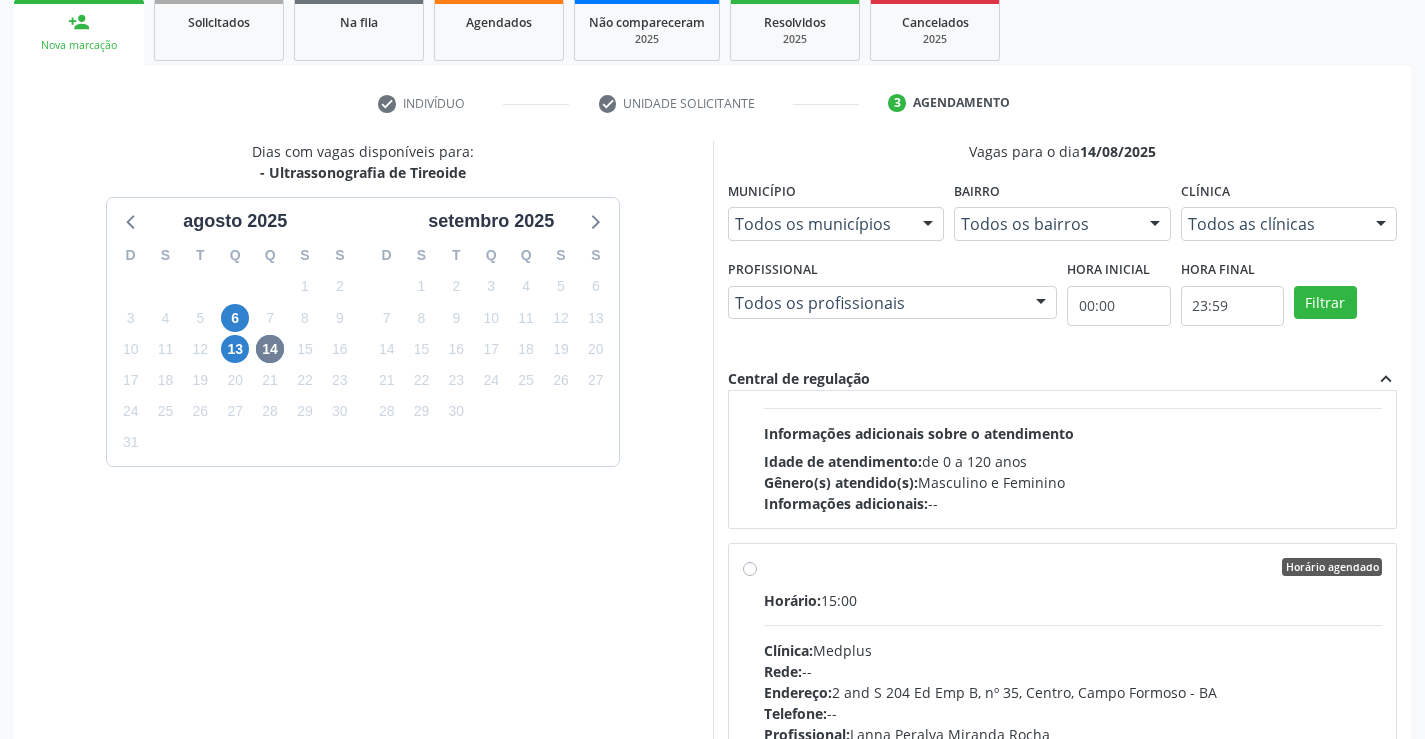 scroll, scrollTop: 2553, scrollLeft: 0, axis: vertical 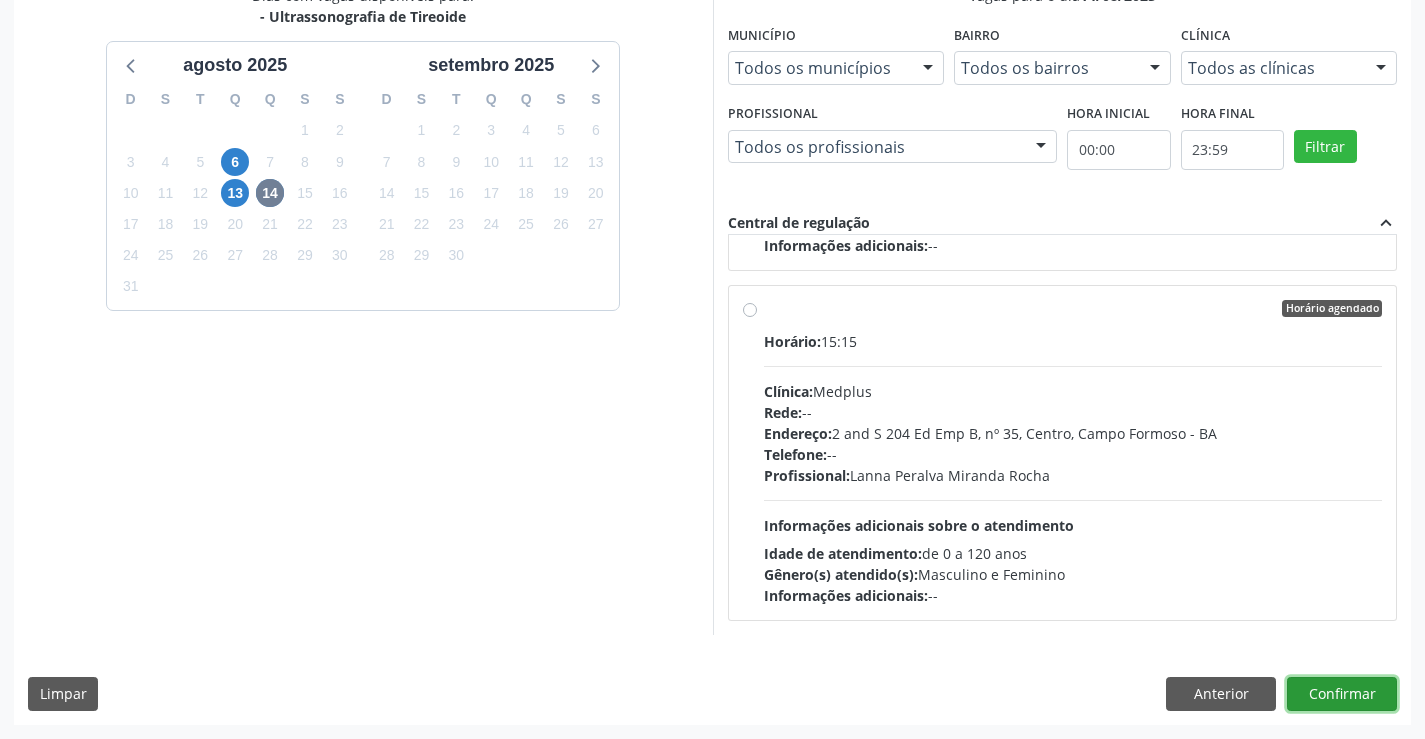 click on "Confirmar" at bounding box center (1342, 694) 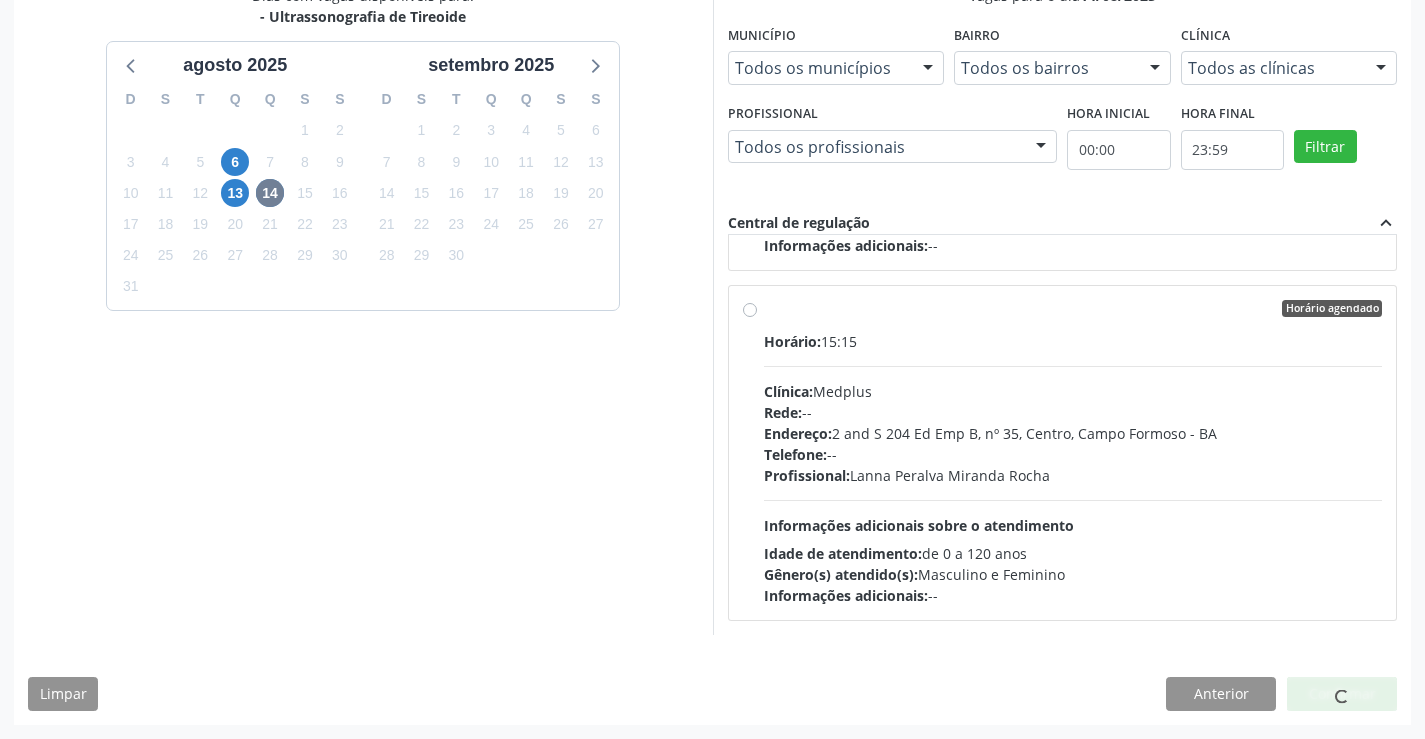 scroll, scrollTop: 0, scrollLeft: 0, axis: both 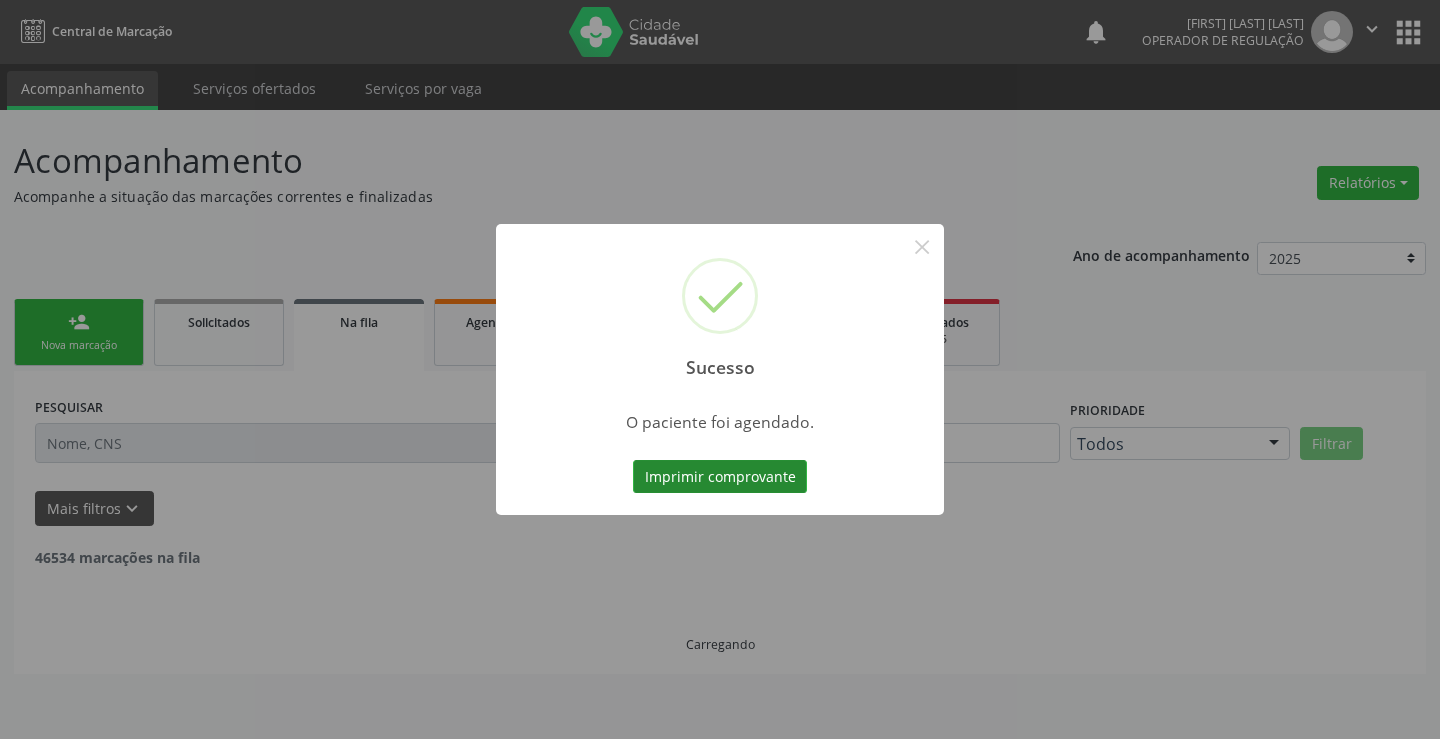 click on "Imprimir comprovante" at bounding box center (720, 477) 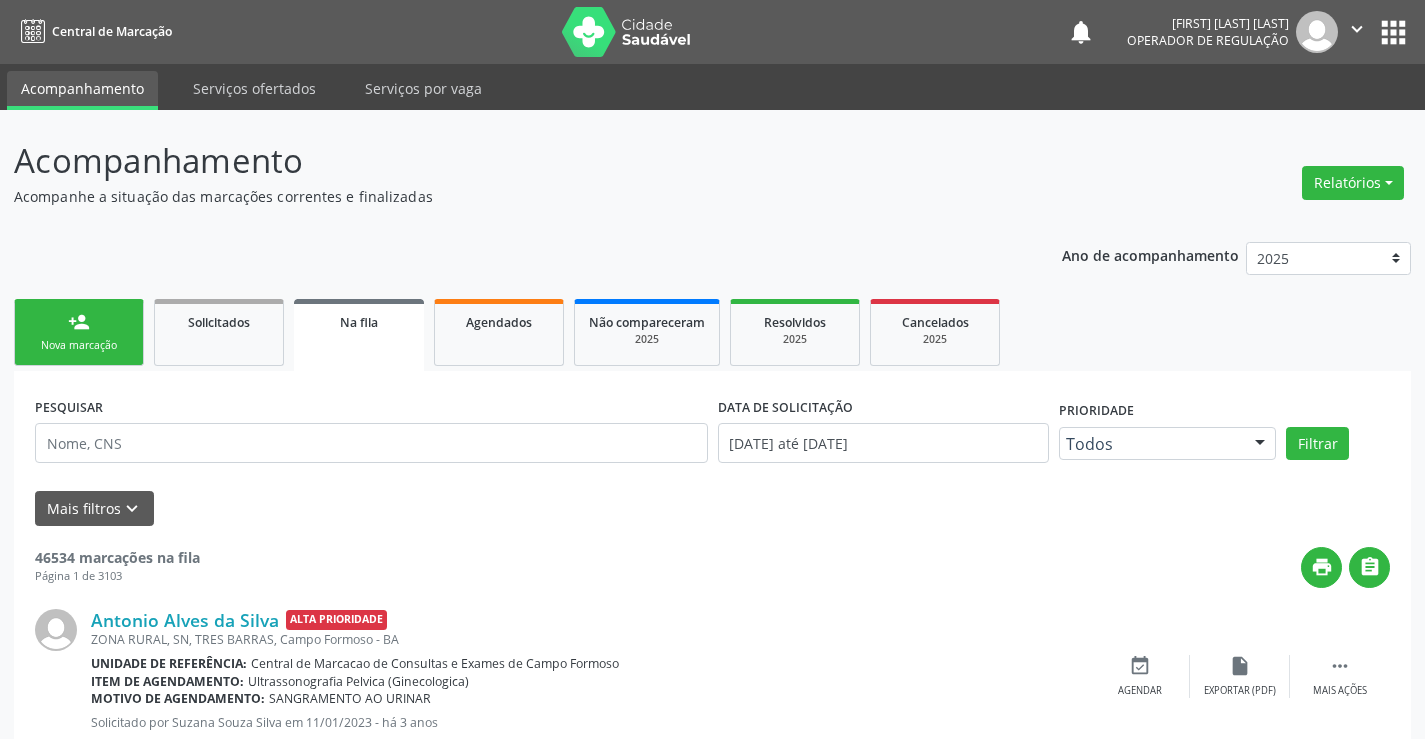 click on "Nova marcação" at bounding box center [79, 345] 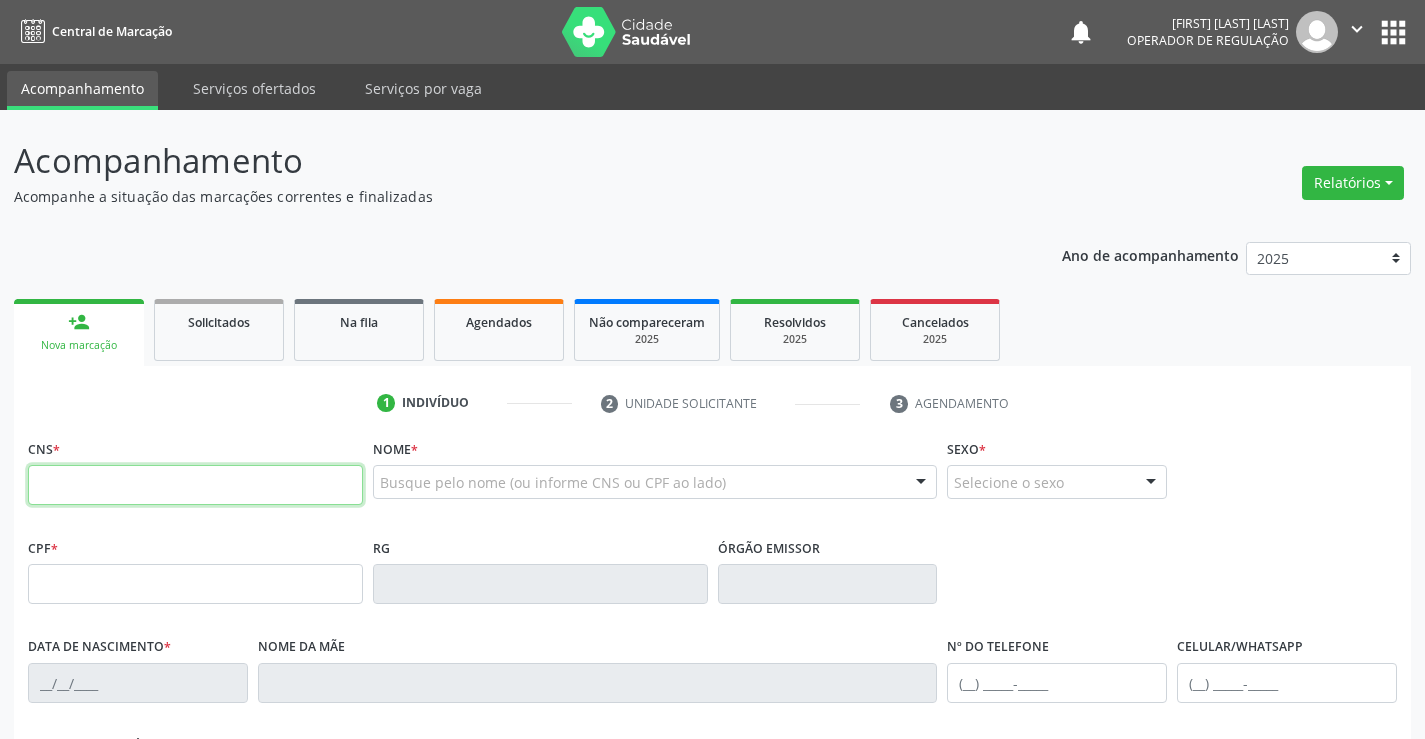 drag, startPoint x: 129, startPoint y: 481, endPoint x: 149, endPoint y: 487, distance: 20.880613 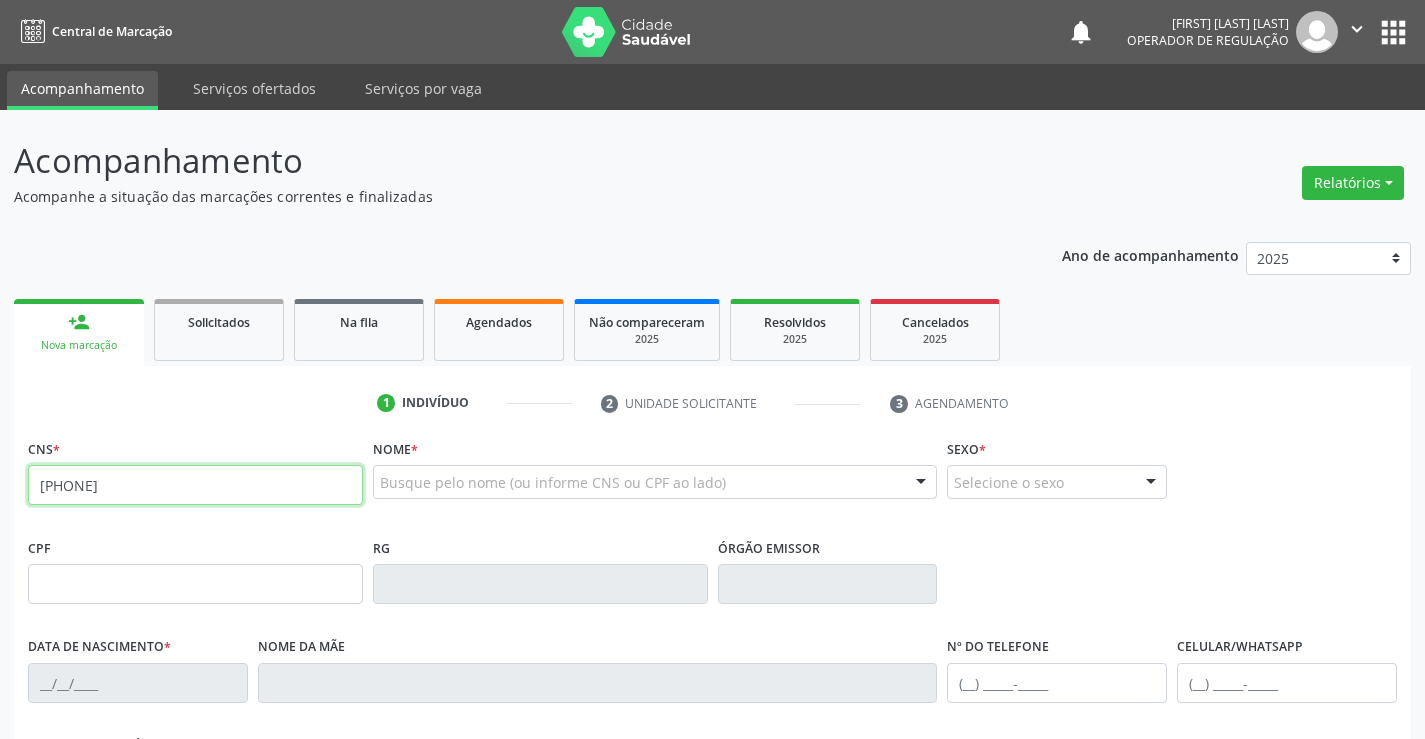 type on "[PHONE]" 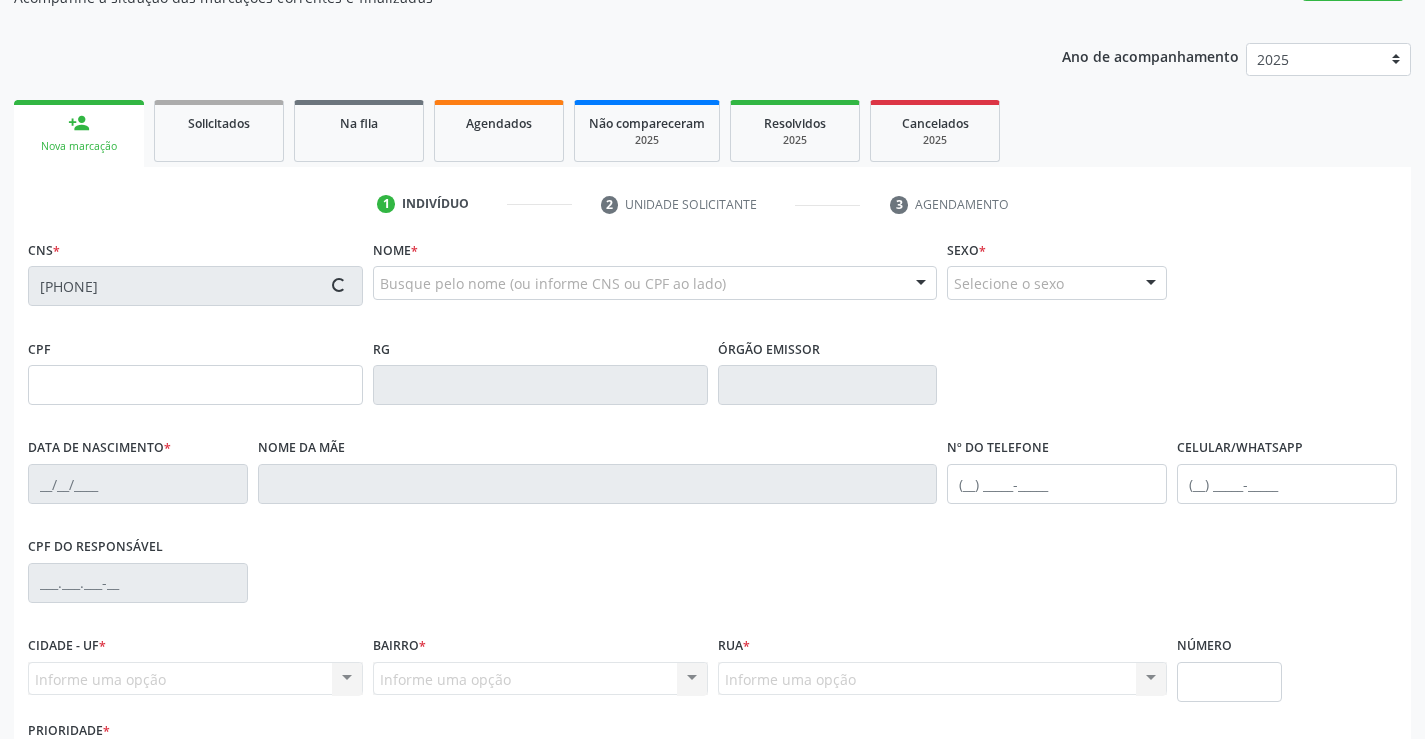 scroll, scrollTop: 345, scrollLeft: 0, axis: vertical 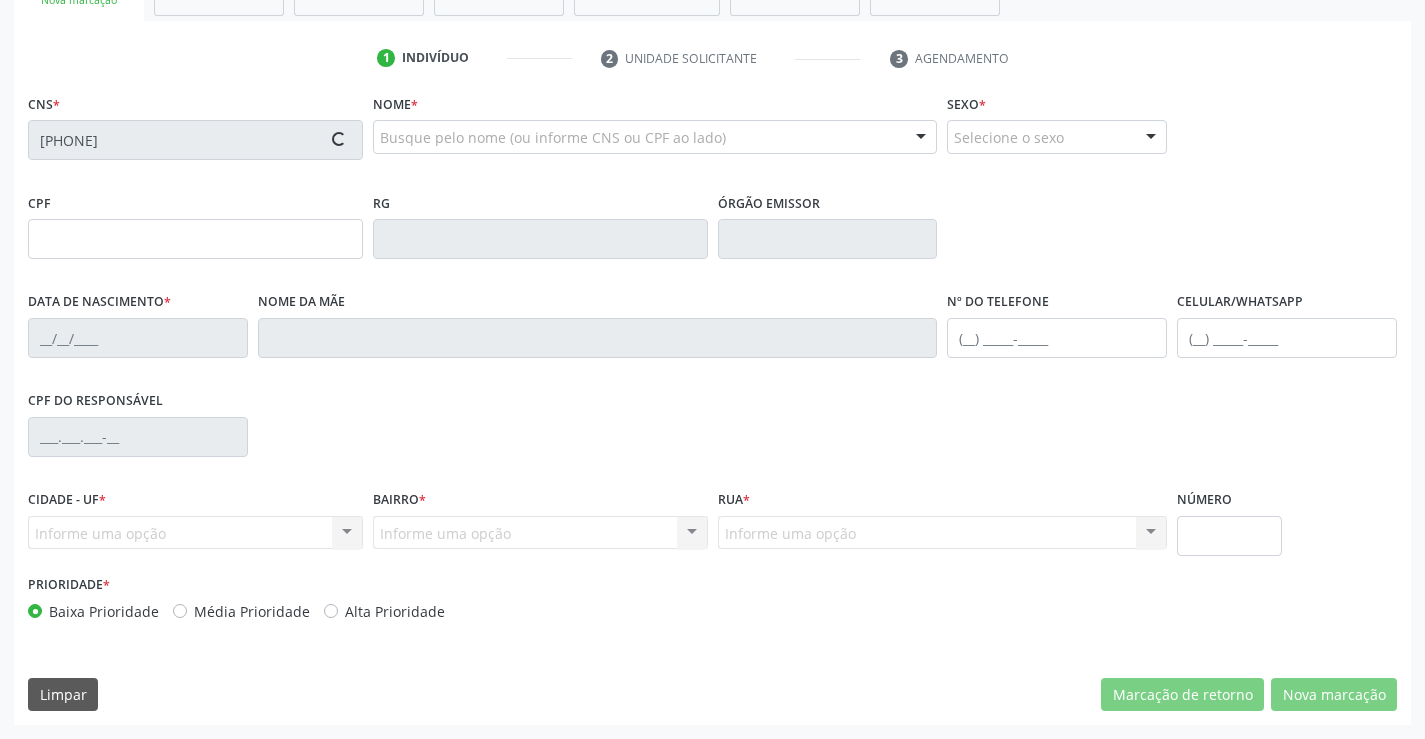 type on "[NUMBER]" 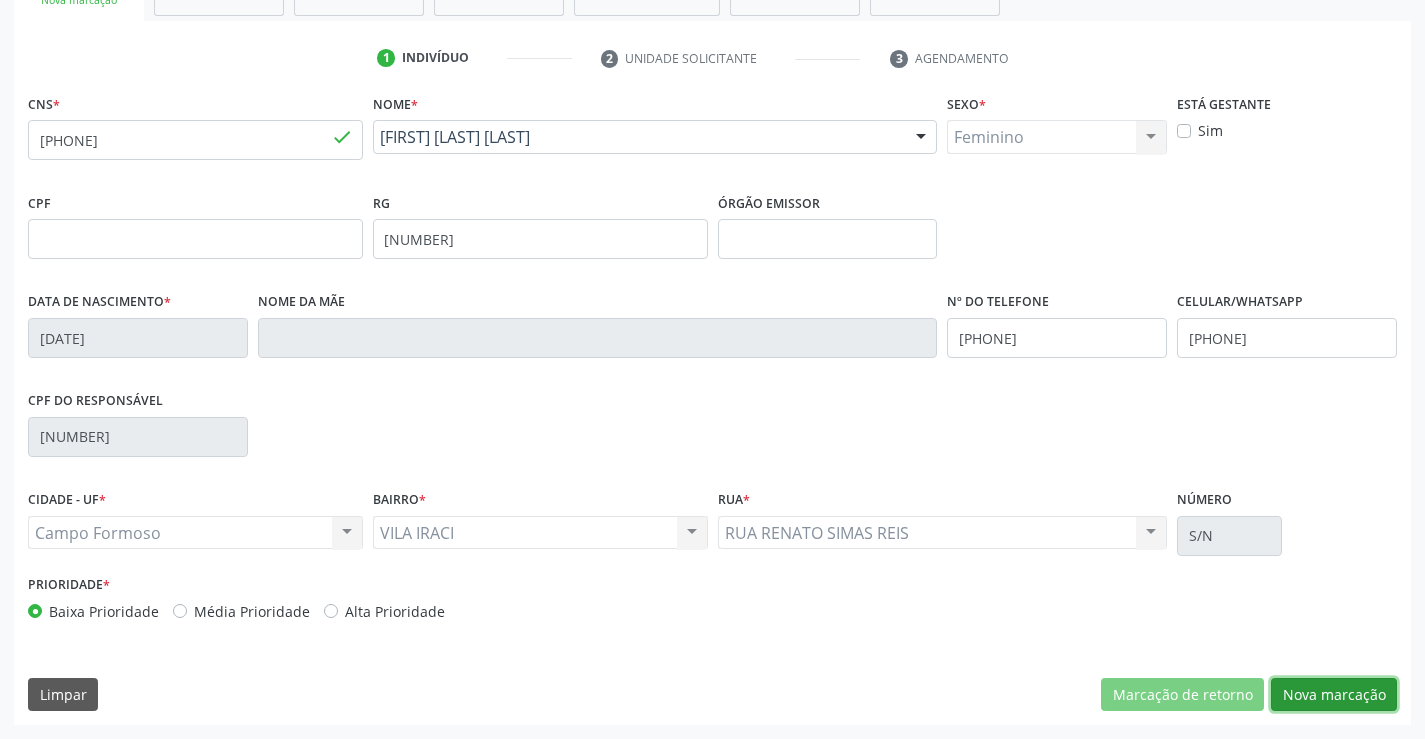 click on "Nova marcação" at bounding box center [1334, 695] 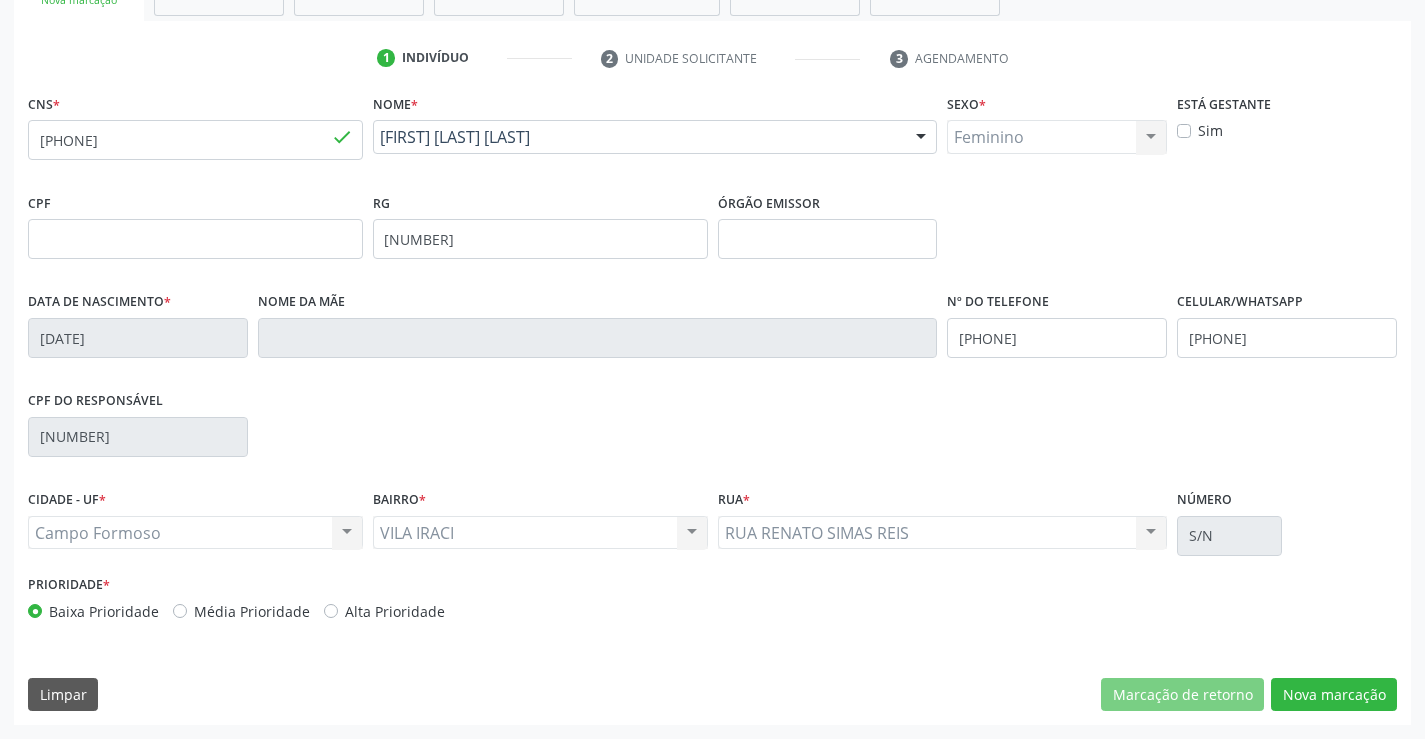 scroll, scrollTop: 167, scrollLeft: 0, axis: vertical 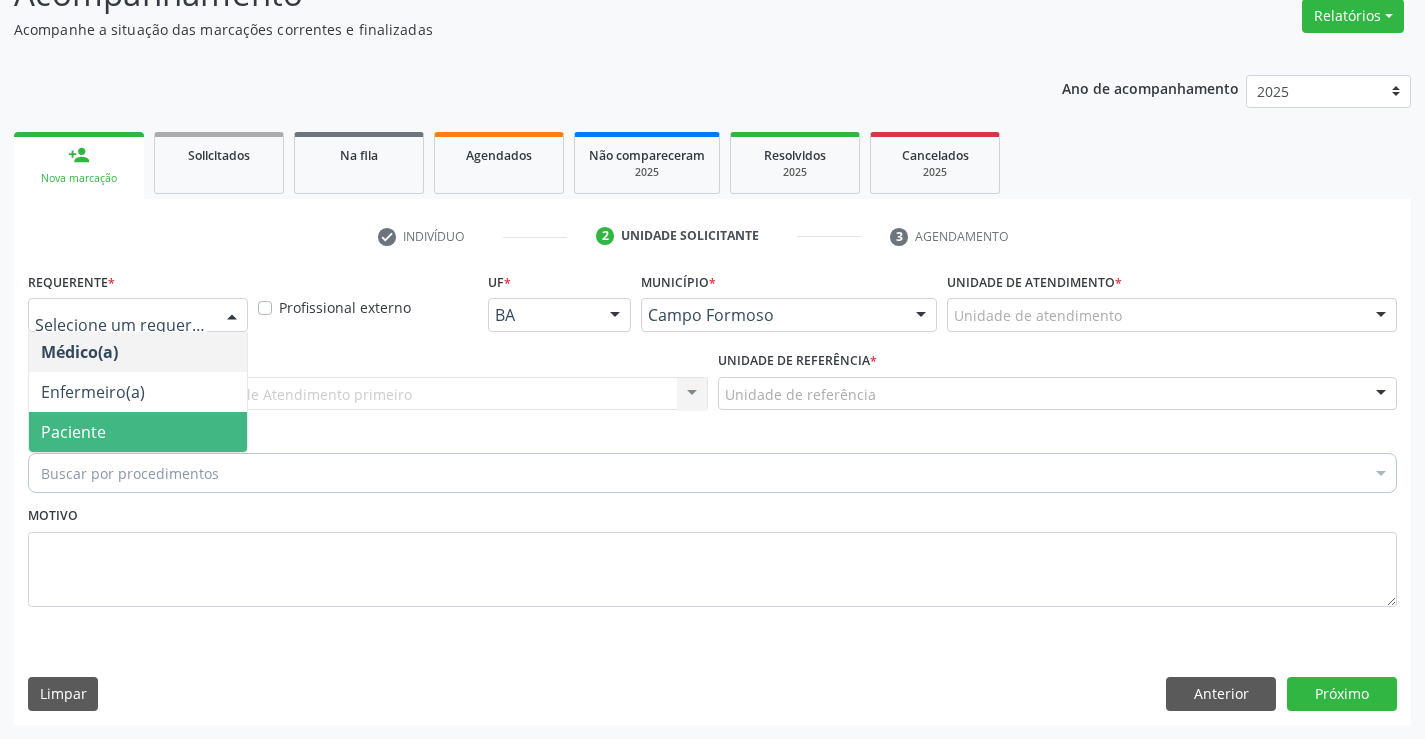 drag, startPoint x: 90, startPoint y: 424, endPoint x: 202, endPoint y: 388, distance: 117.64353 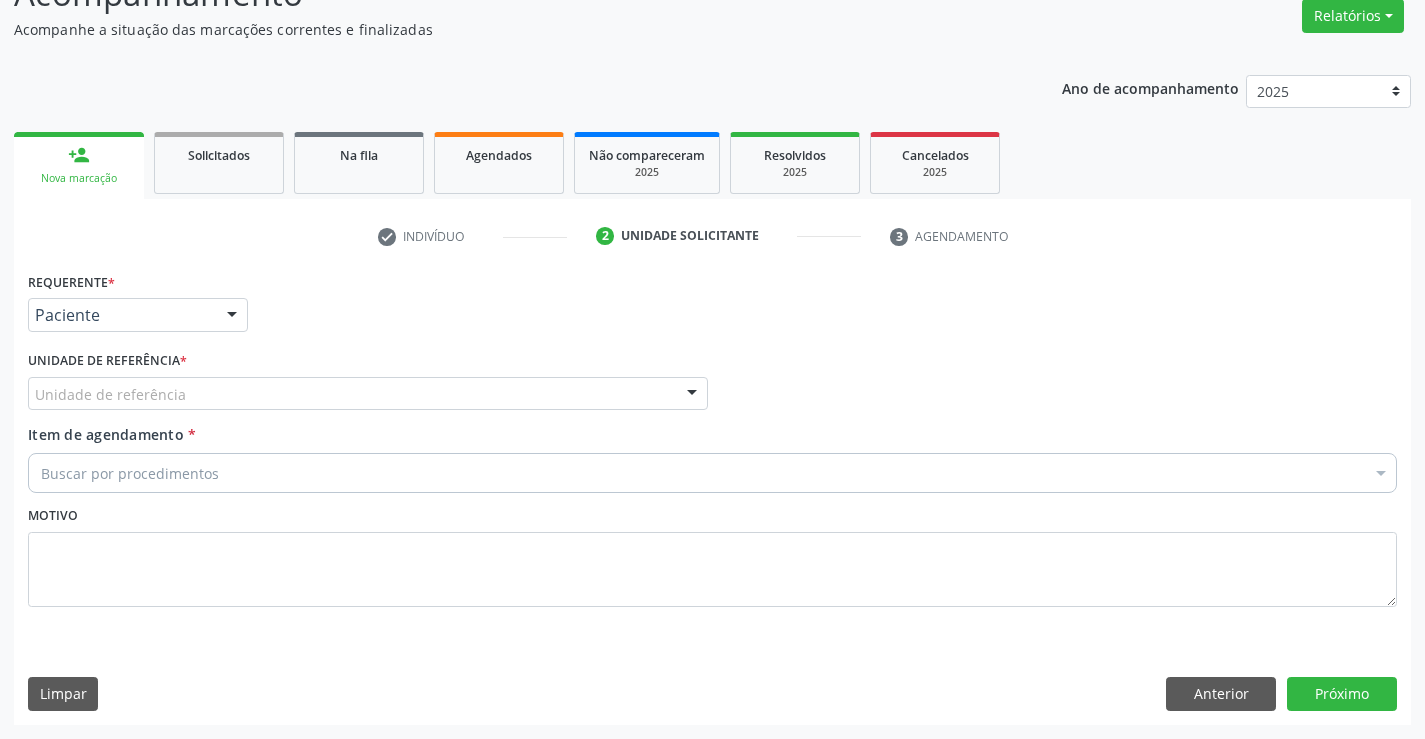 click on "Requerente
*
Paciente         Médico(a)   Enfermeiro(a)   Paciente
Nenhum resultado encontrado para: "   "
Não há nenhuma opção para ser exibida.
UF
BA         BA
Nenhum resultado encontrado para: "   "
Não há nenhuma opção para ser exibida.
Município
Campo Formoso         Campo Formoso
Nenhum resultado encontrado para: "   "
Não há nenhuma opção para ser exibida.
Médico Solicitante
Por favor, selecione a Unidade de Atendimento primeiro
Nenhum resultado encontrado para: "   "
Não há nenhuma opção para ser exibida.
Unidade de referência
*
Unidade de referência
Unidade Basica de Saude da Familia Dr Paulo Sudre   Centro de Enfrentamento Para Covid 19 de Campo Formoso     Vigilancia em Saude de Campo Formoso" at bounding box center (712, 451) 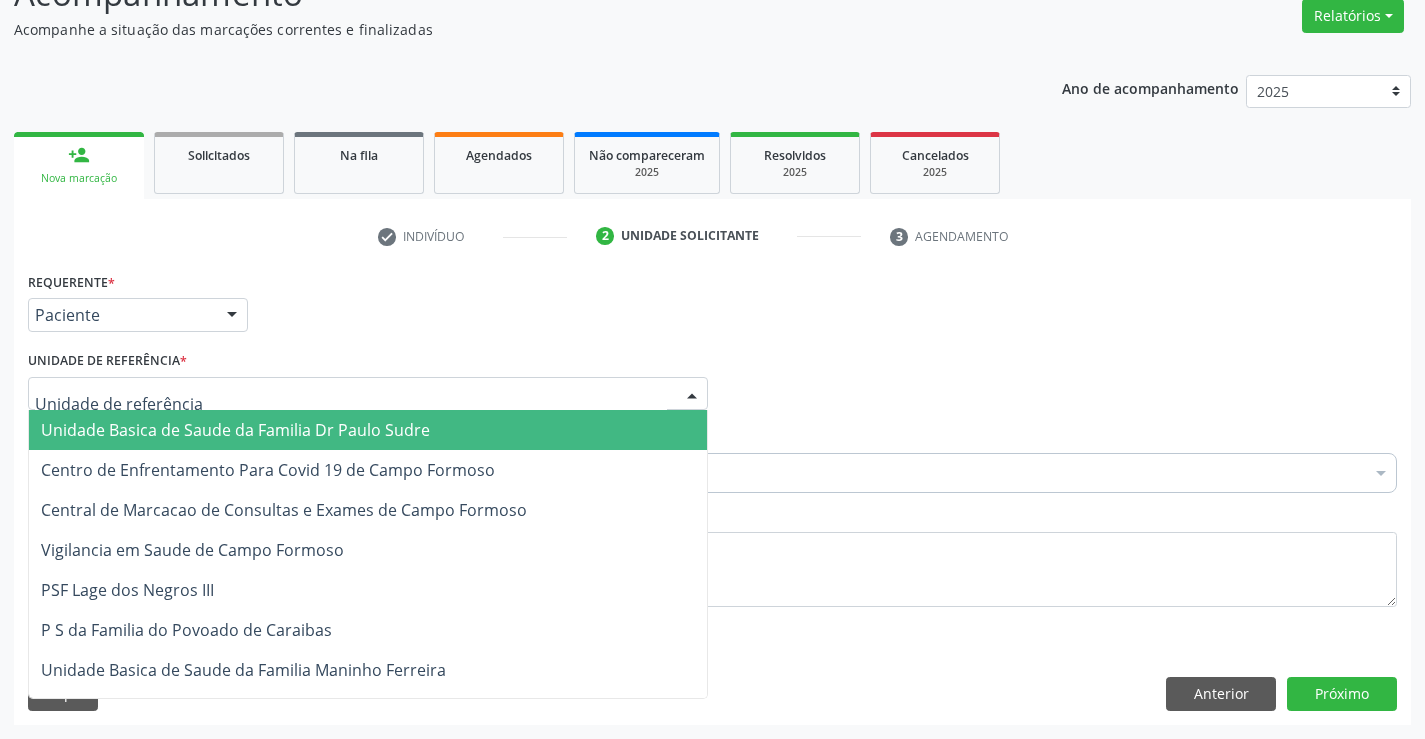 click on "Unidade Basica de Saude da Familia Dr Paulo Sudre" at bounding box center (235, 430) 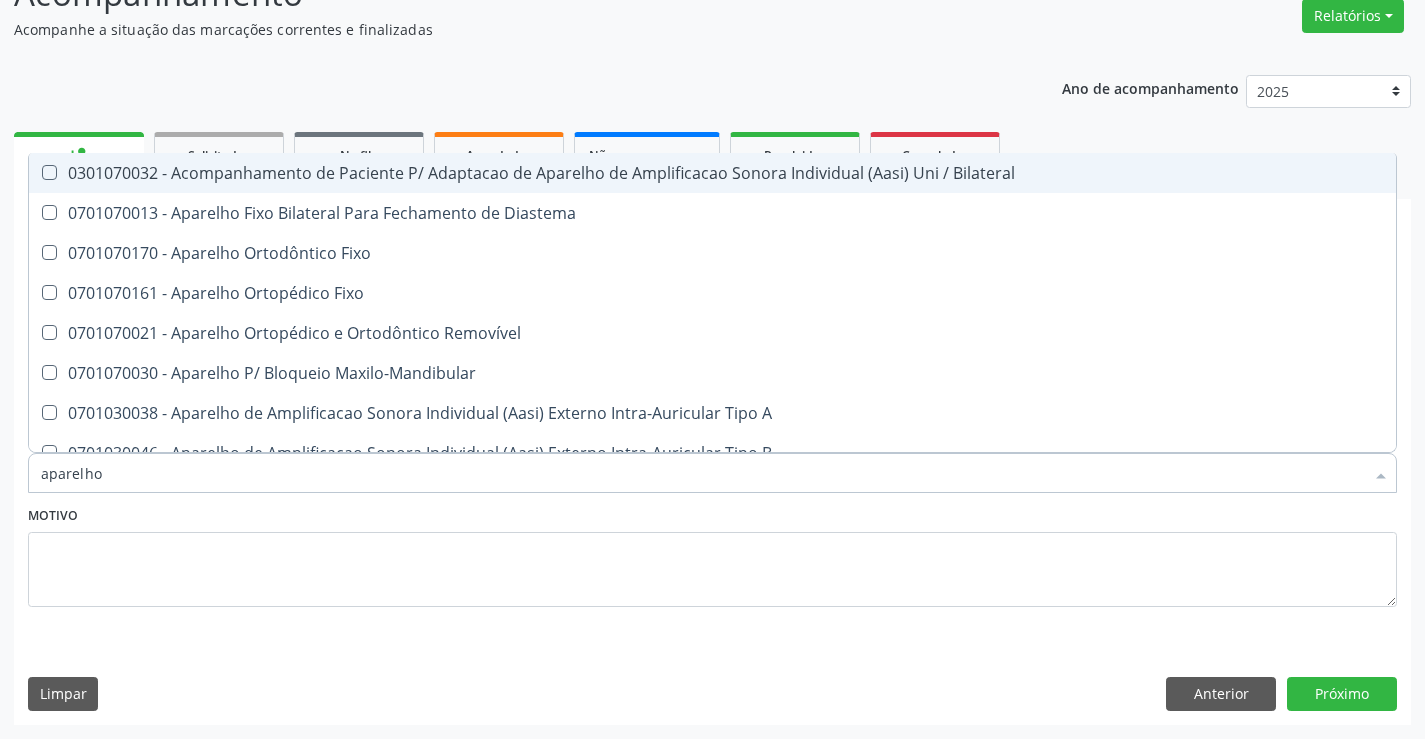 type on "aparelho u" 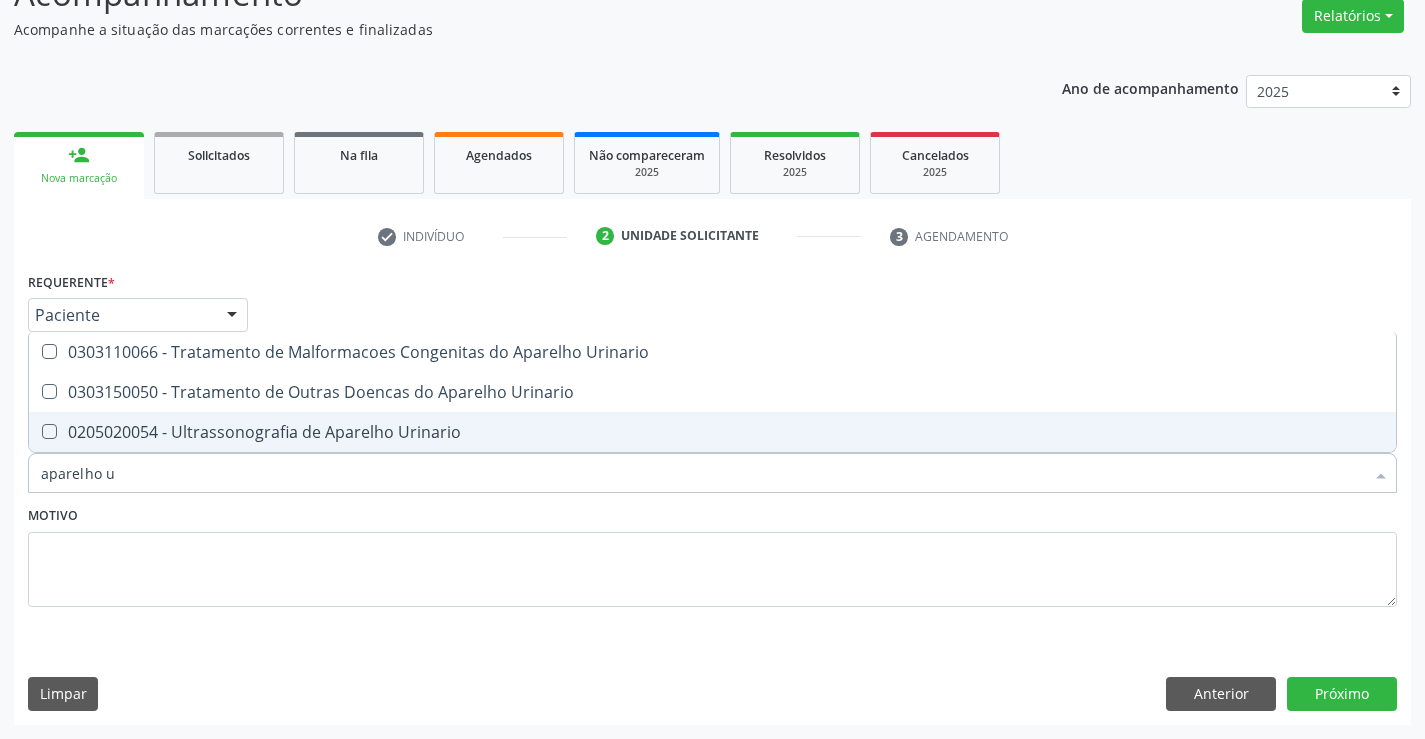 drag, startPoint x: 187, startPoint y: 436, endPoint x: 201, endPoint y: 503, distance: 68.44706 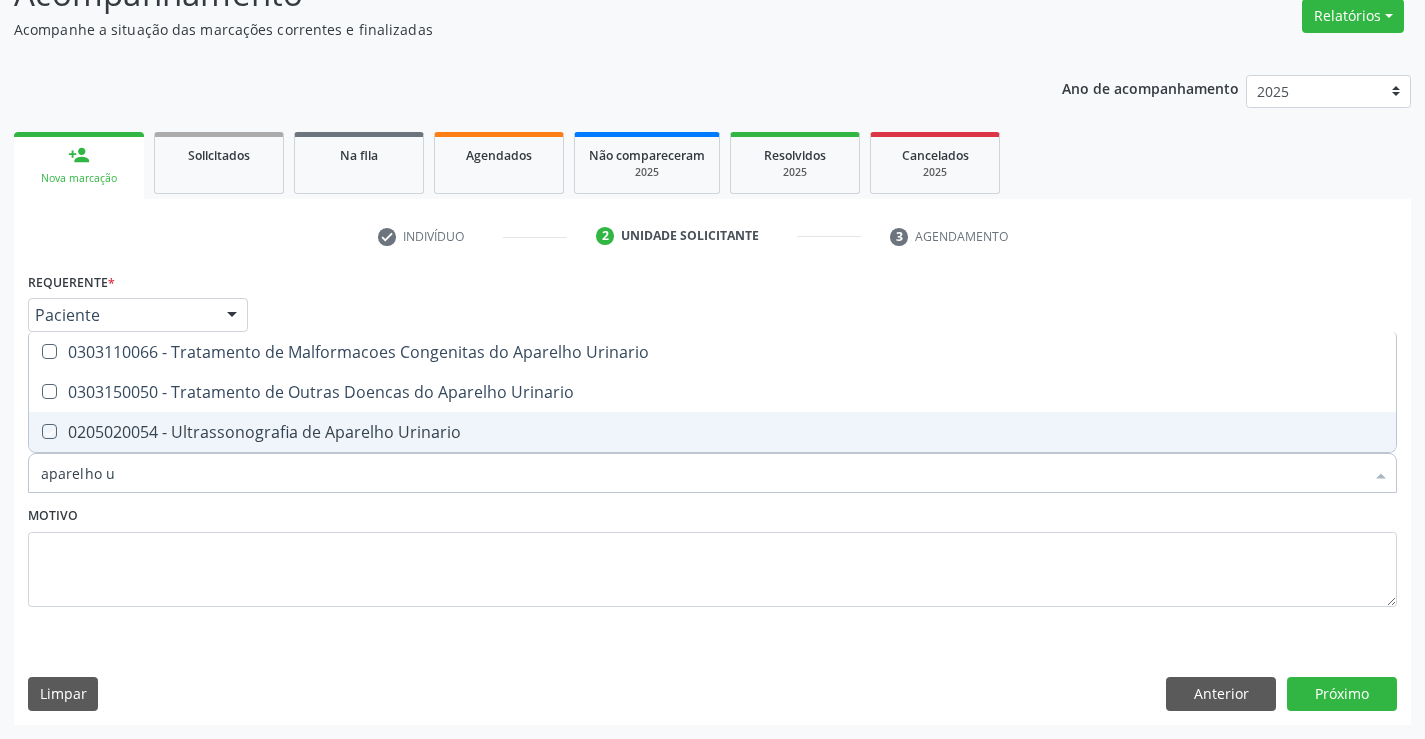 checkbox on "true" 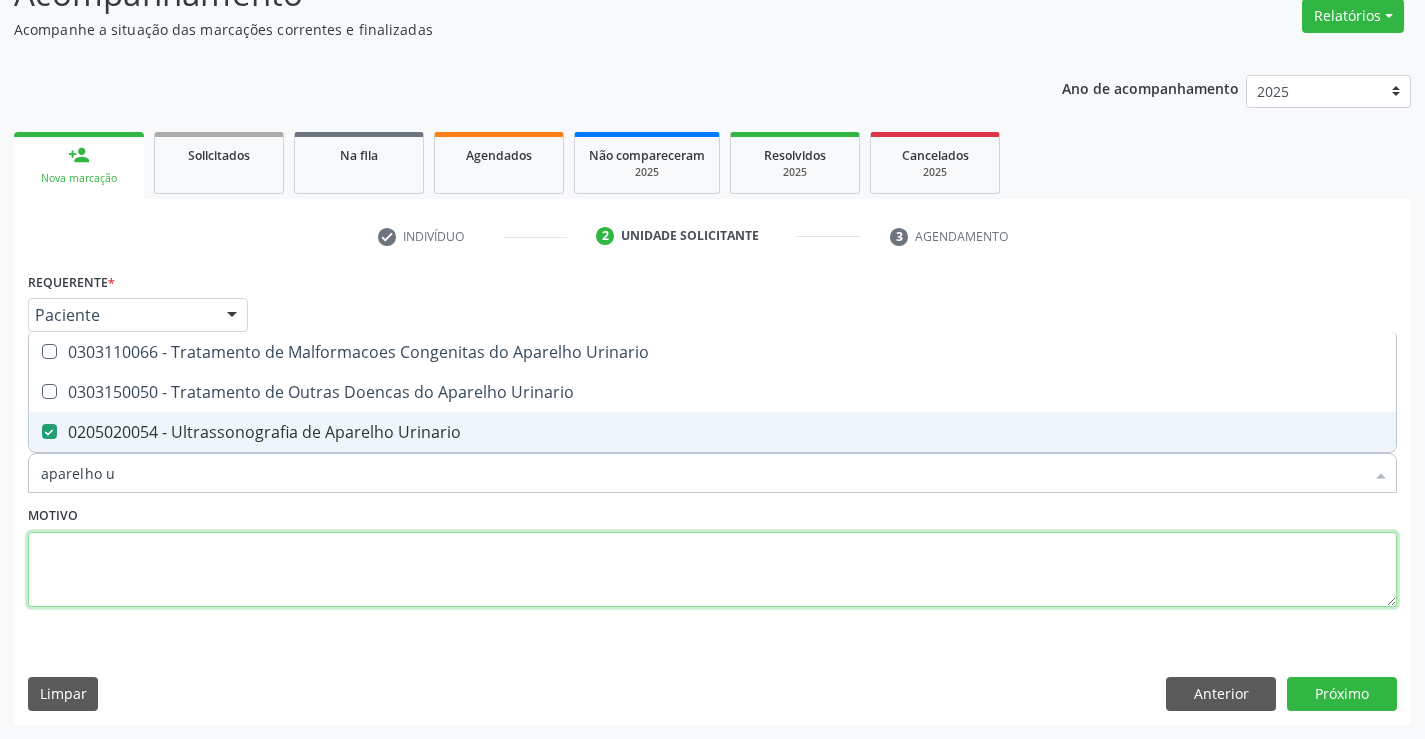 click at bounding box center [712, 570] 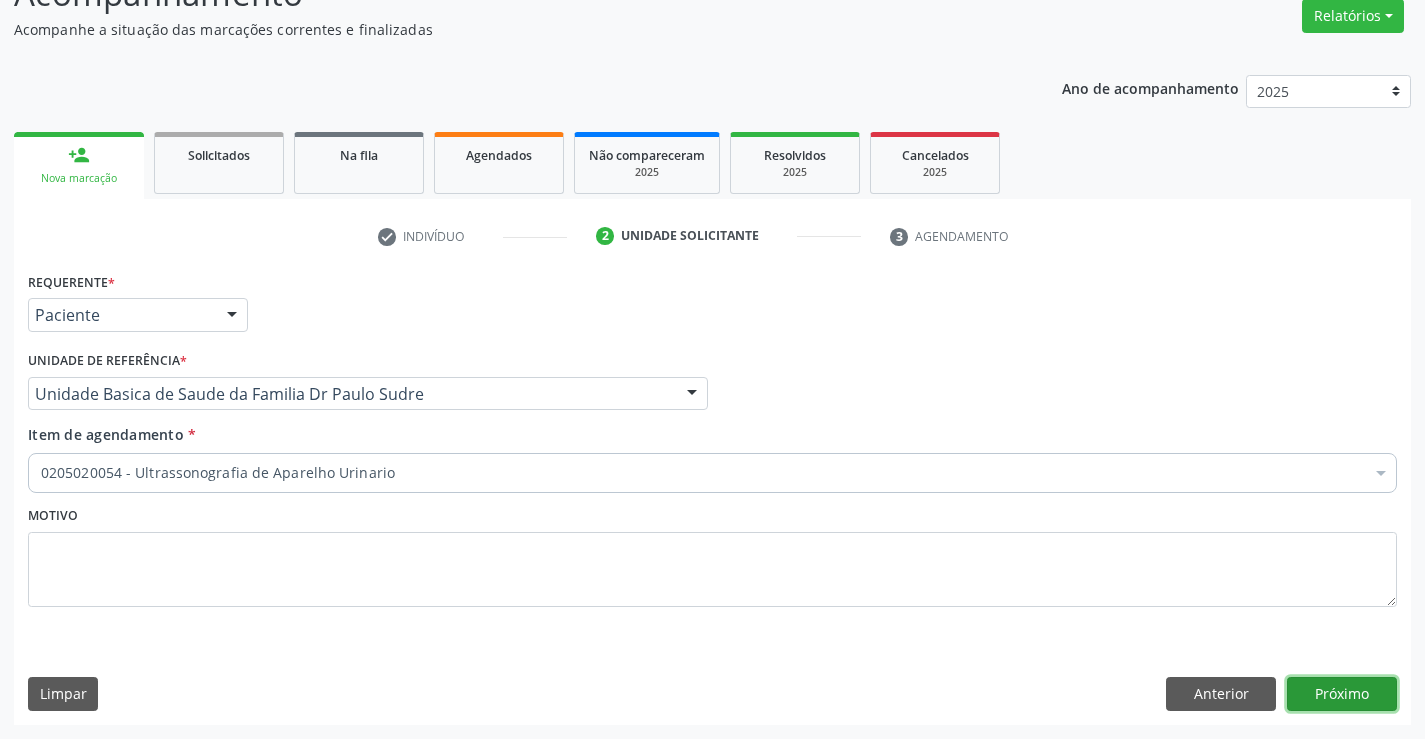 click on "Próximo" at bounding box center (1342, 694) 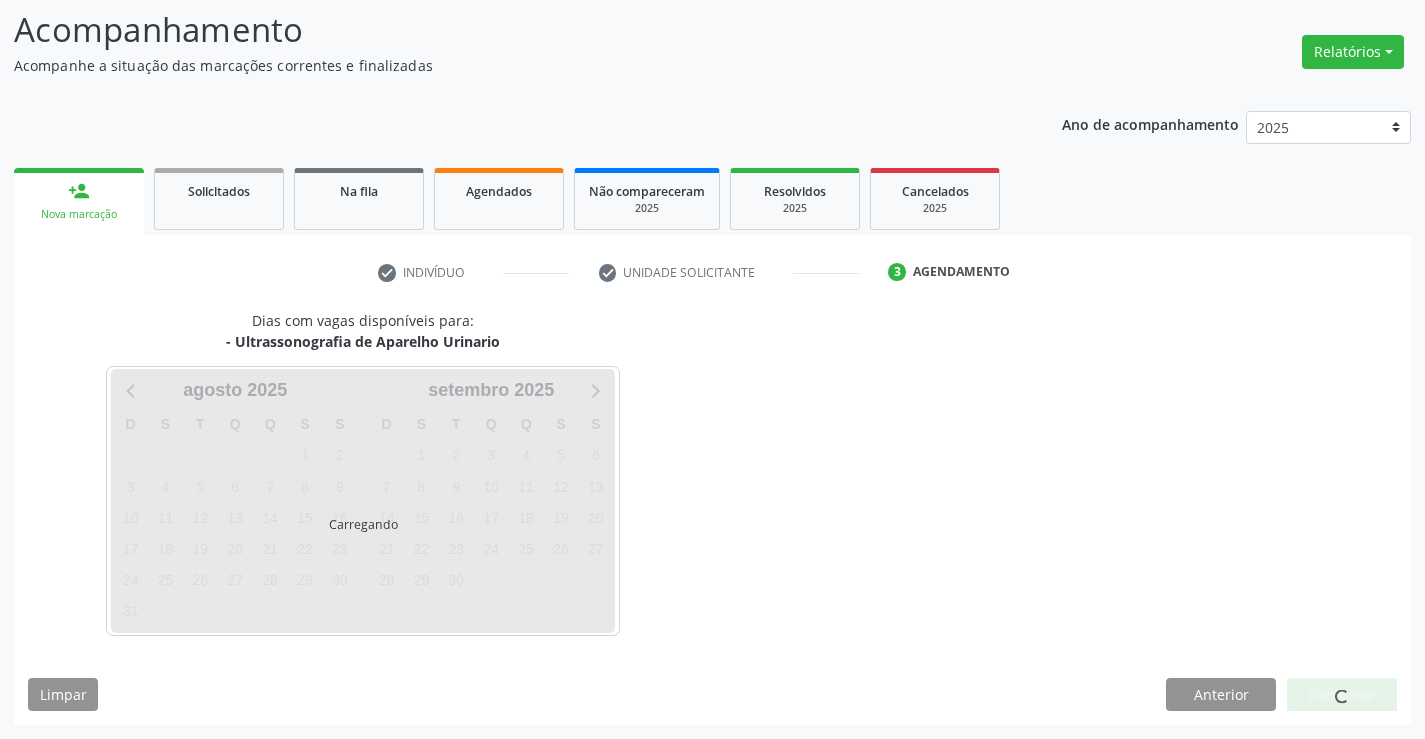 scroll, scrollTop: 131, scrollLeft: 0, axis: vertical 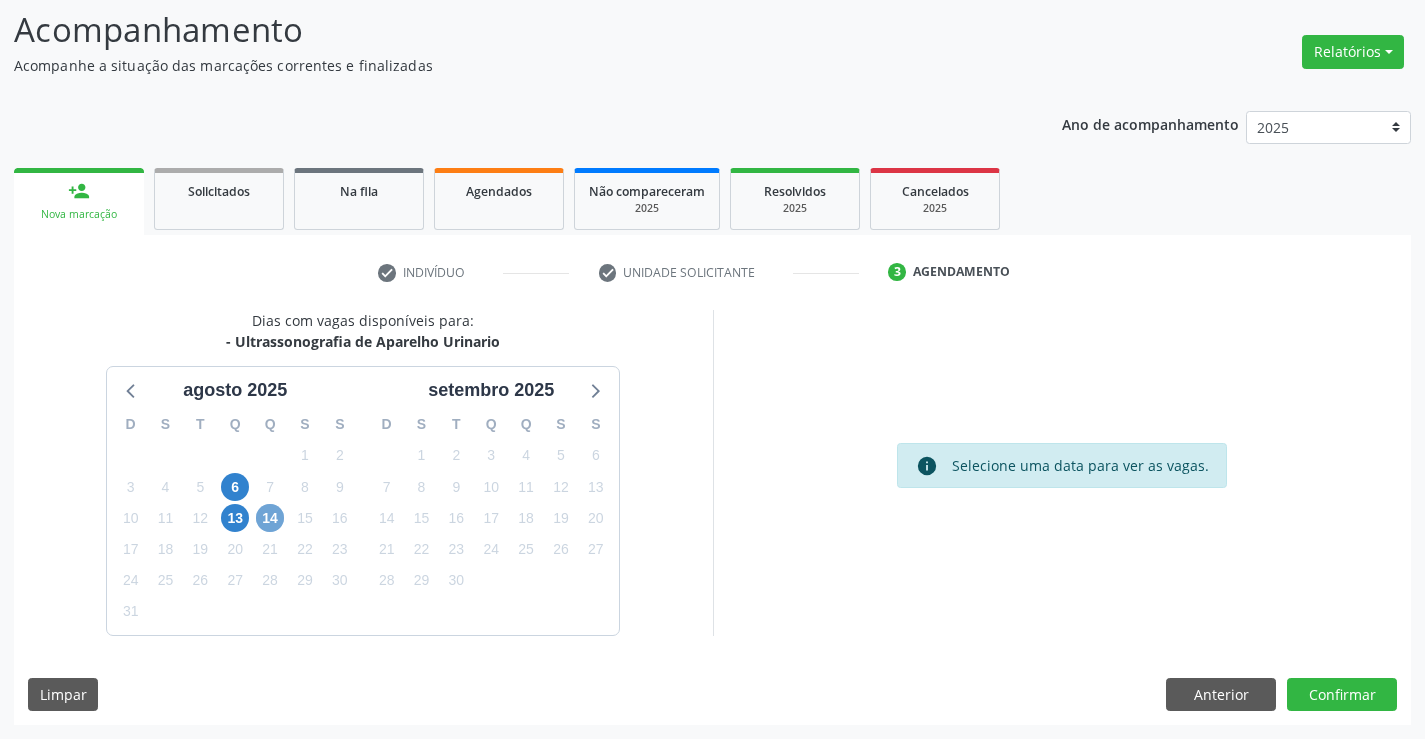 click on "14" at bounding box center (270, 518) 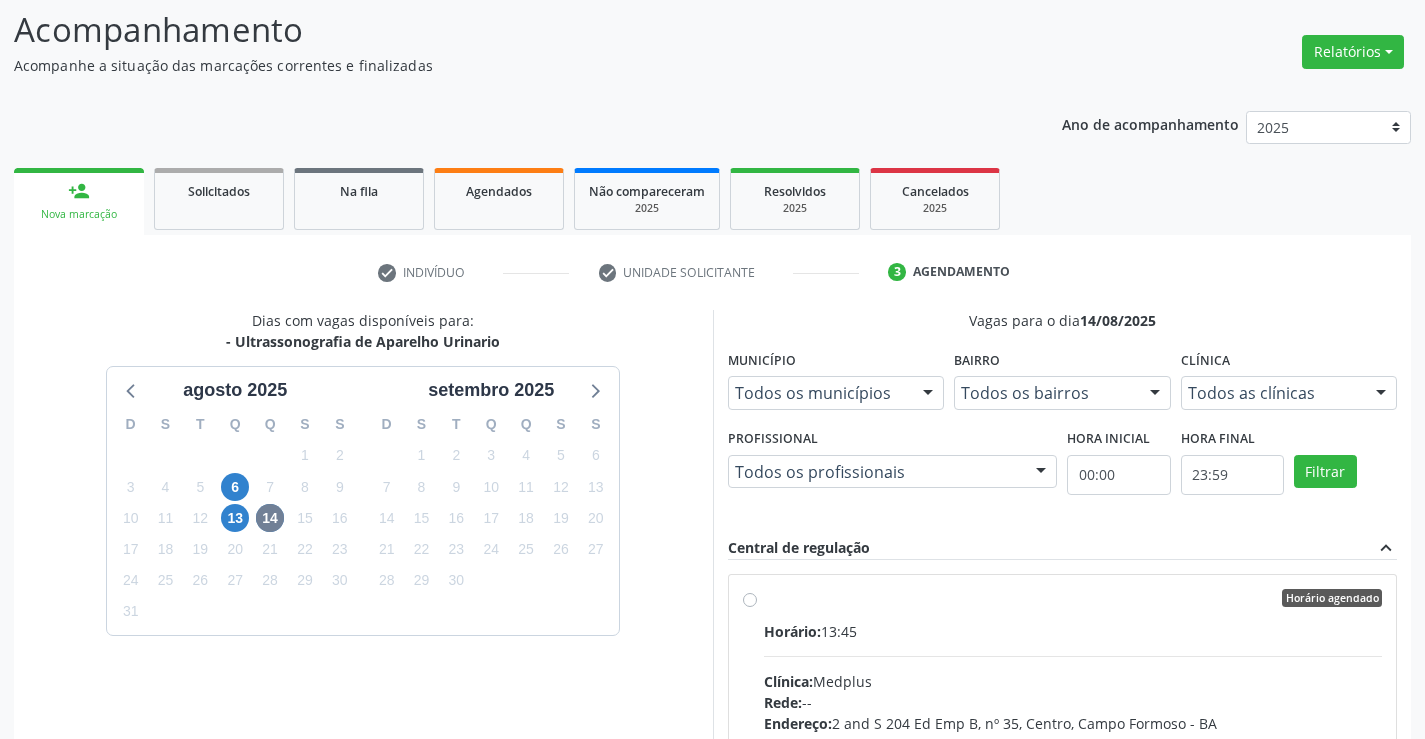 click on "Horário agendado
Horário:   13:45
Clínica:  Medplus
Rede:
--
Endereço:   2 and S 204 Ed Emp B, nº 35, Centro, [CITY] - [STATE]
Telefone:   --
Profissional:
[FIRST] [LAST] [LAST]
Informações adicionais sobre o atendimento
Idade de atendimento:
de 0 a 120 anos
Gênero(s) atendido(s):
Masculino e Feminino
Informações adicionais:
--" at bounding box center (1073, 742) 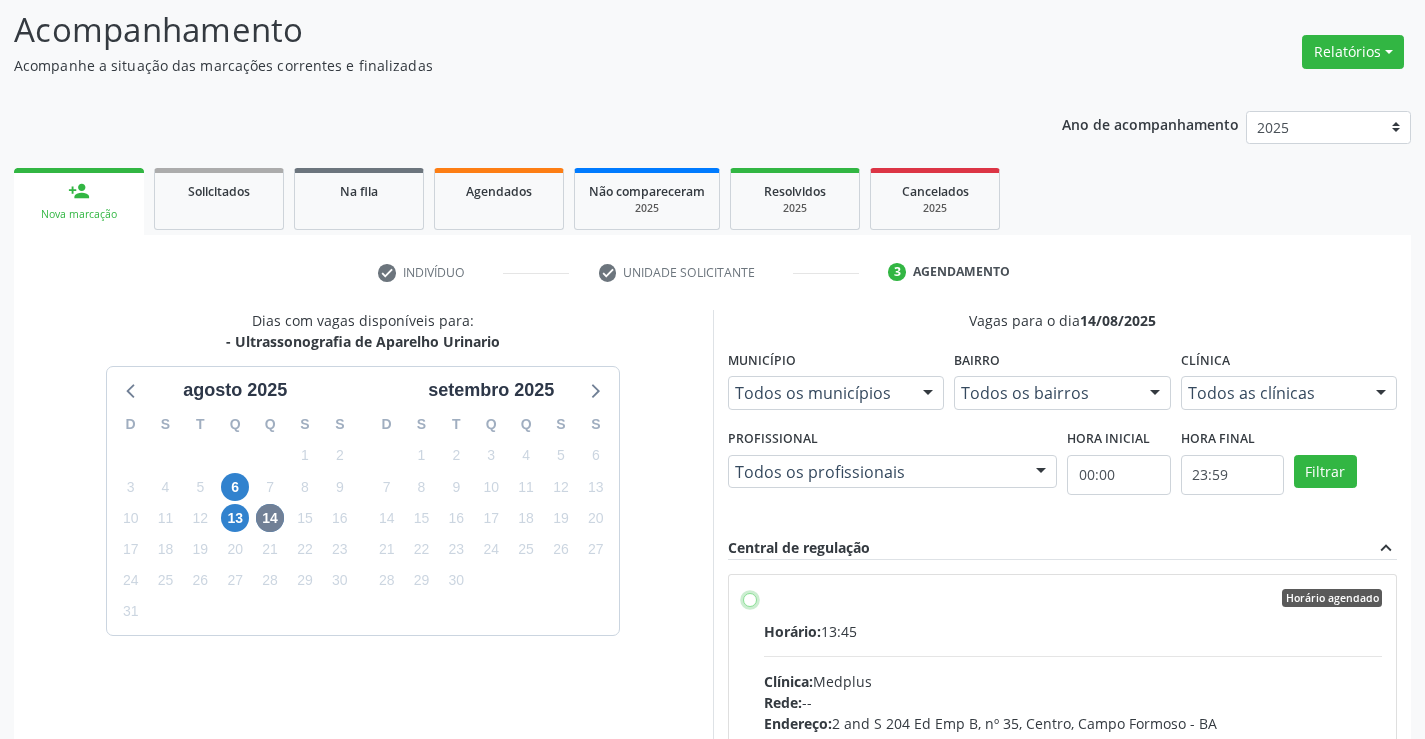 click on "Horário agendado
Horário:   13:45
Clínica:  Medplus
Rede:
--
Endereço:   2 and S 204 Ed Emp B, nº 35, Centro, [CITY] - [STATE]
Telefone:   --
Profissional:
[FIRST] [LAST] [LAST]
Informações adicionais sobre o atendimento
Idade de atendimento:
de 0 a 120 anos
Gênero(s) atendido(s):
Masculino e Feminino
Informações adicionais:
--" at bounding box center [750, 598] 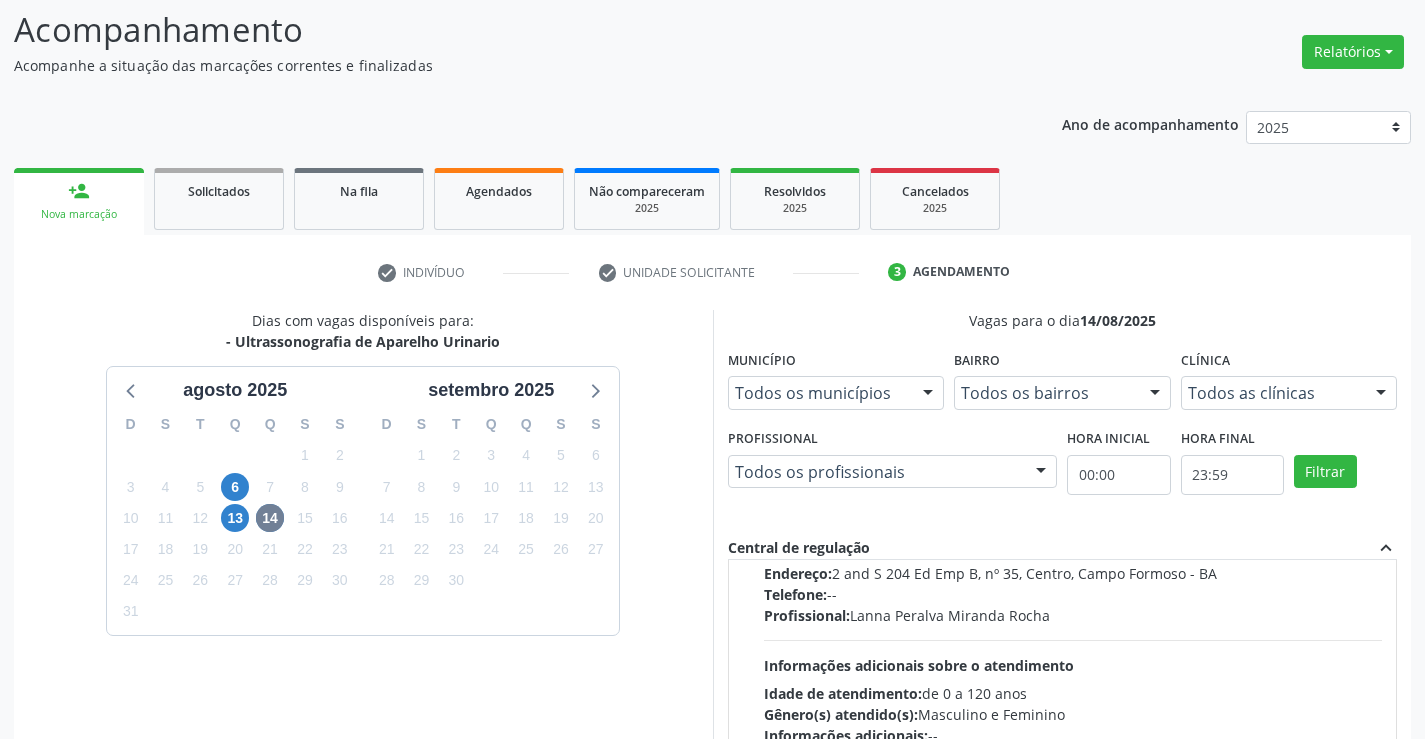 scroll, scrollTop: 2202, scrollLeft: 0, axis: vertical 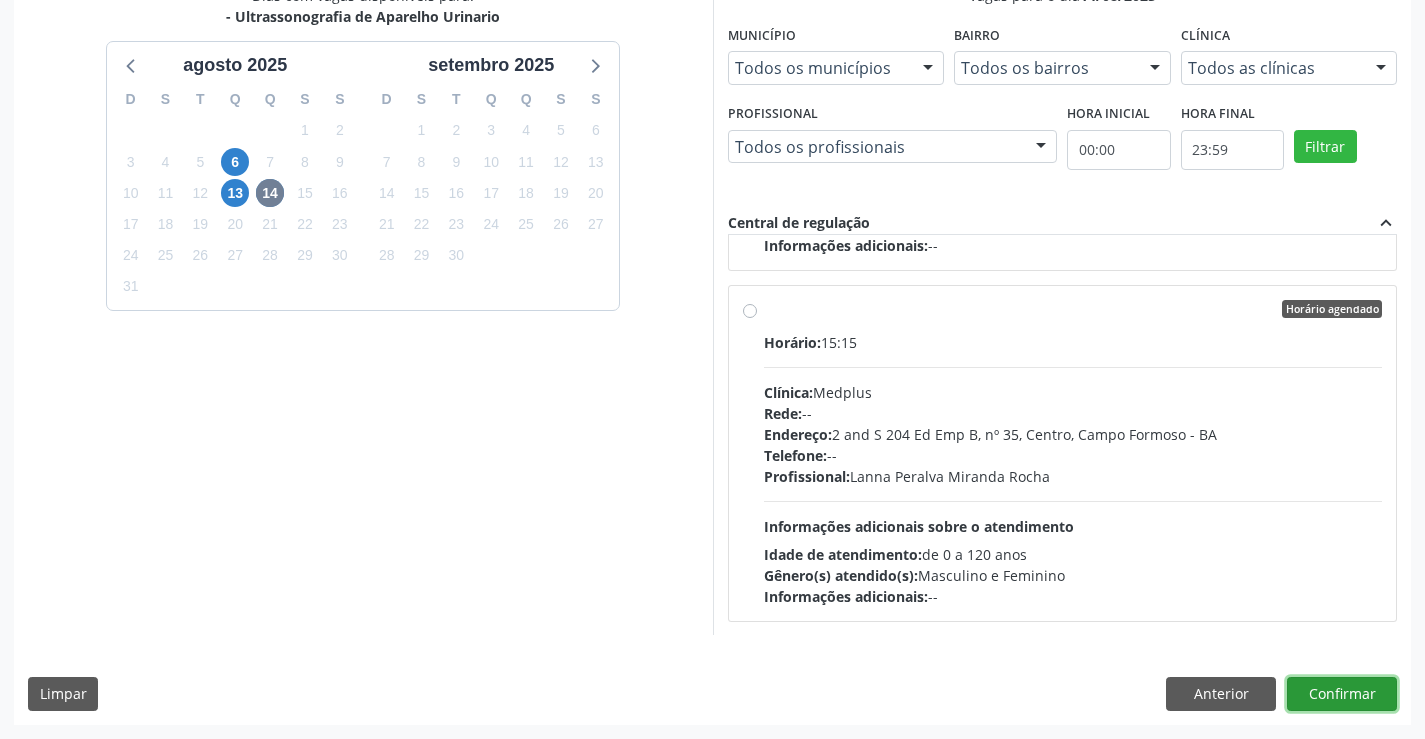 click on "Confirmar" at bounding box center [1342, 694] 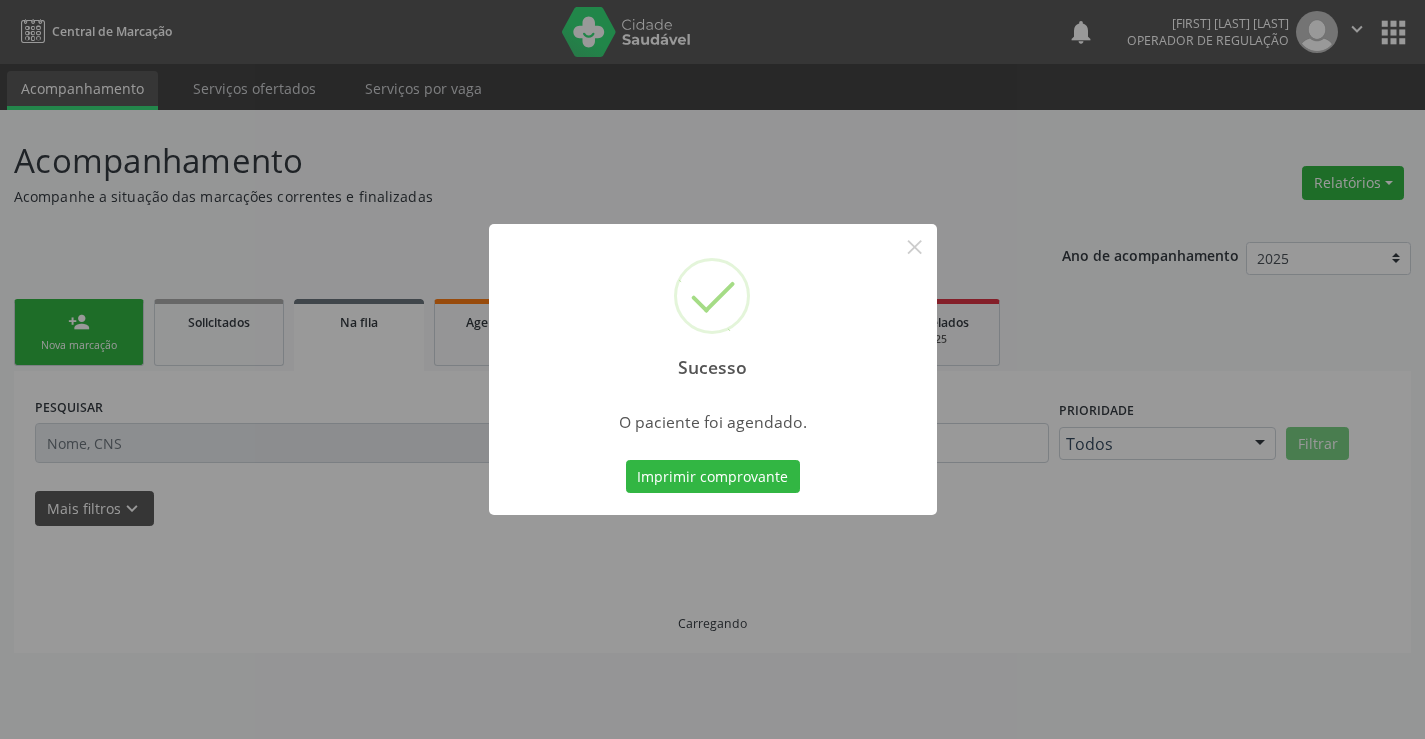 scroll, scrollTop: 0, scrollLeft: 0, axis: both 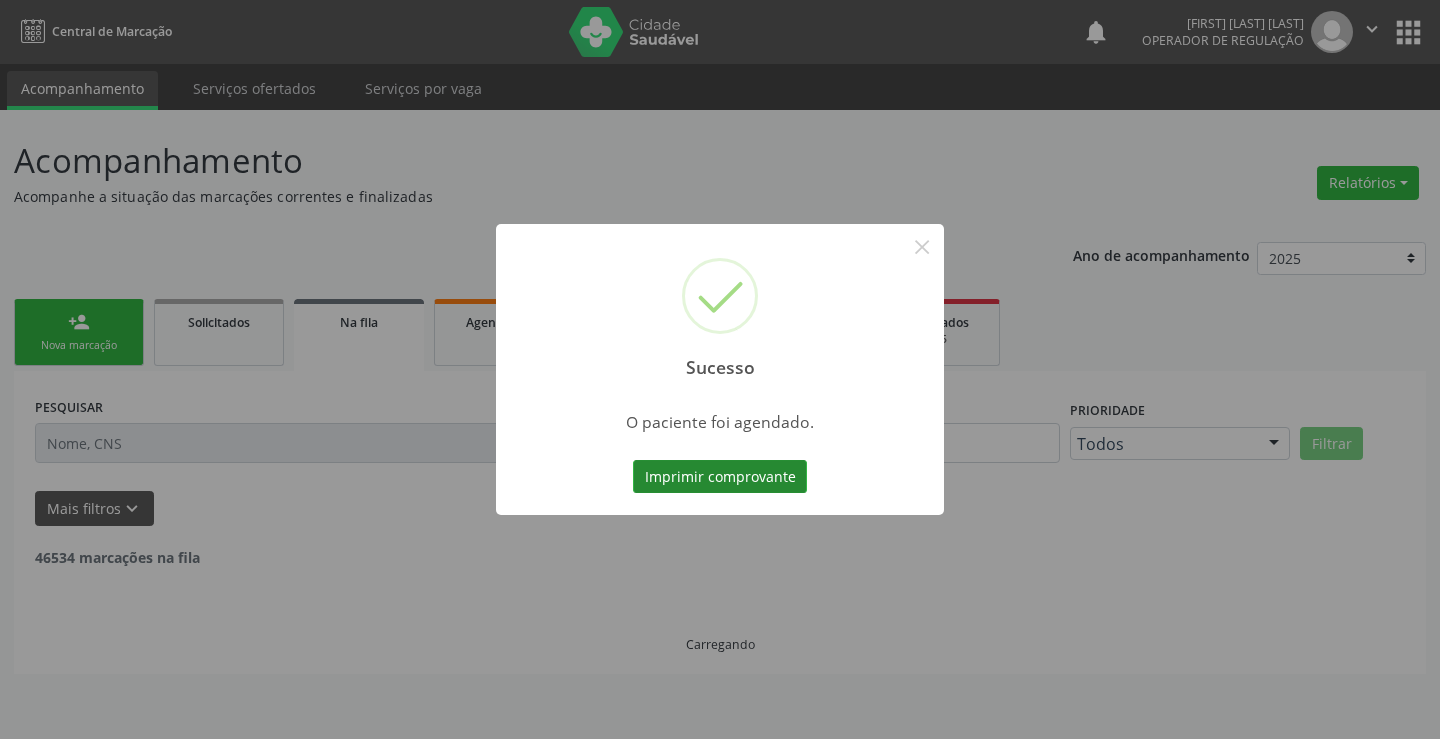 click on "Imprimir comprovante" at bounding box center [720, 477] 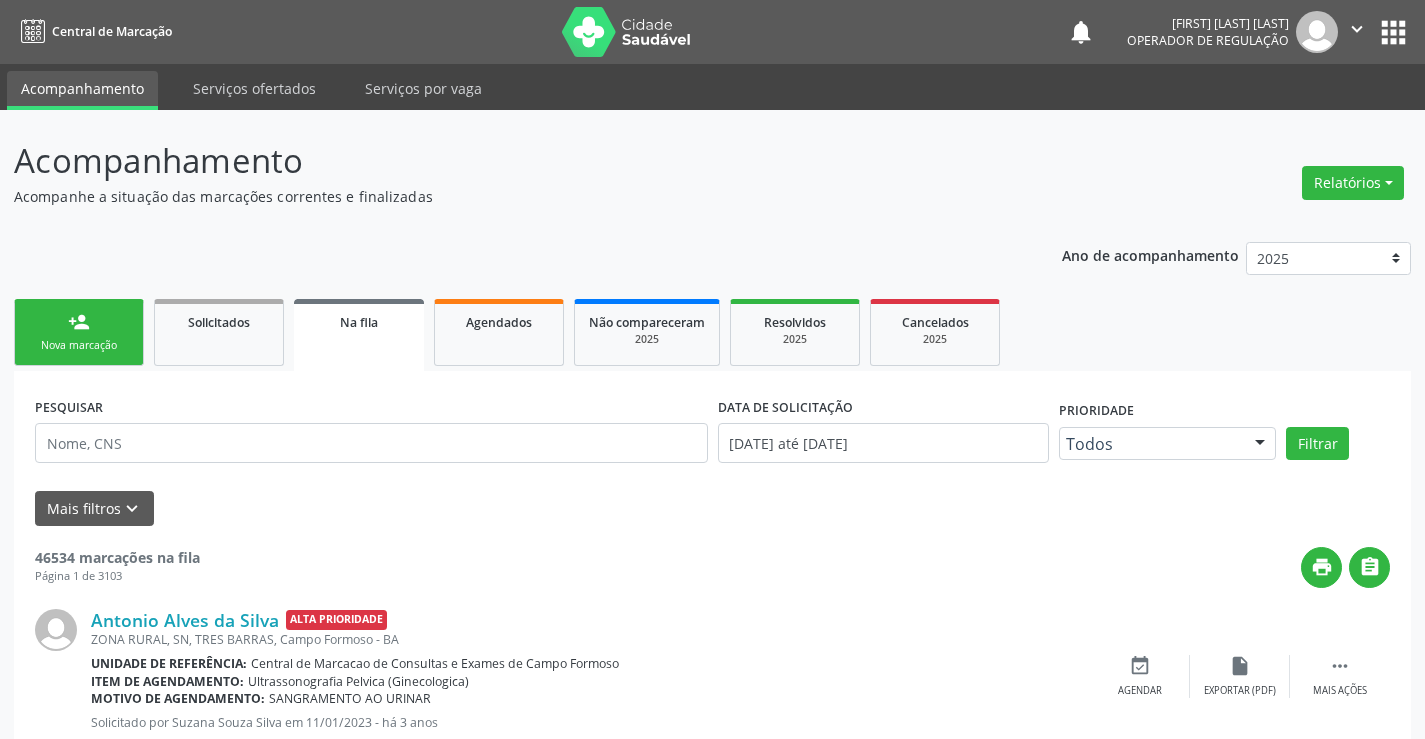 click on "person_add
Nova marcação" at bounding box center (79, 332) 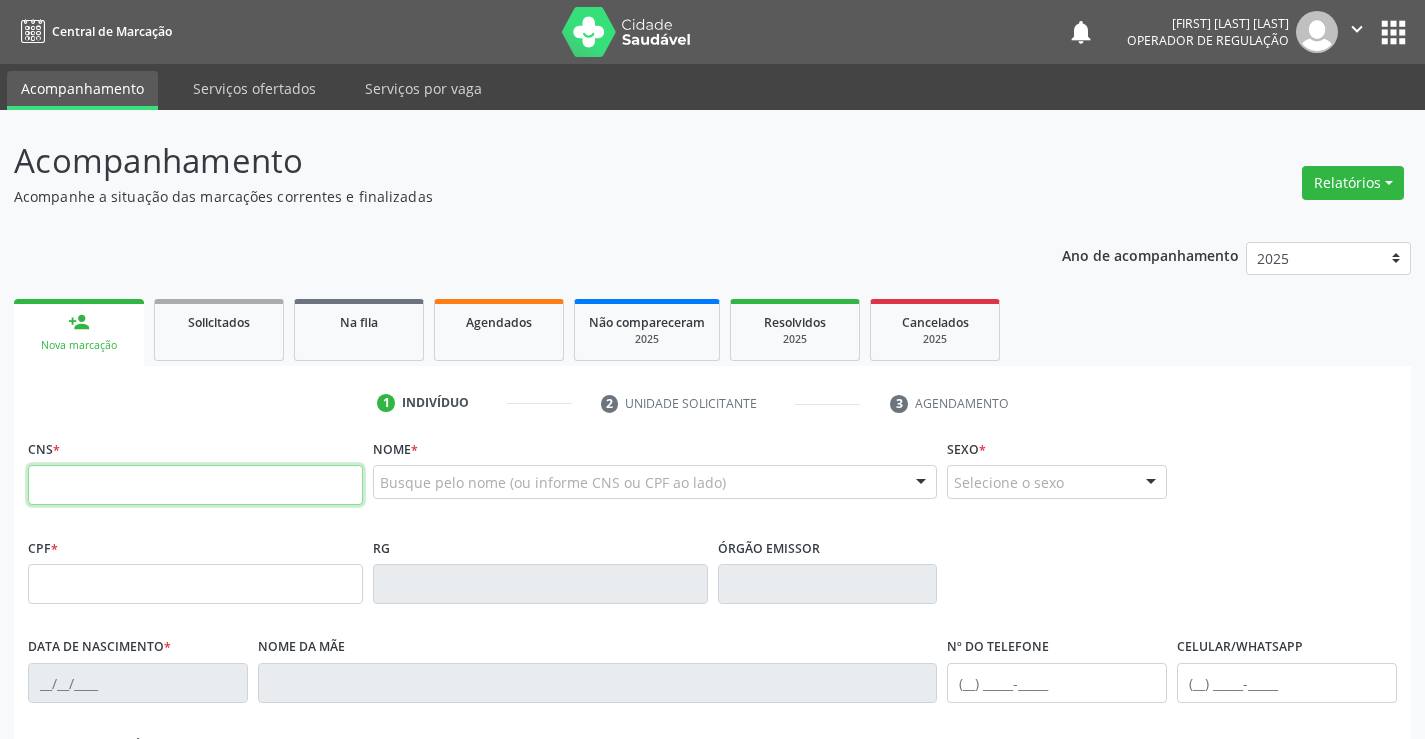 click at bounding box center (195, 485) 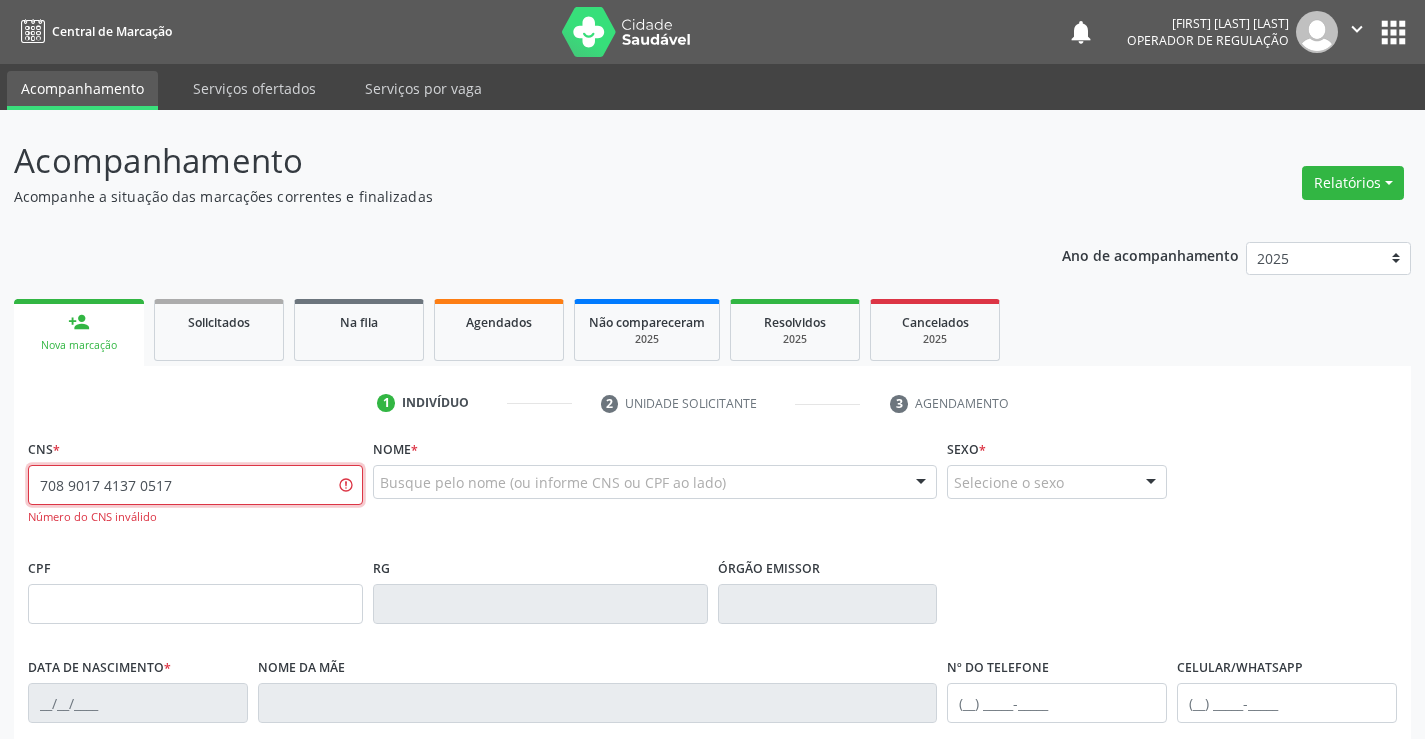 type on "708 9017 4137 0517" 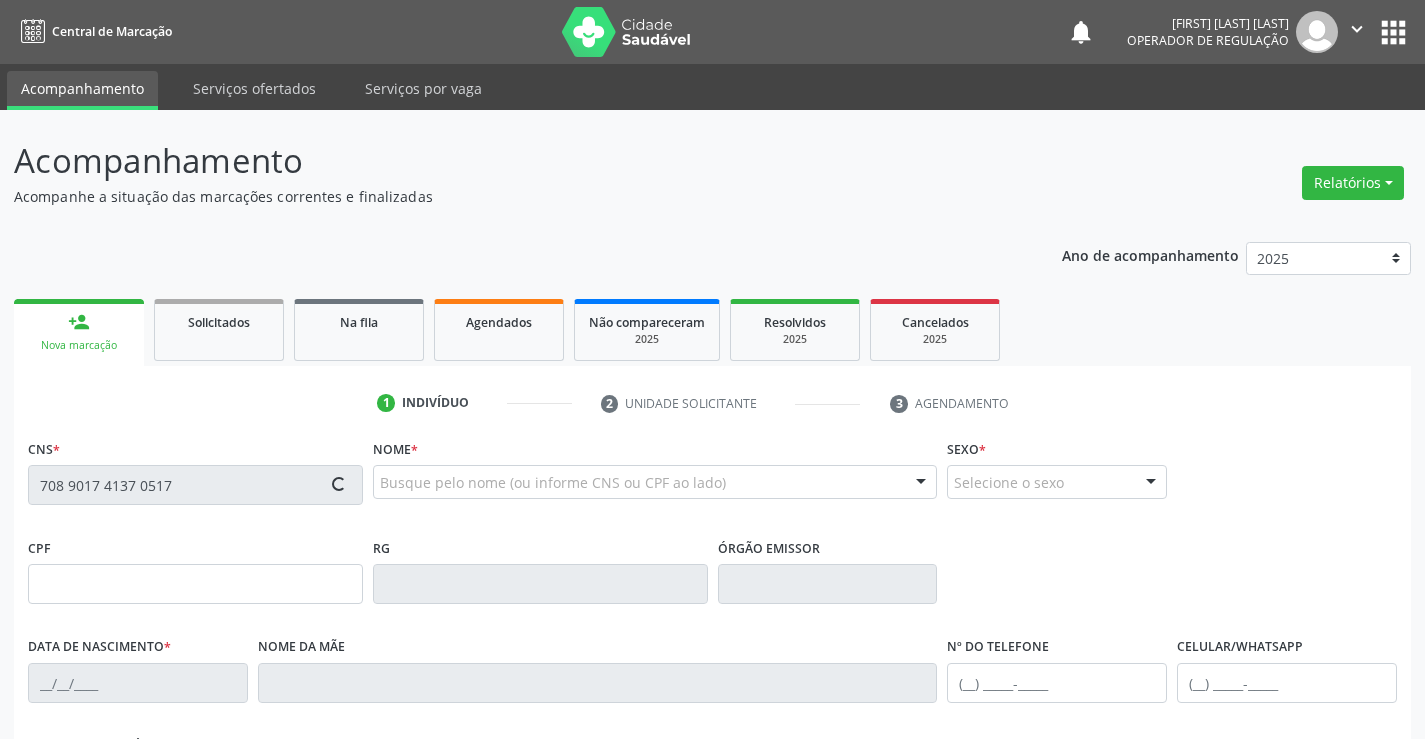 type on "023.981.265-44" 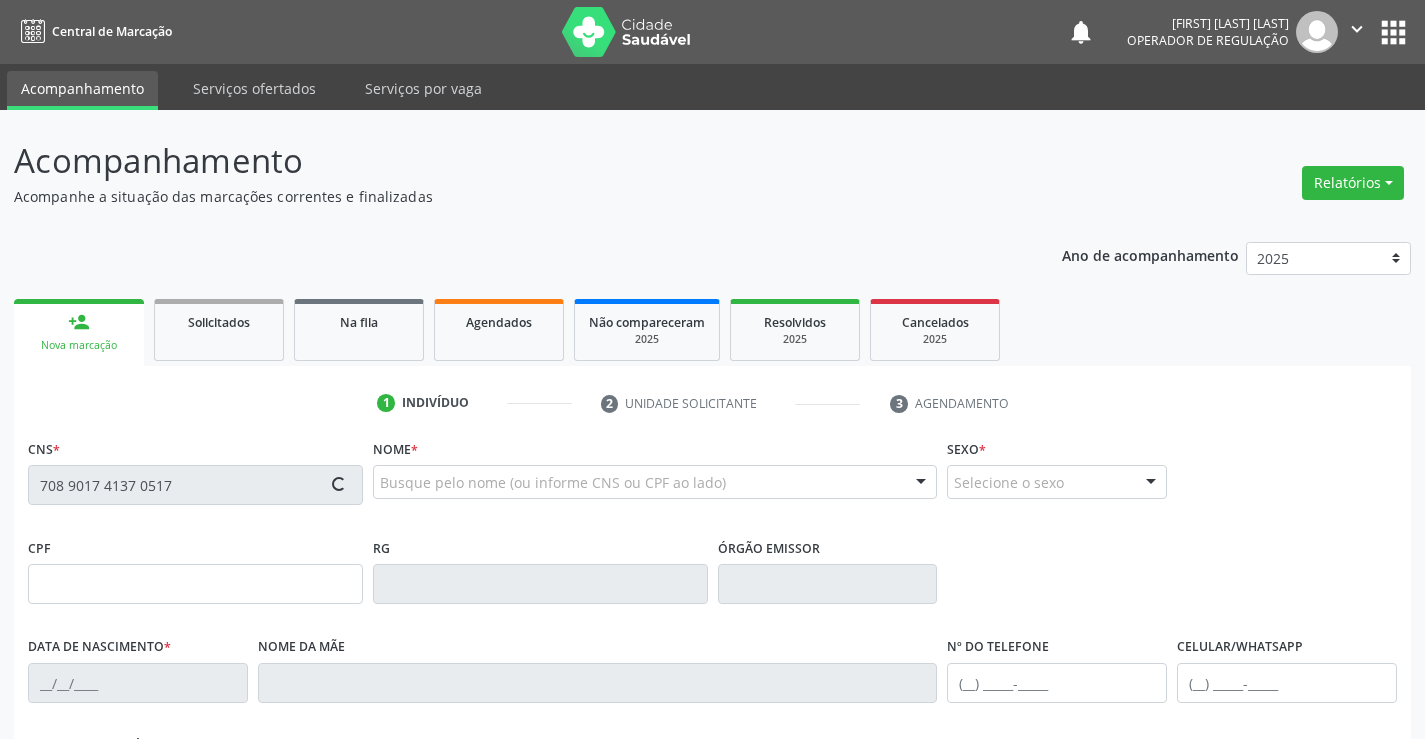 type on "1393881416" 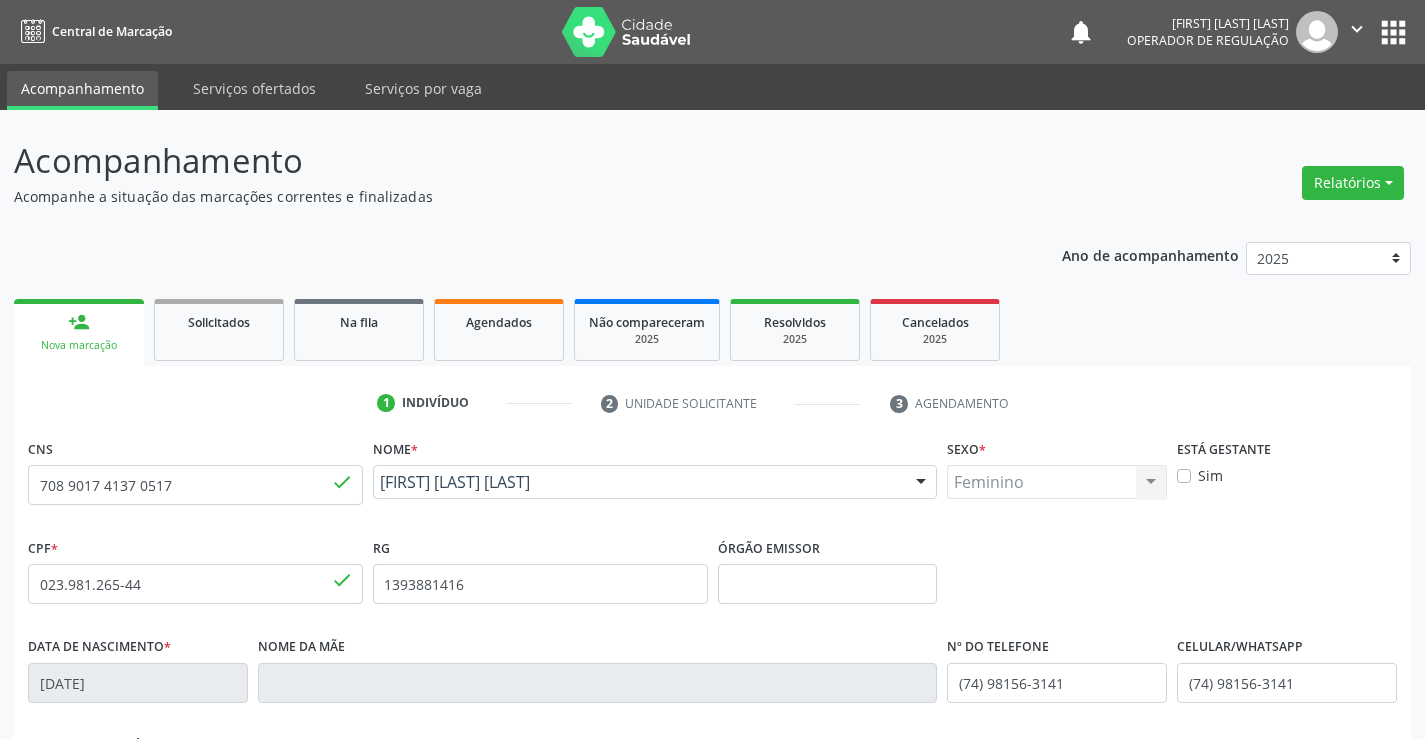scroll, scrollTop: 345, scrollLeft: 0, axis: vertical 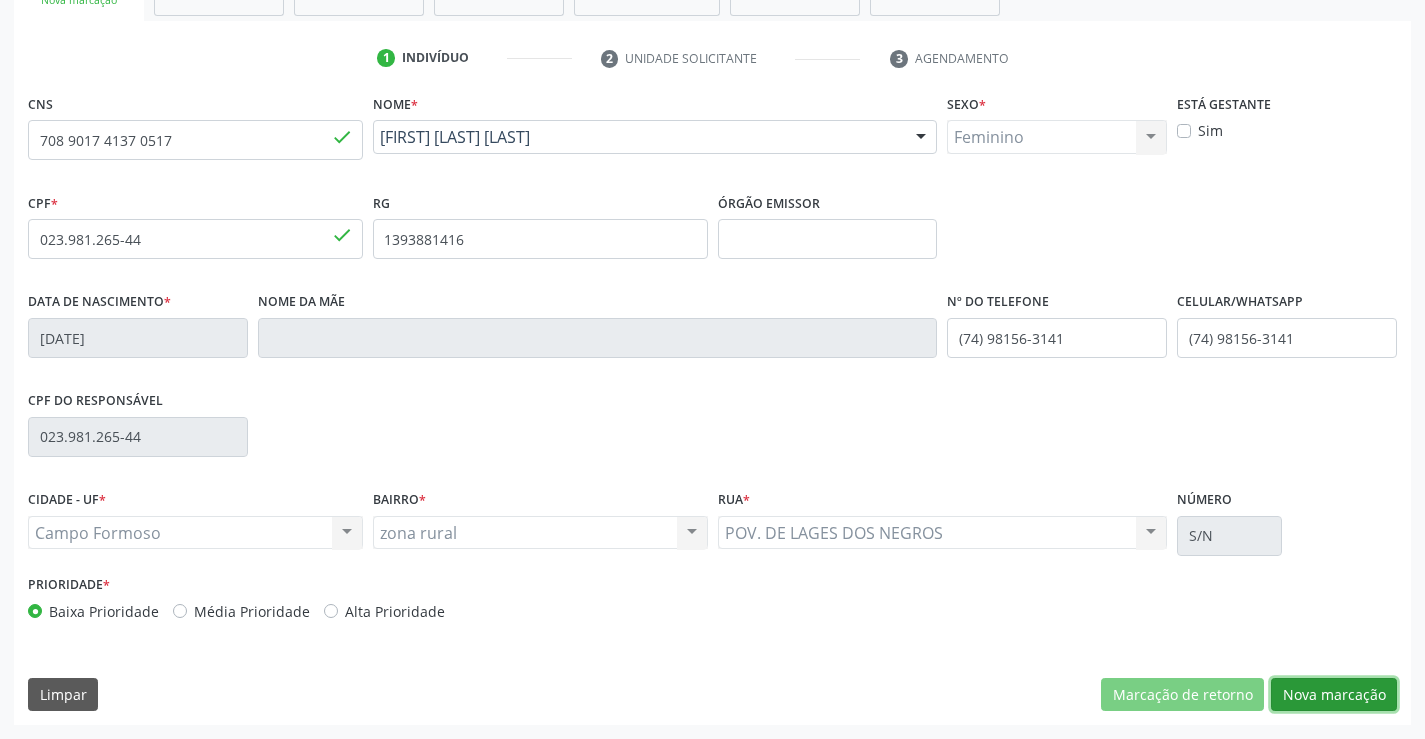 click on "Nova marcação" at bounding box center [1334, 695] 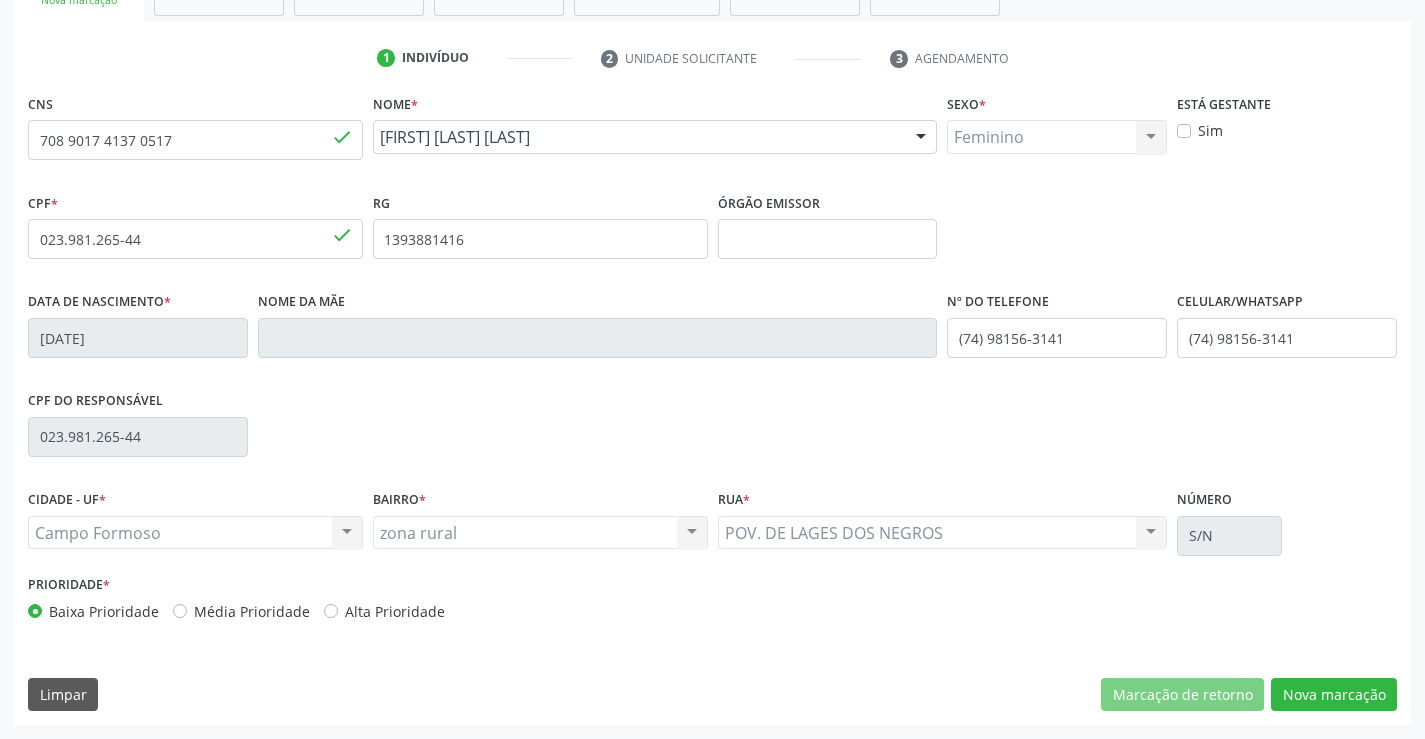 scroll, scrollTop: 167, scrollLeft: 0, axis: vertical 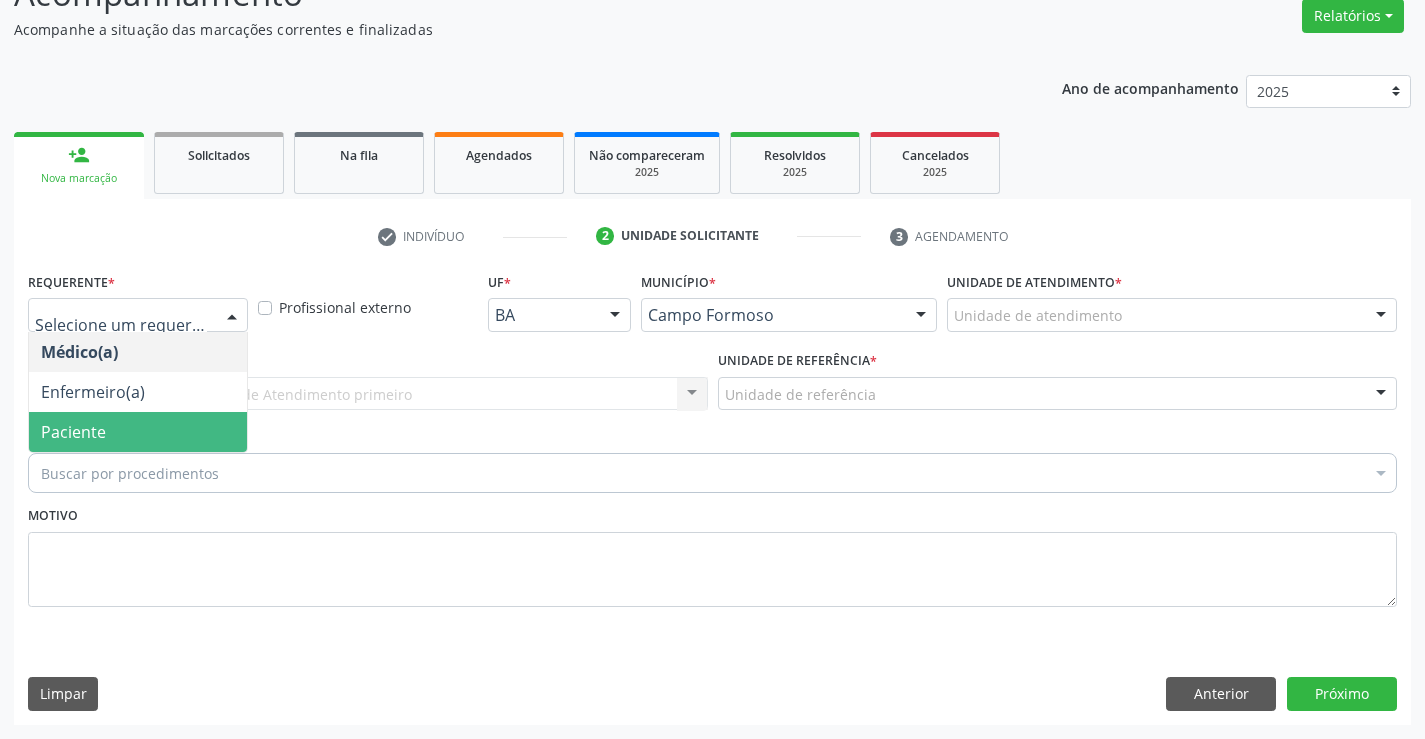 drag, startPoint x: 81, startPoint y: 431, endPoint x: 141, endPoint y: 404, distance: 65.795135 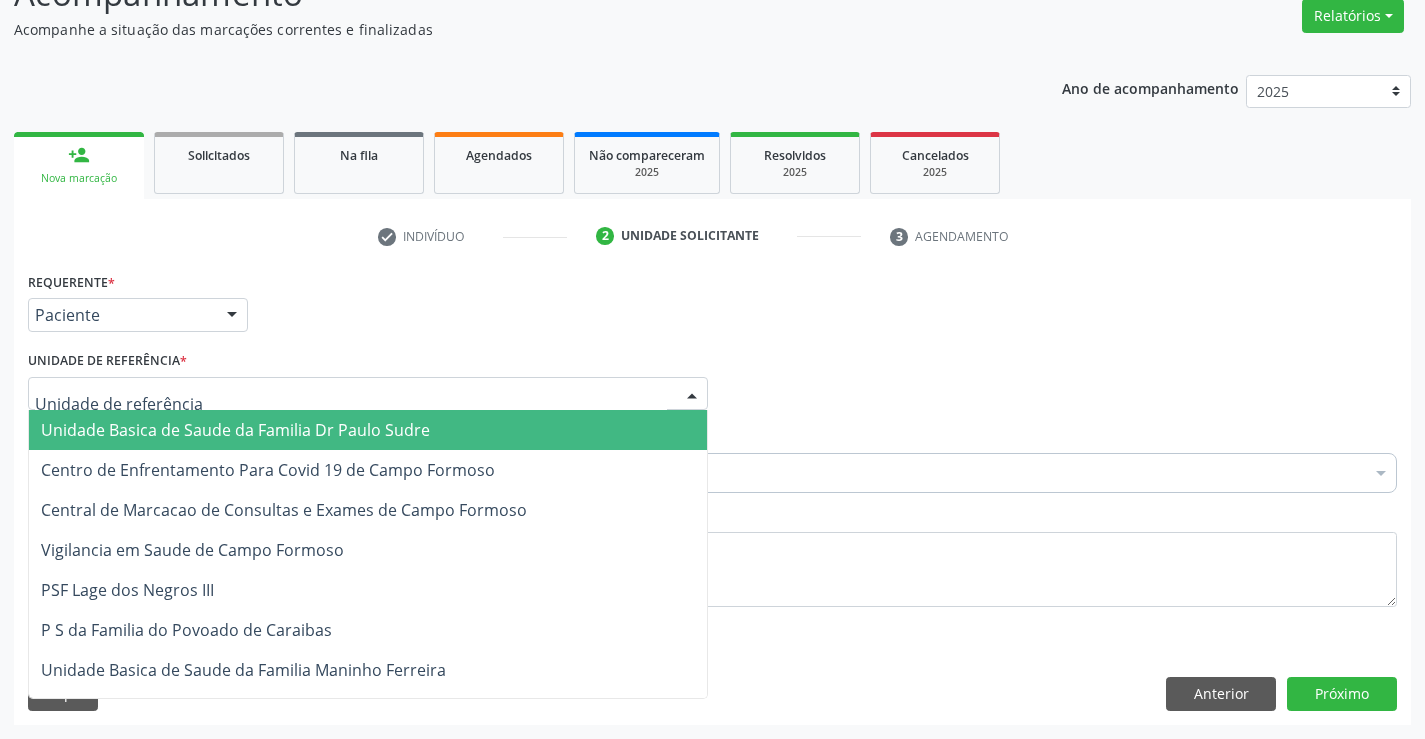 click on "Unidade Basica de Saude da Familia Dr Paulo Sudre" at bounding box center [235, 430] 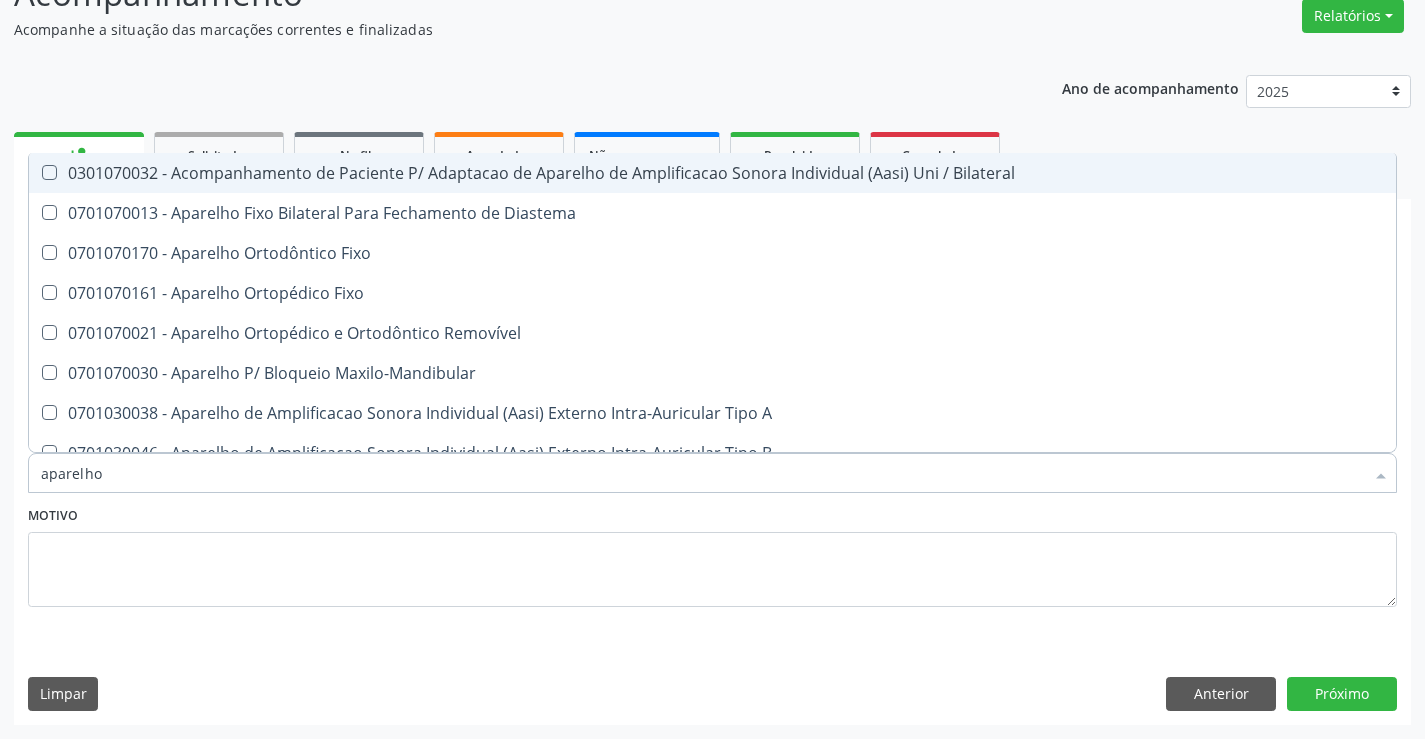 type on "aparelho u" 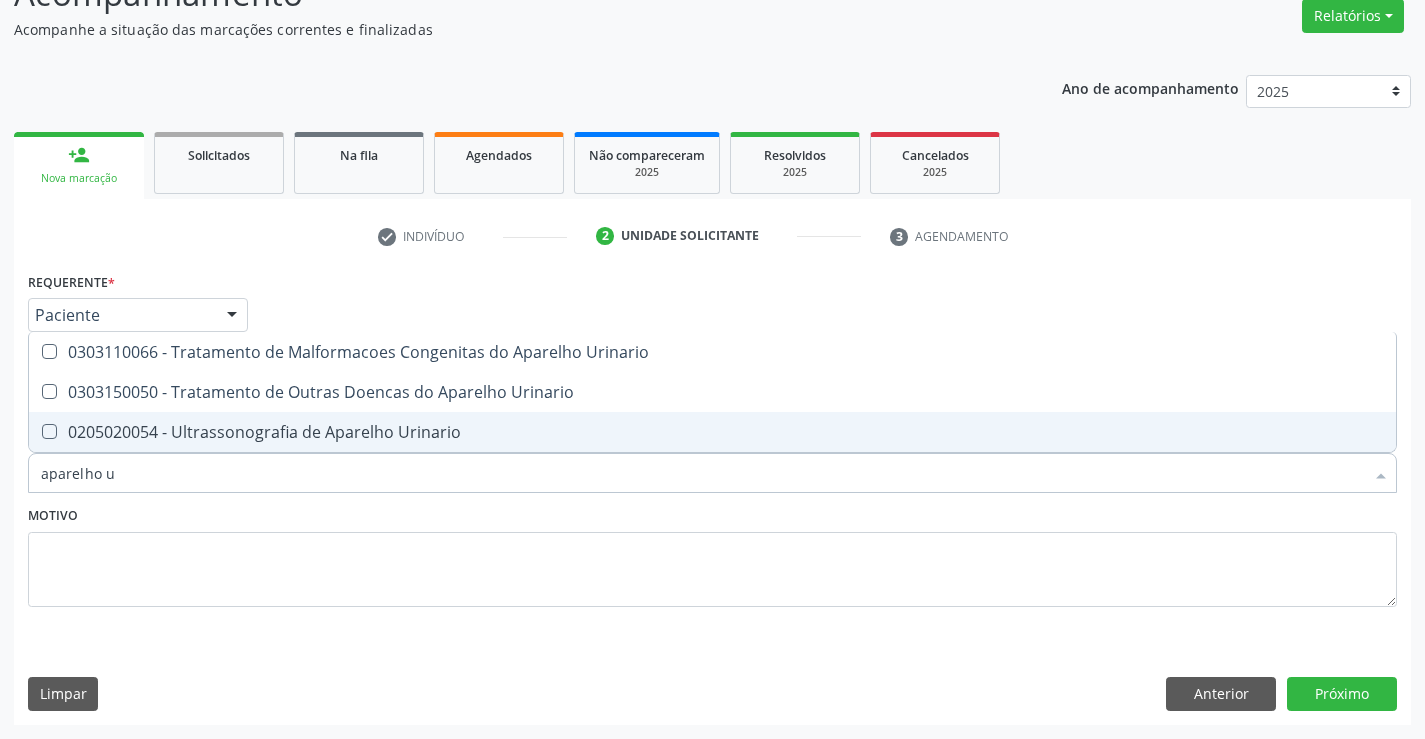 click on "0205020054 - Ultrassonografia de Aparelho Urinario" at bounding box center (712, 432) 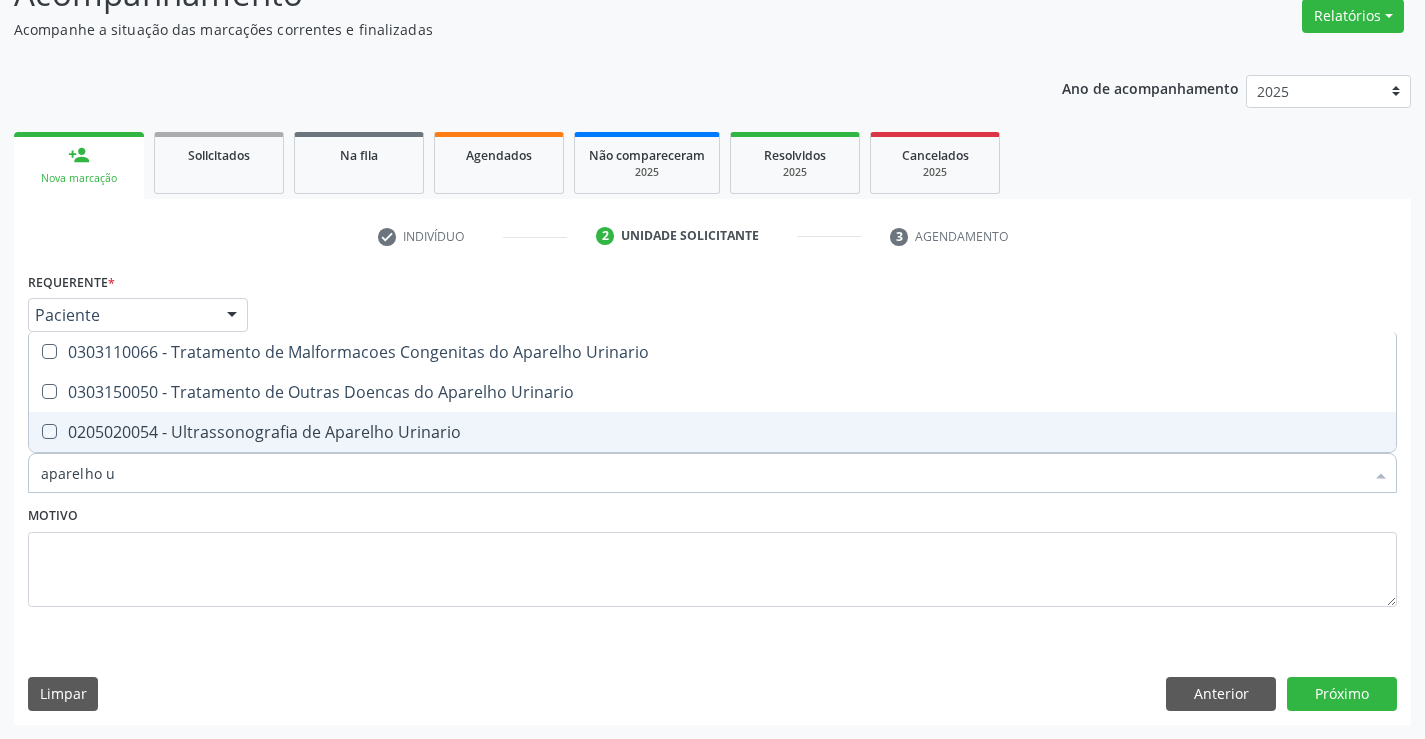 checkbox on "true" 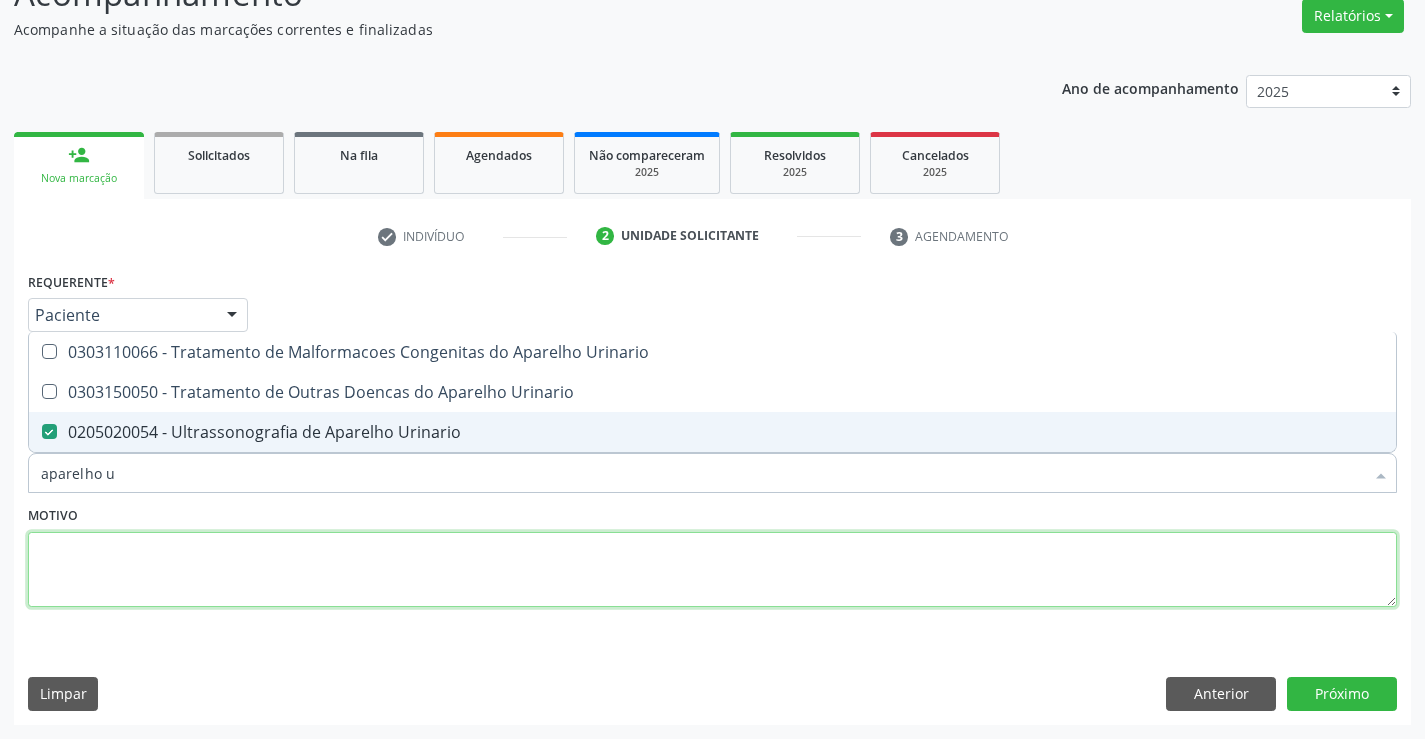 click at bounding box center [712, 570] 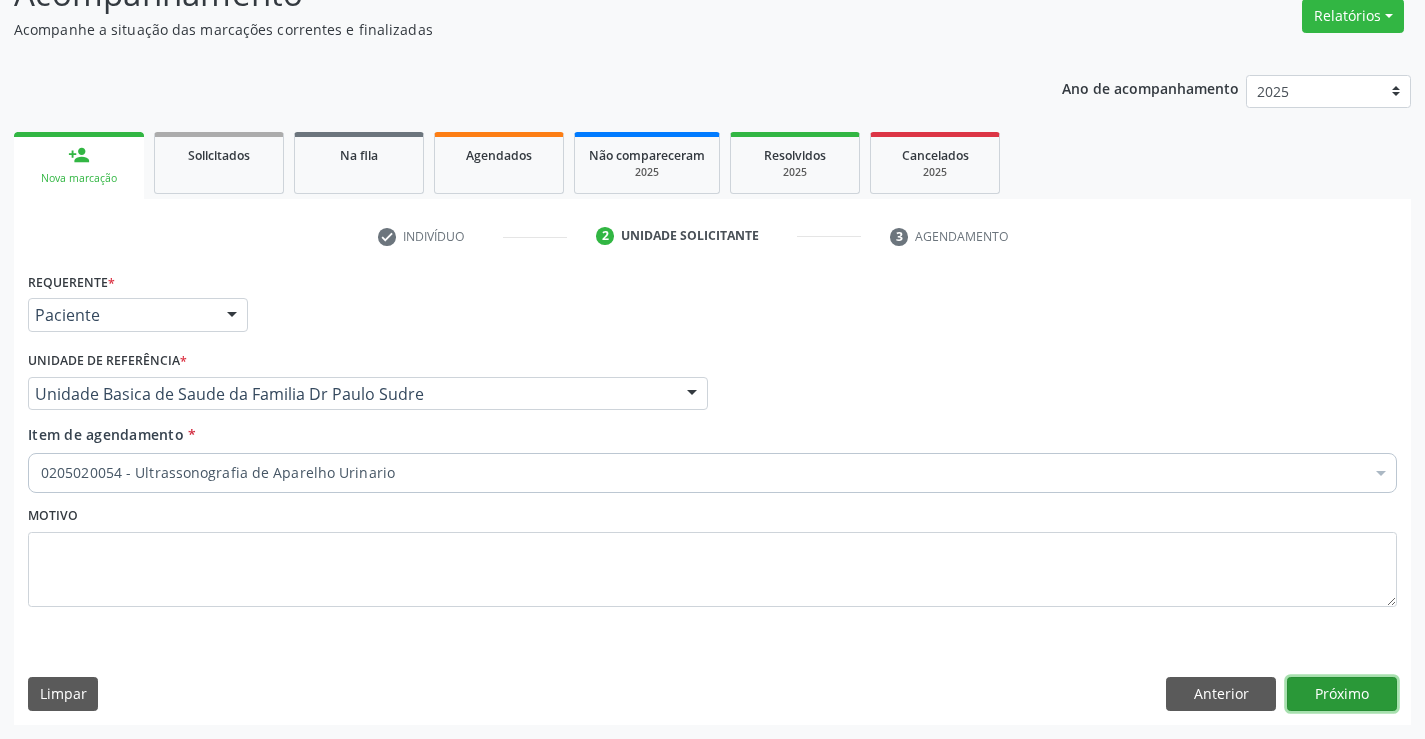 click on "Próximo" at bounding box center [1342, 694] 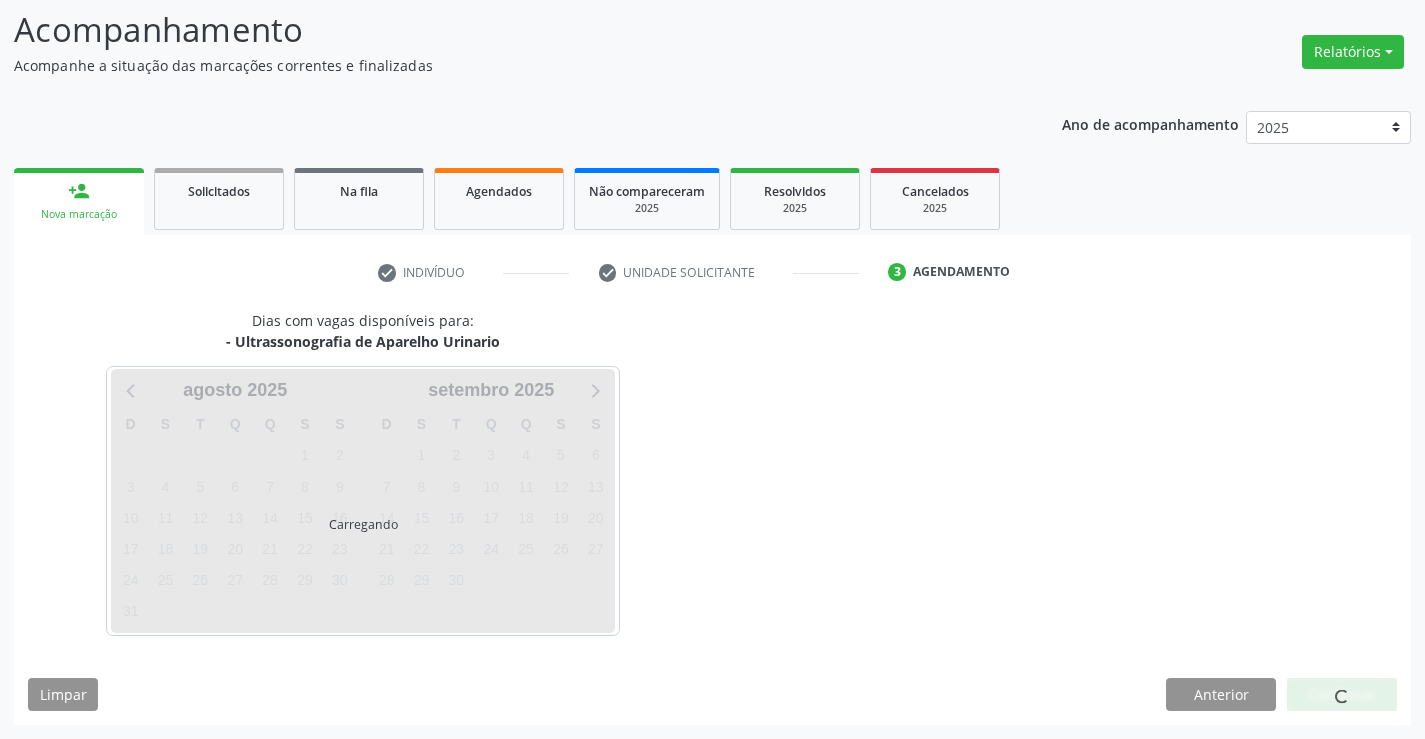 scroll, scrollTop: 131, scrollLeft: 0, axis: vertical 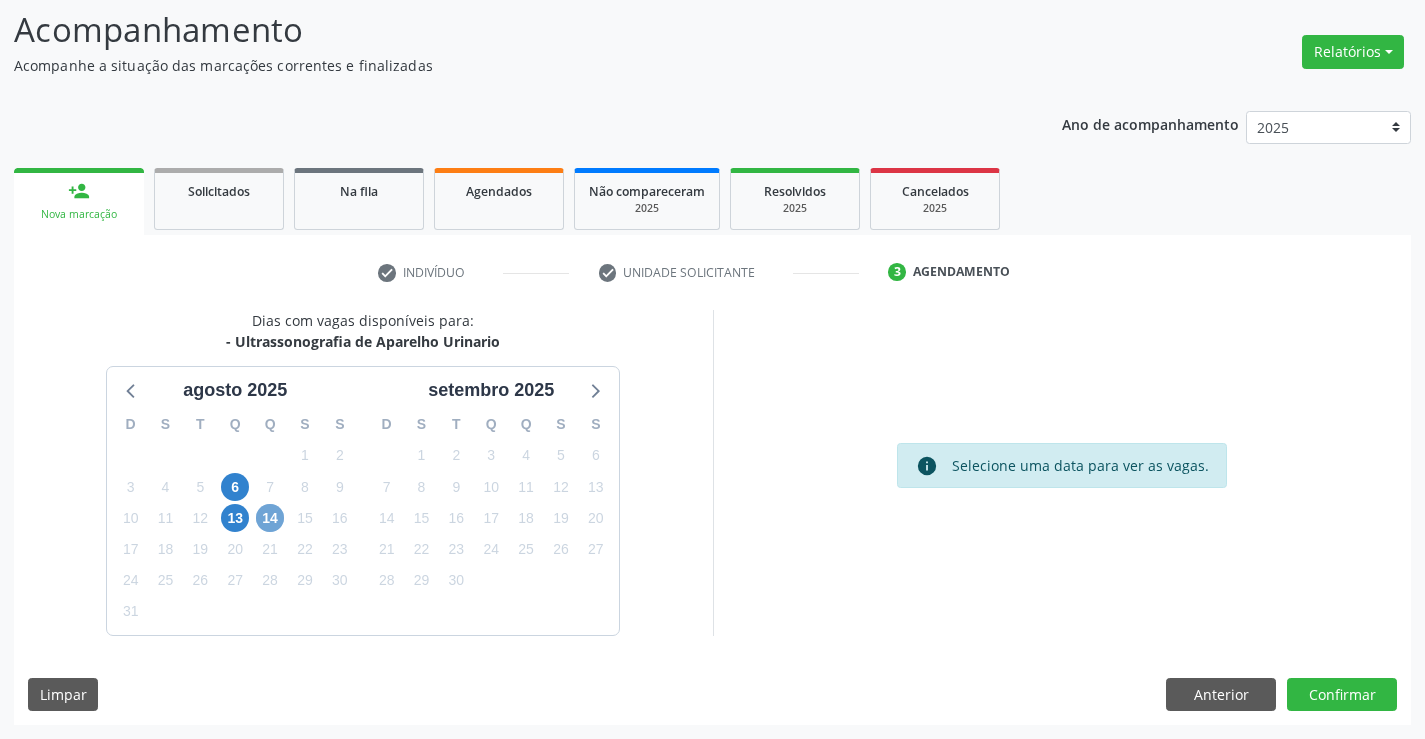click on "14" at bounding box center (270, 518) 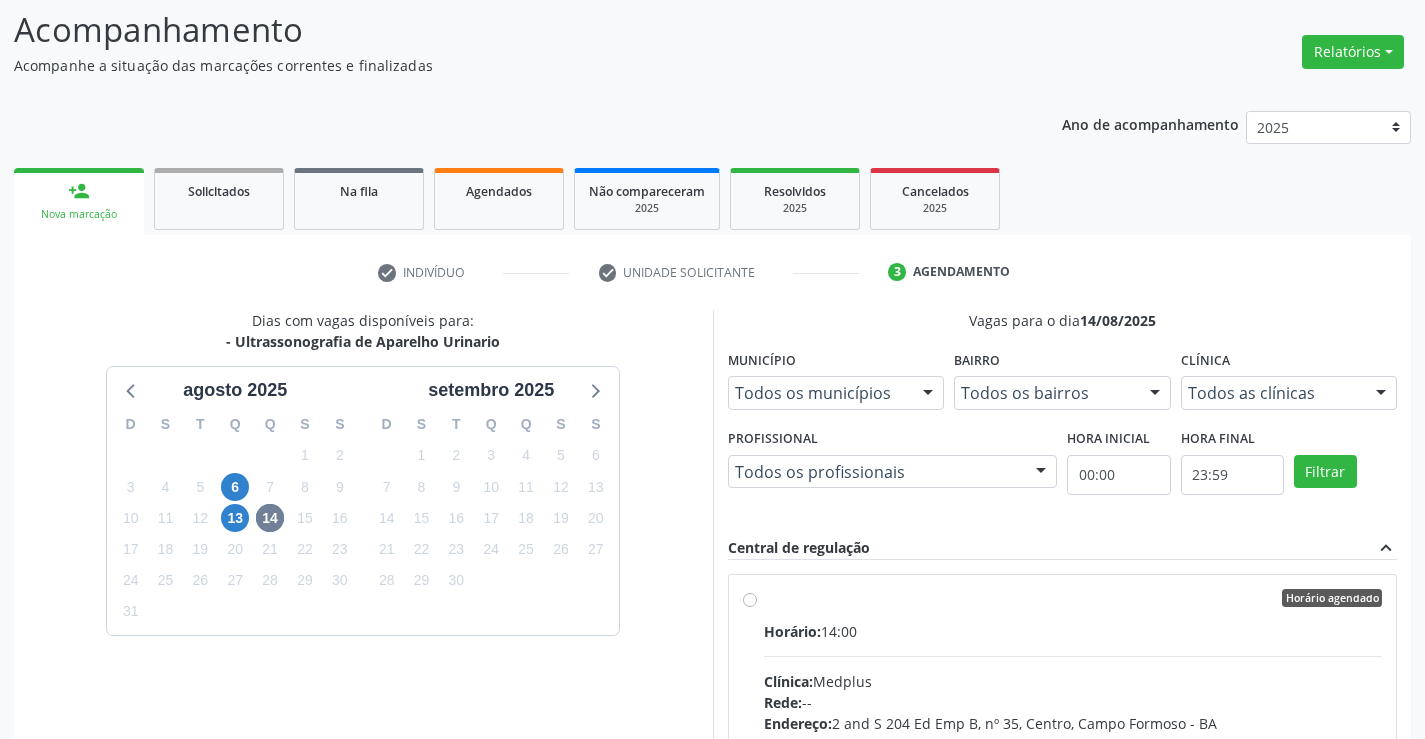 click on "Horário agendado
Horário:   14:00
Clínica:  Medplus
Rede:
--
Endereço:   2 and S 204 Ed Emp B, nº 35, Centro, [CITY] - [STATE]
Telefone:   --
Profissional:
[FIRST] [LAST] [LAST]
Informações adicionais sobre o atendimento
Idade de atendimento:
de 0 a 120 anos
Gênero(s) atendido(s):
Masculino e Feminino
Informações adicionais:
--" at bounding box center (1073, 742) 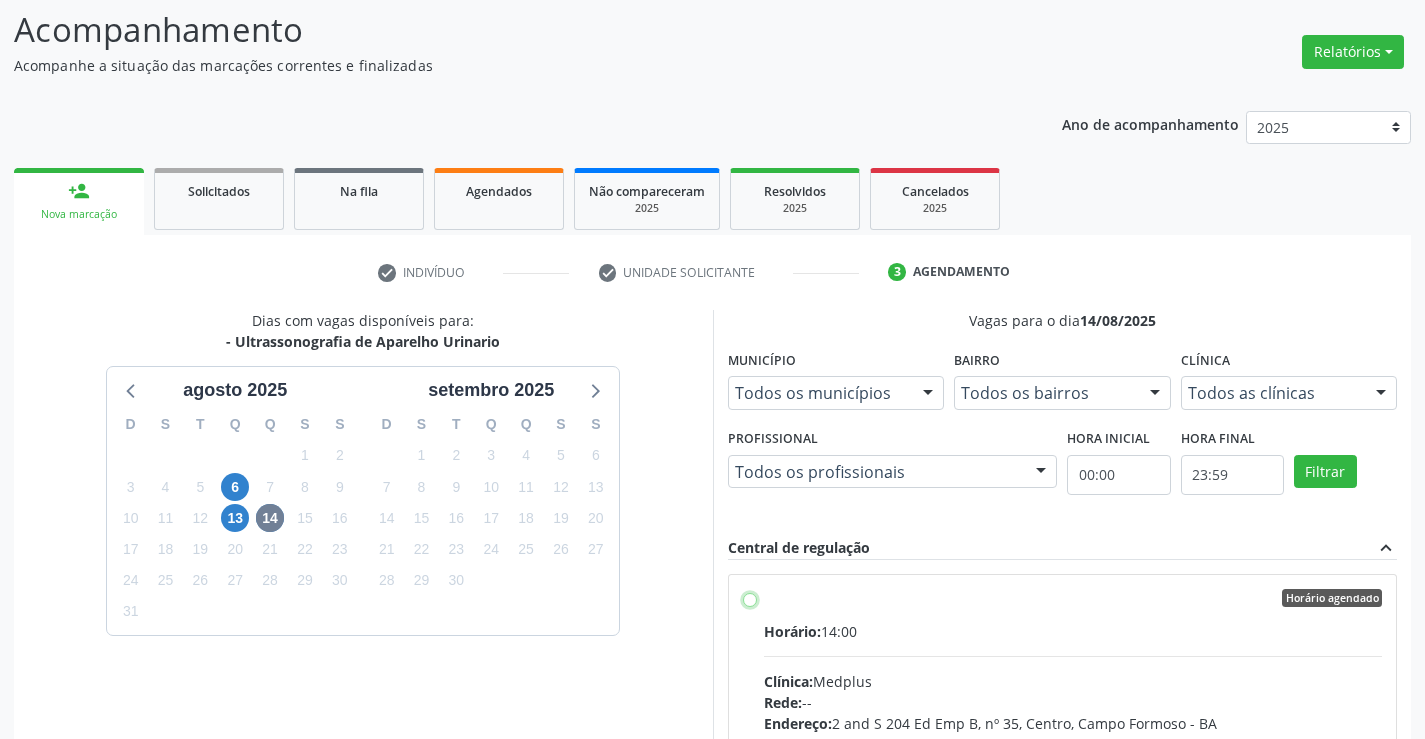 radio on "true" 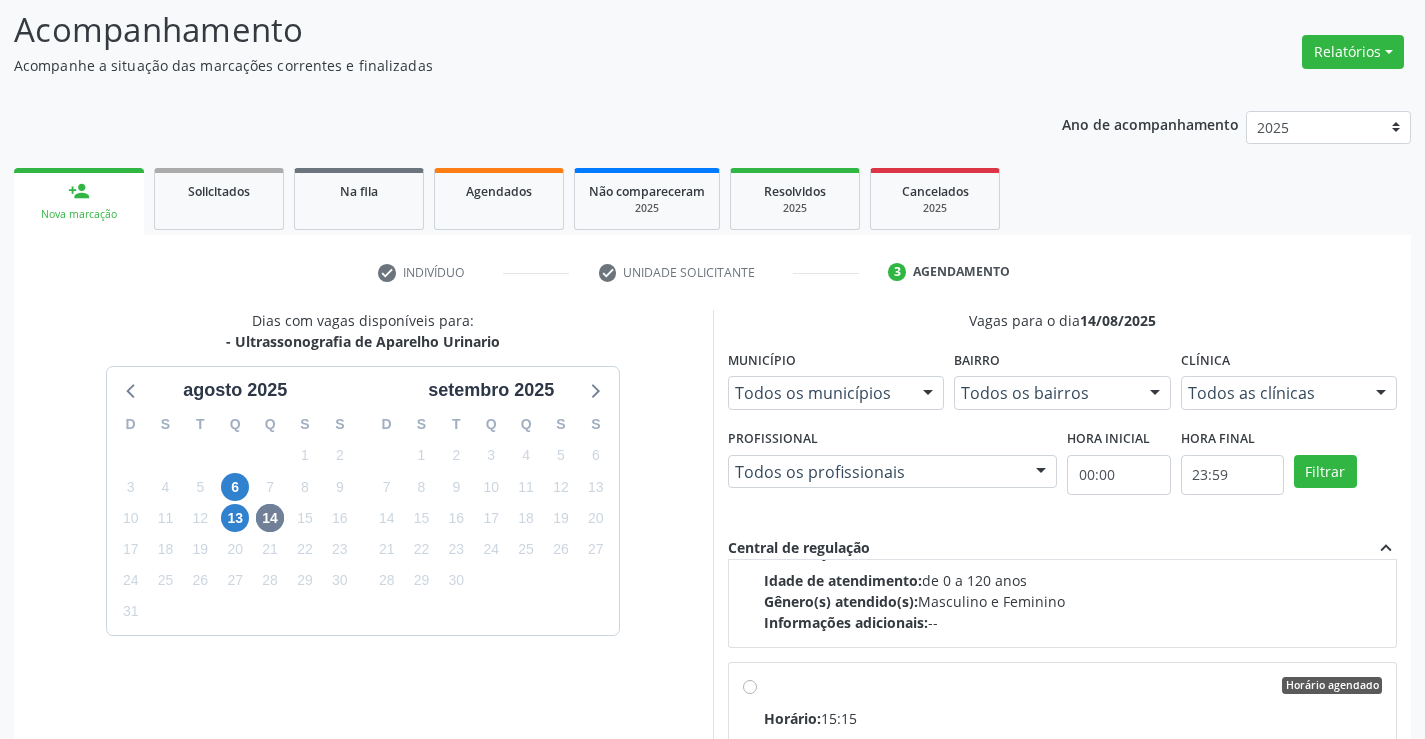 scroll, scrollTop: 1852, scrollLeft: 0, axis: vertical 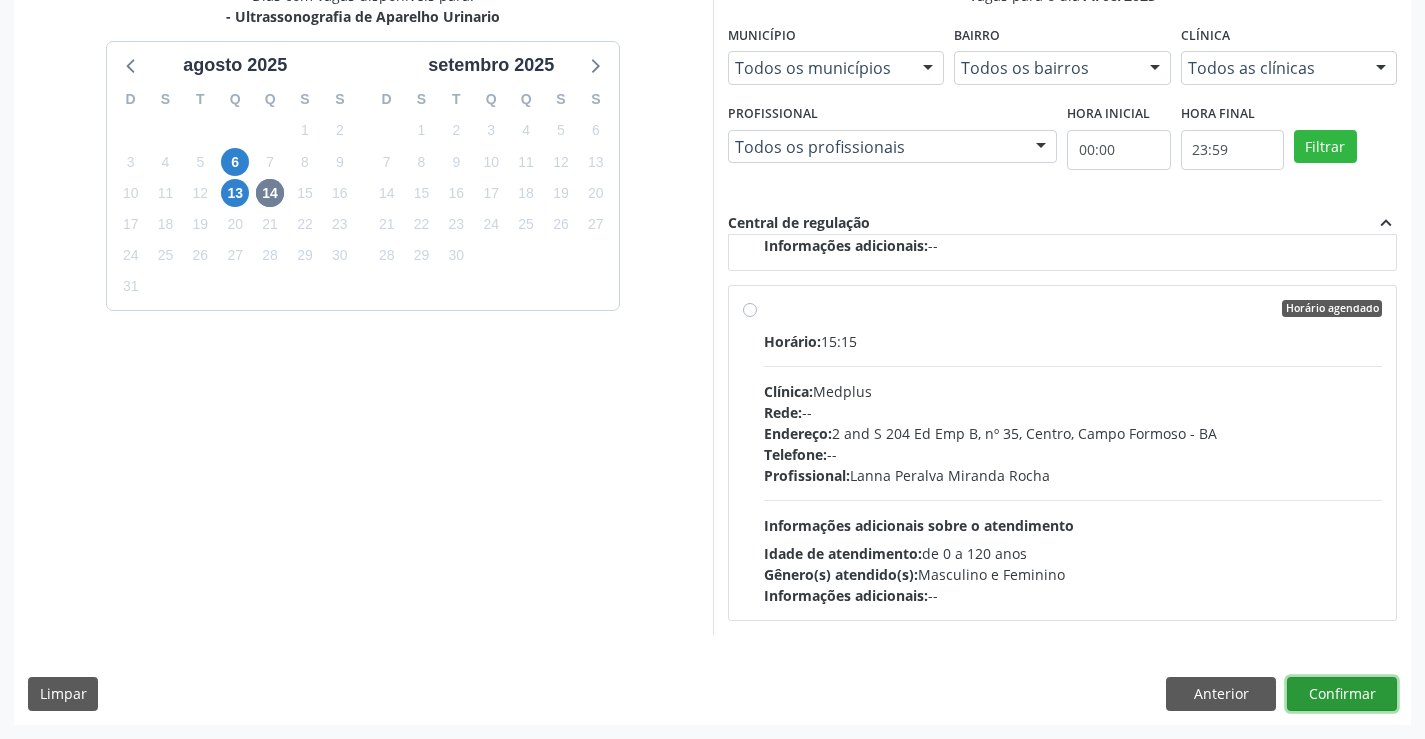 click on "Confirmar" at bounding box center (1342, 694) 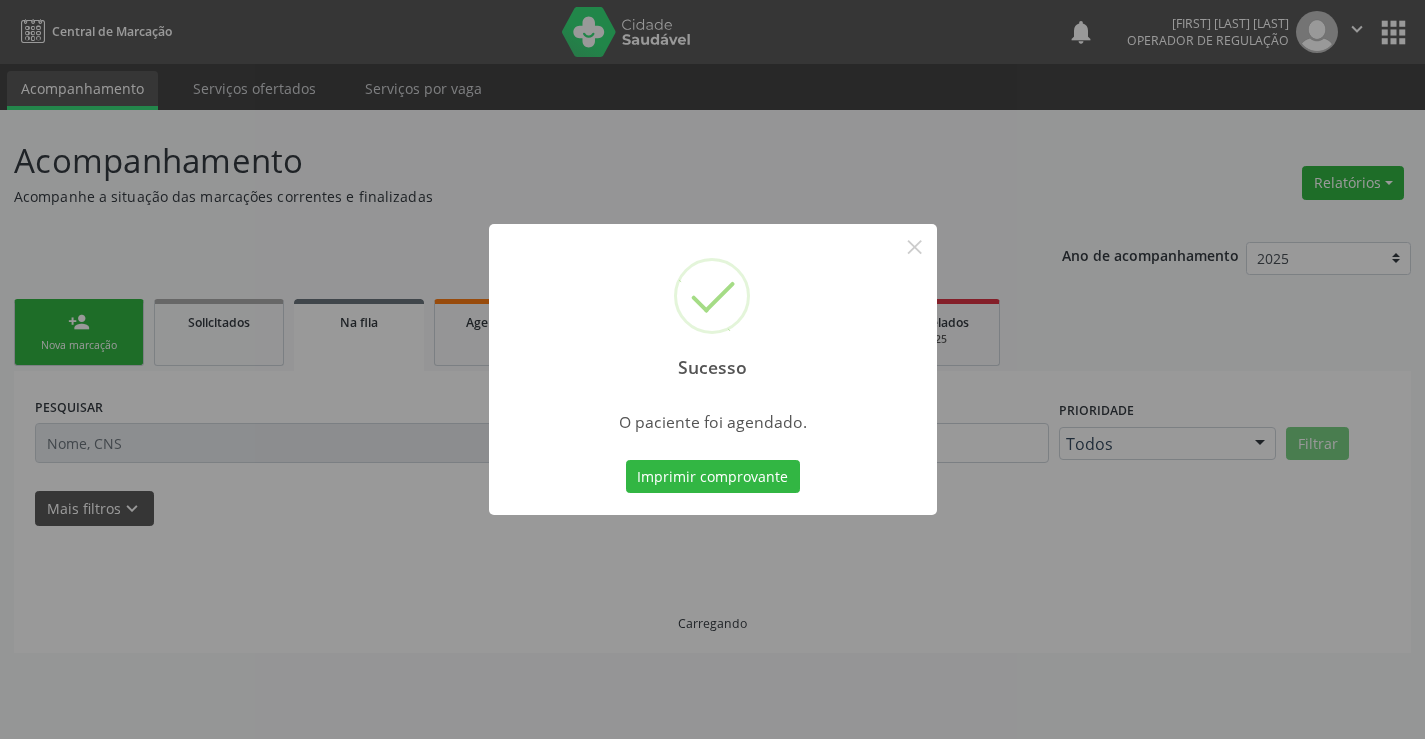scroll, scrollTop: 0, scrollLeft: 0, axis: both 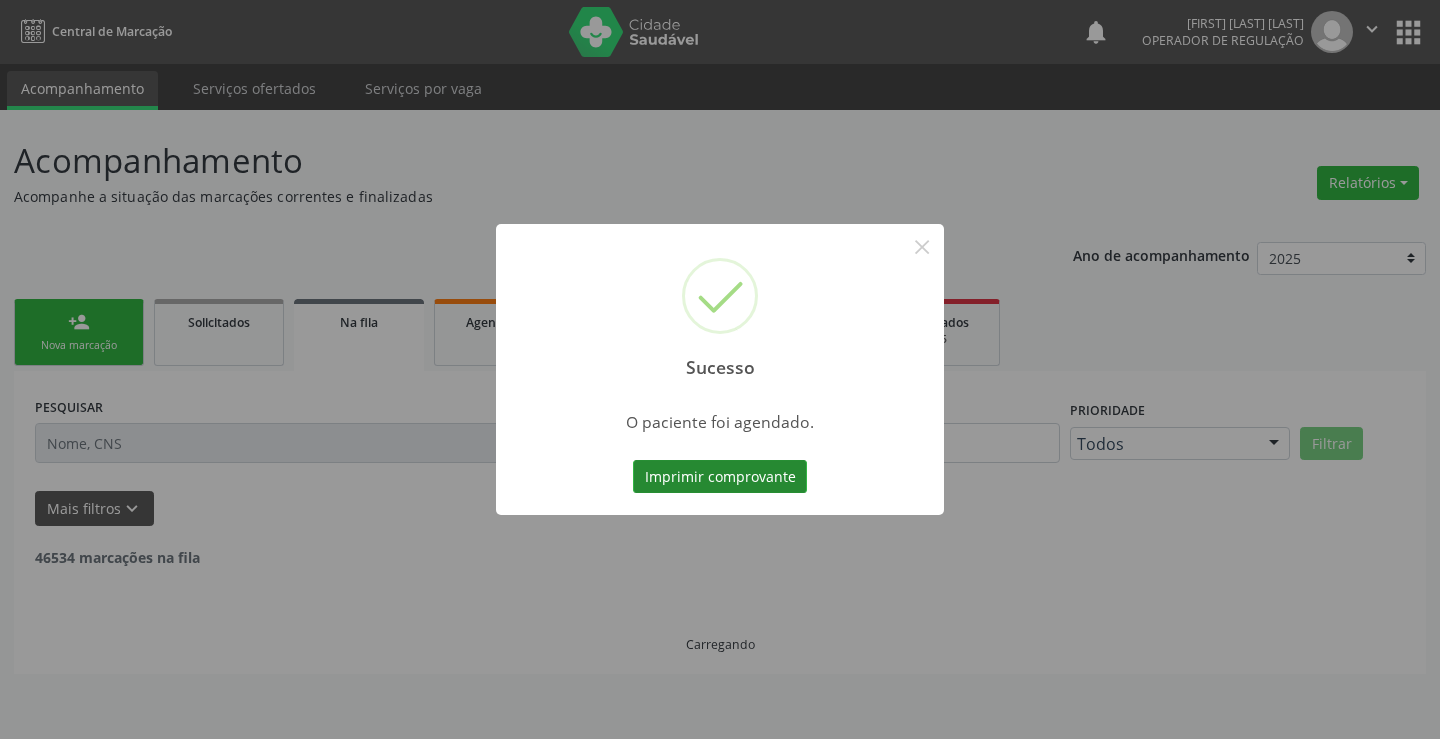 click on "Imprimir comprovante" at bounding box center (720, 477) 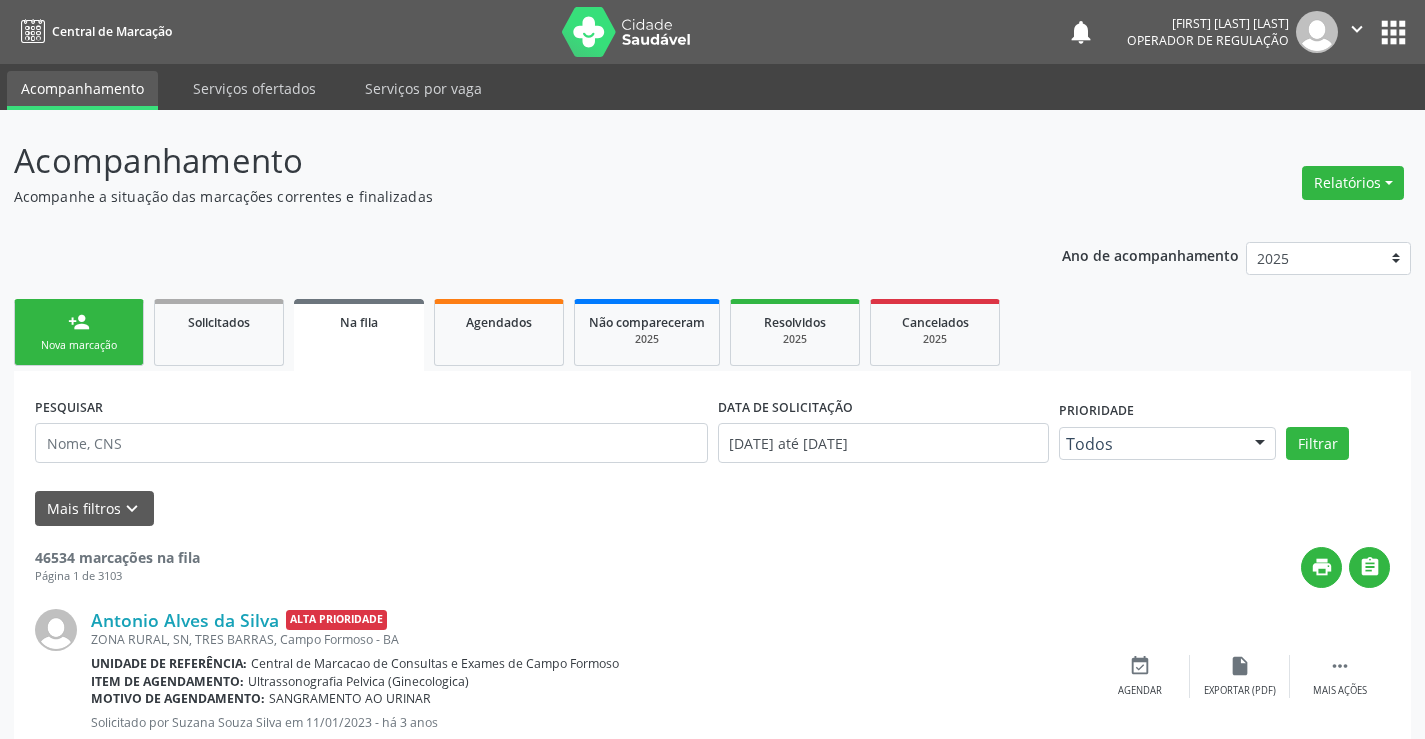 click on "person_add
Nova marcação" at bounding box center (79, 332) 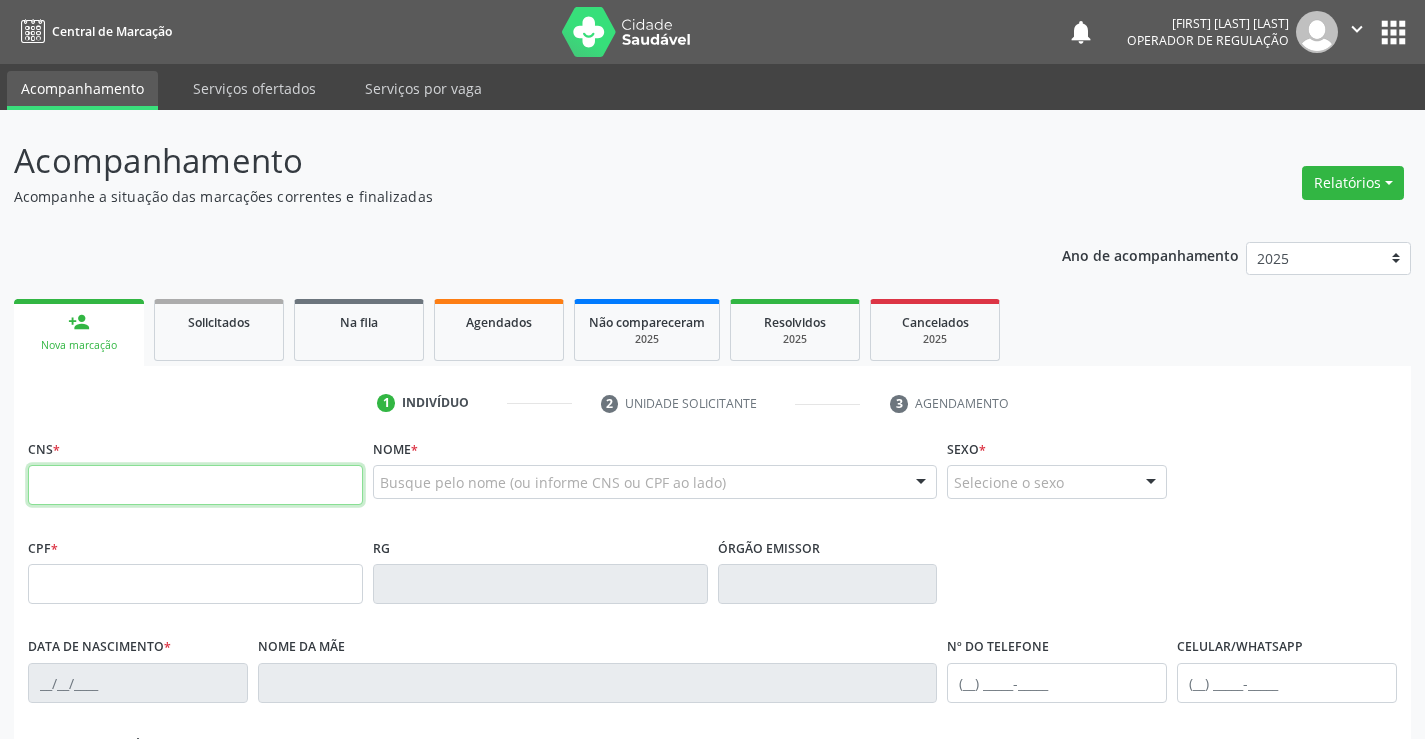 drag, startPoint x: 128, startPoint y: 487, endPoint x: 147, endPoint y: 471, distance: 24.839485 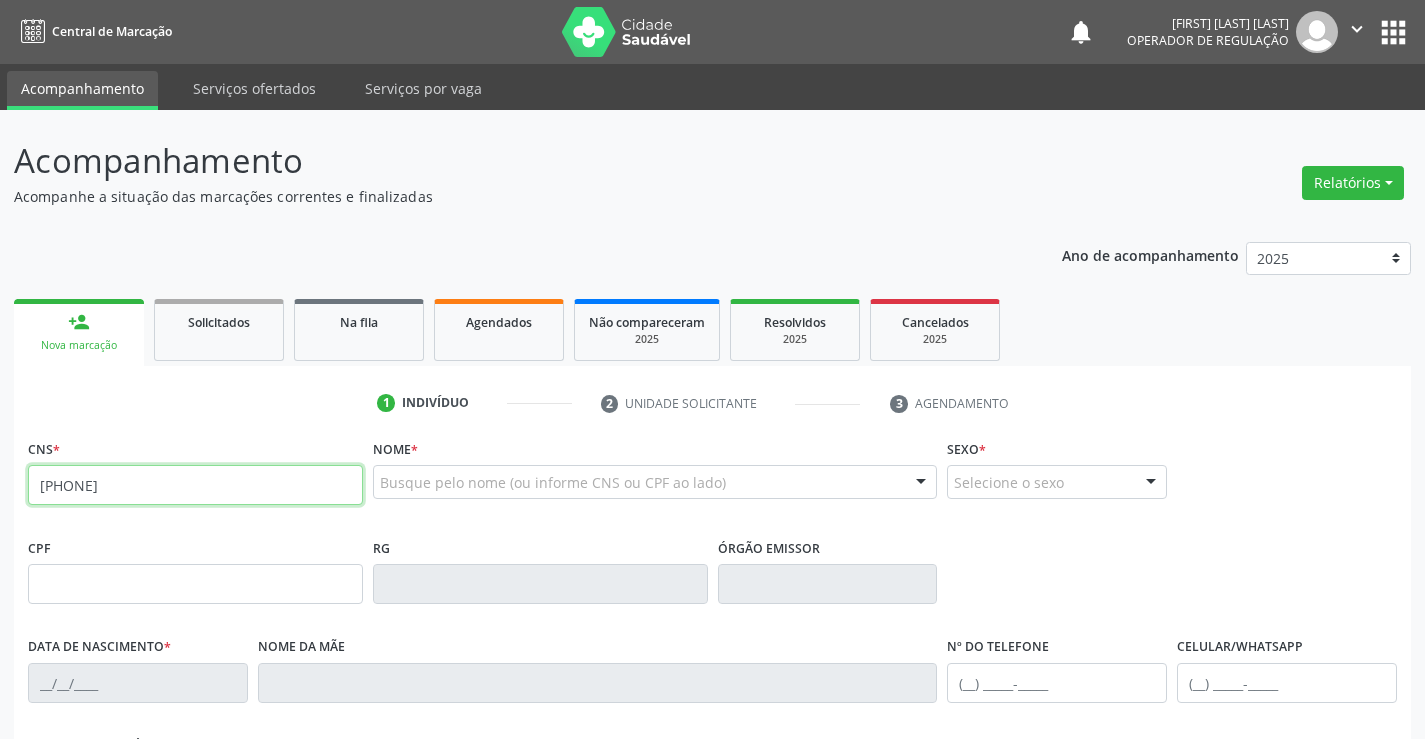 type on "[PHONE]" 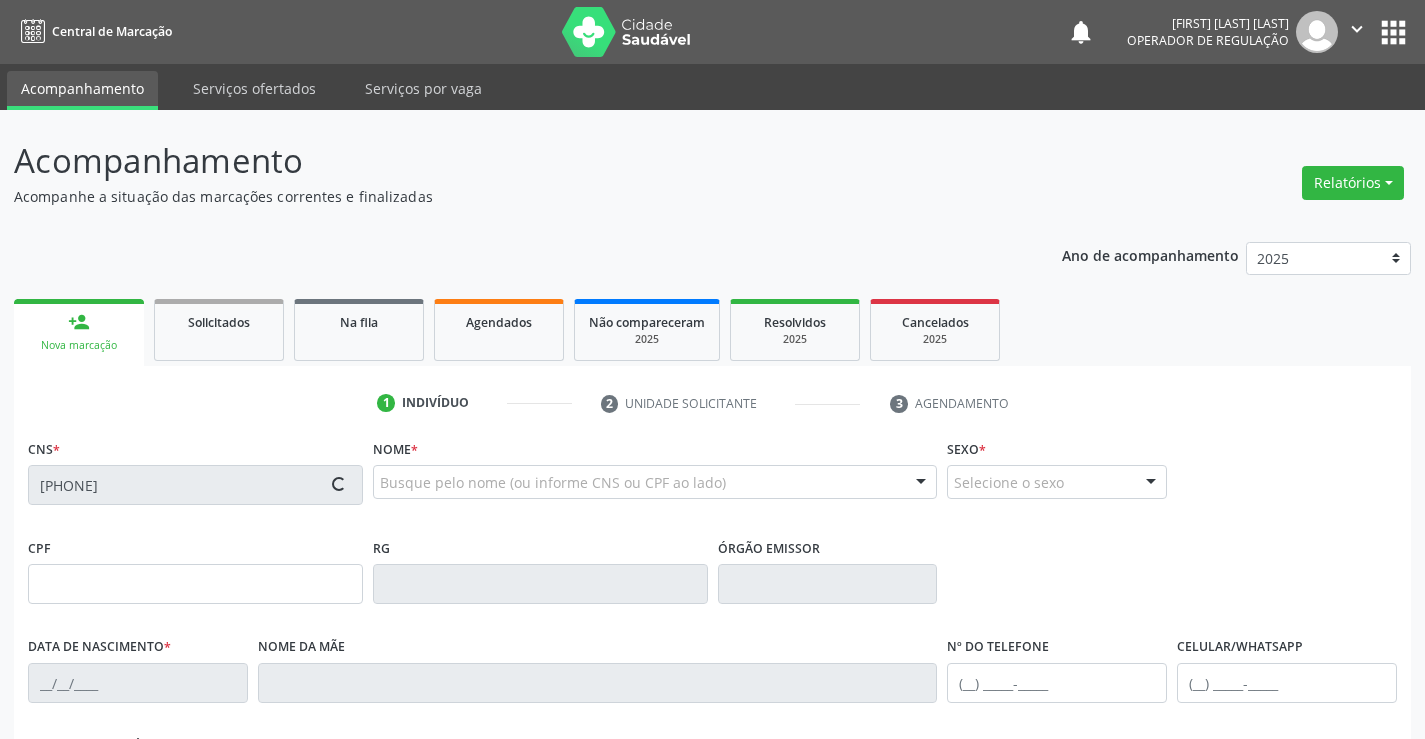 type on "[NUMBER]" 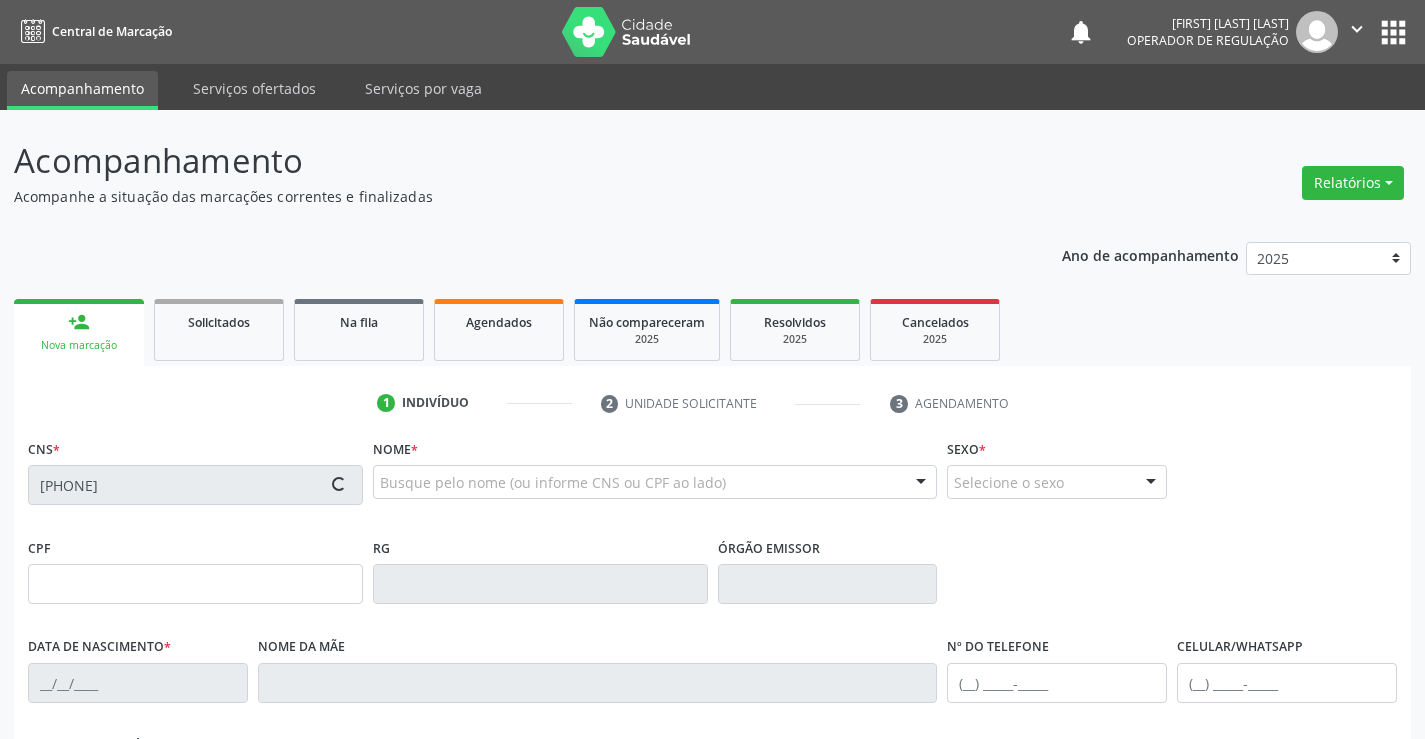 type on "[DATE]" 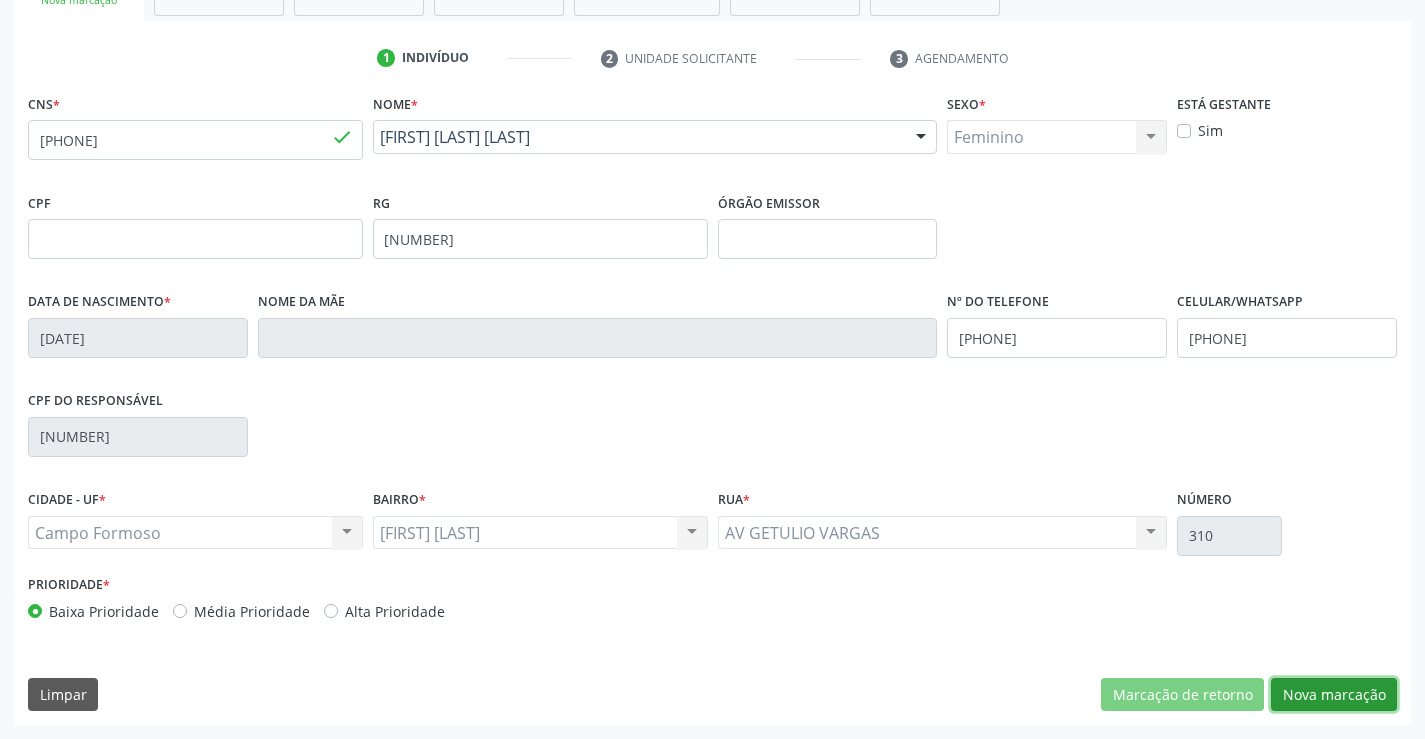 click on "Nova marcação" at bounding box center [1334, 695] 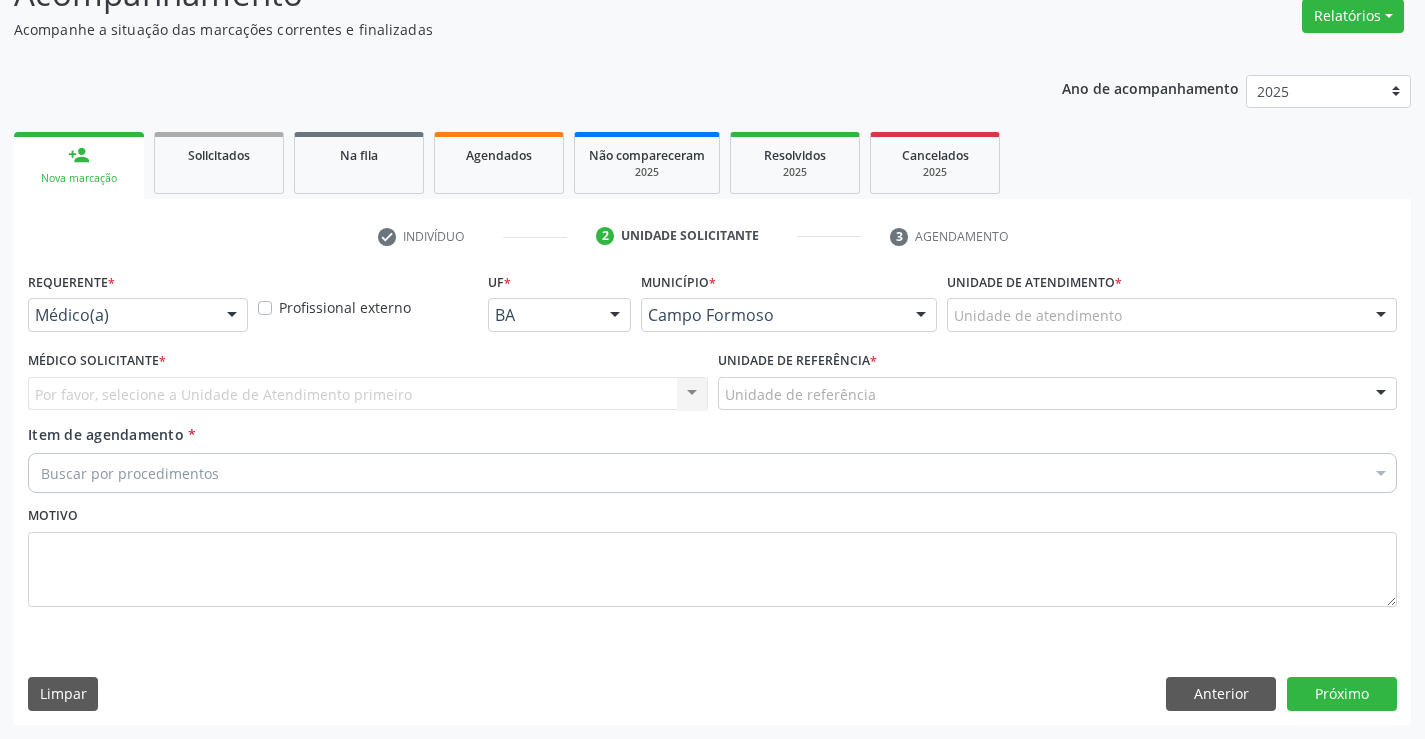 scroll, scrollTop: 167, scrollLeft: 0, axis: vertical 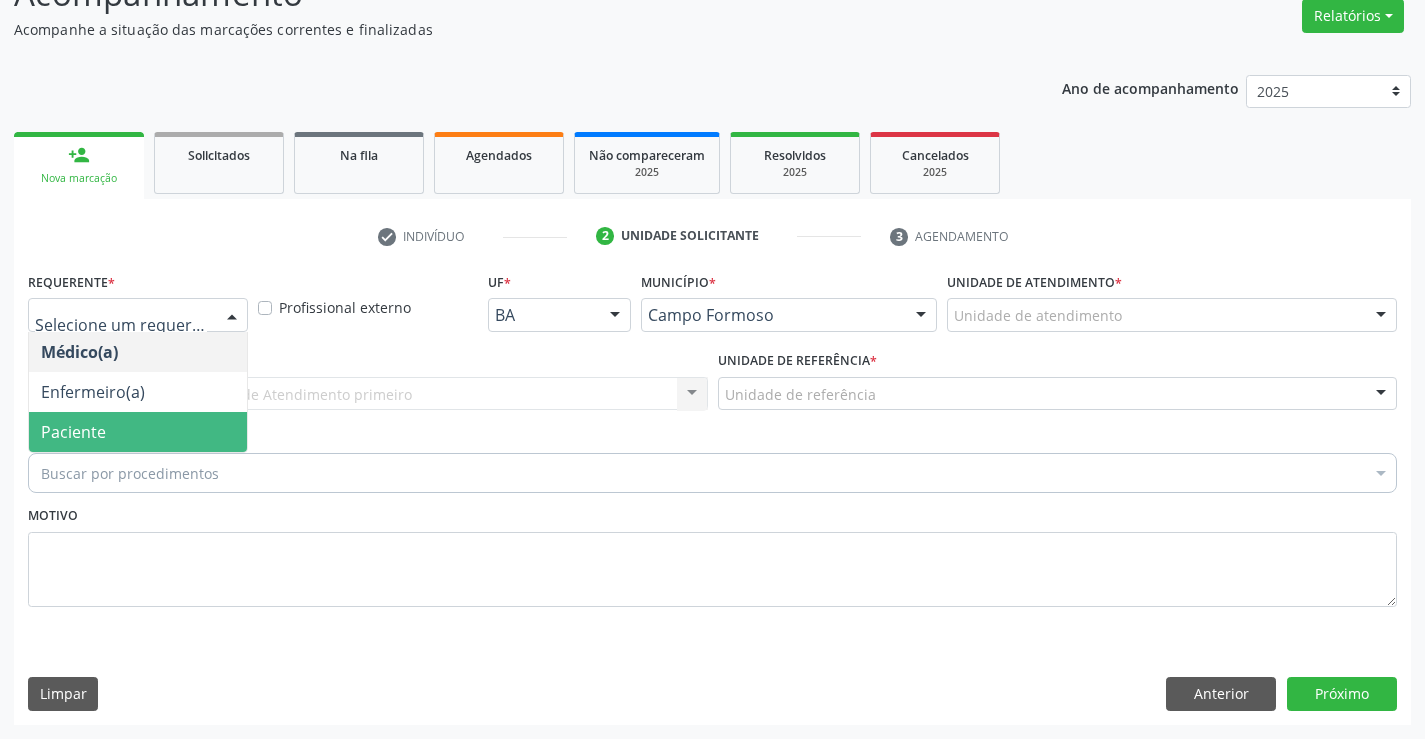 drag, startPoint x: 109, startPoint y: 423, endPoint x: 334, endPoint y: 418, distance: 225.05554 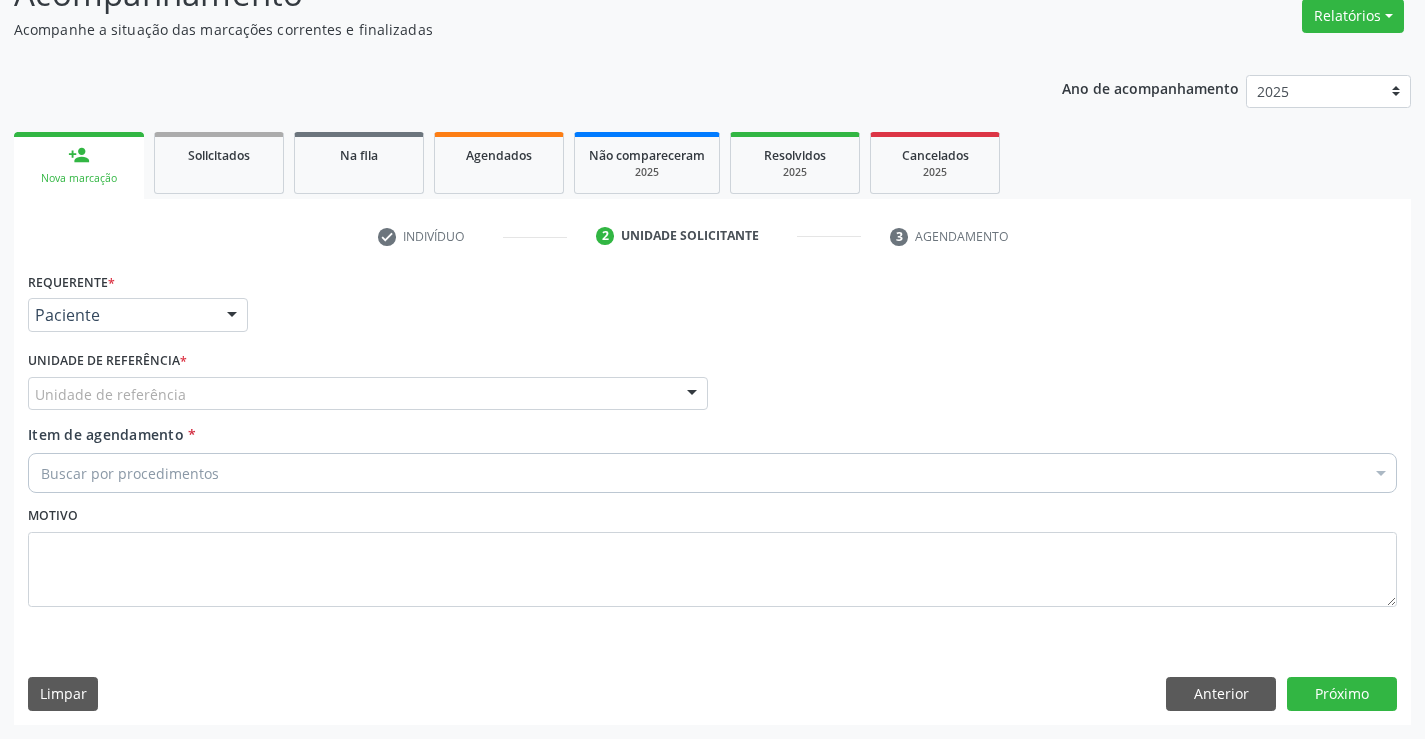 click on "Unidade de referência" at bounding box center (368, 394) 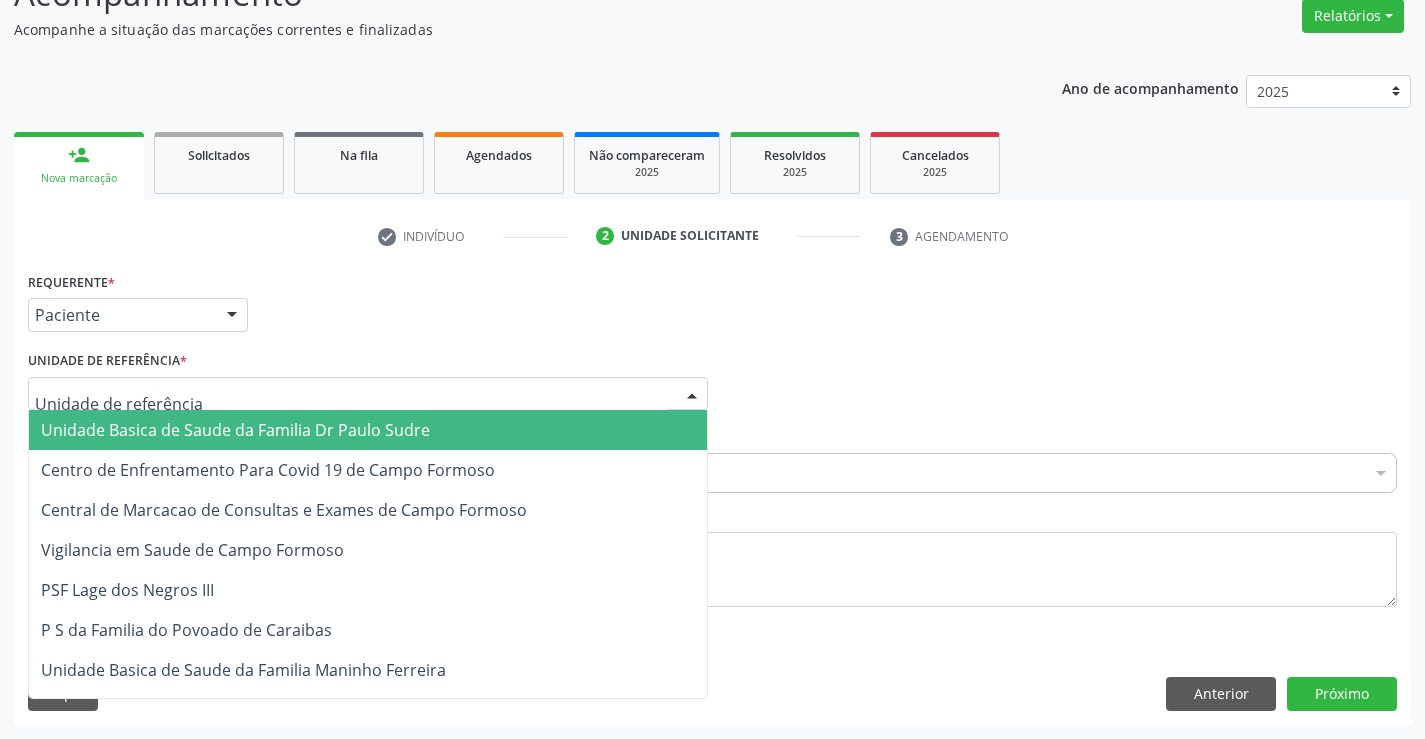 click on "Unidade Basica de Saude da Familia Dr Paulo Sudre" at bounding box center [235, 430] 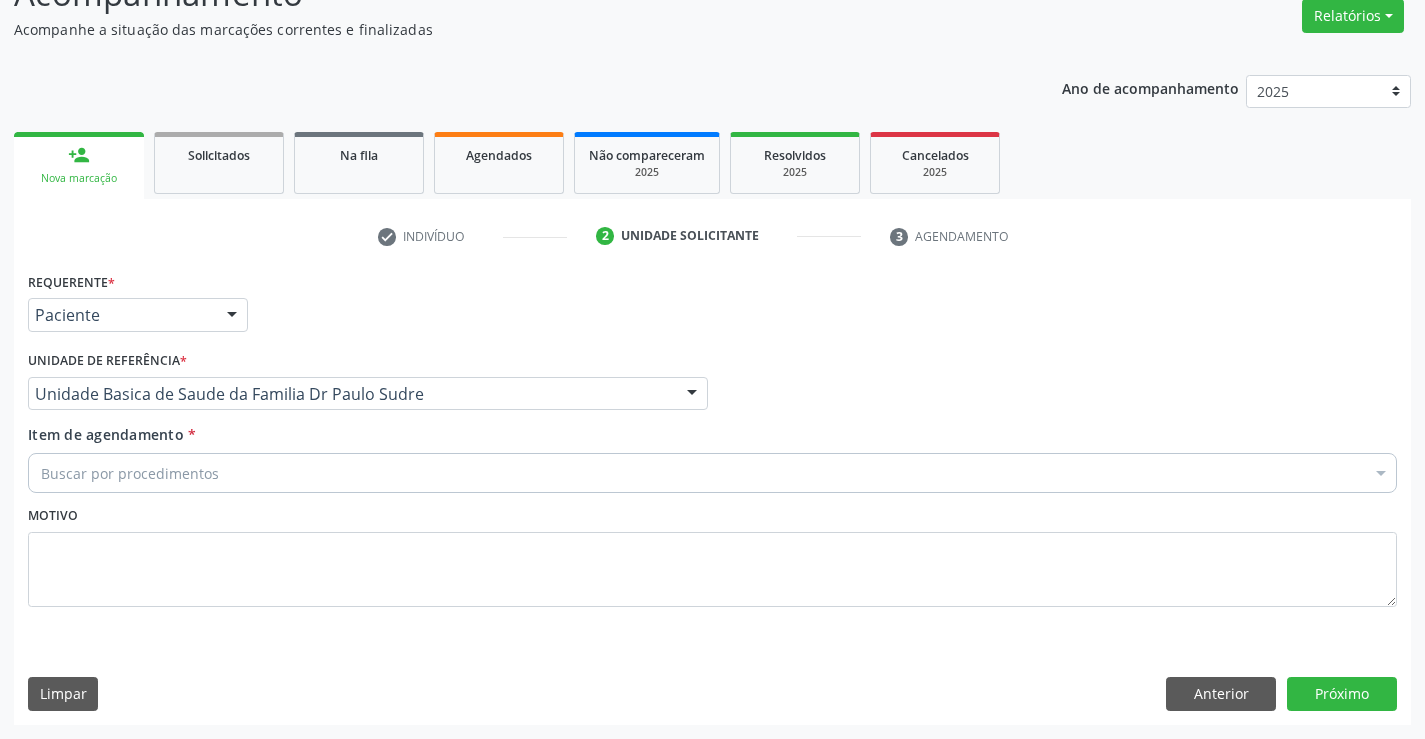 click on "Buscar por procedimentos" at bounding box center [712, 473] 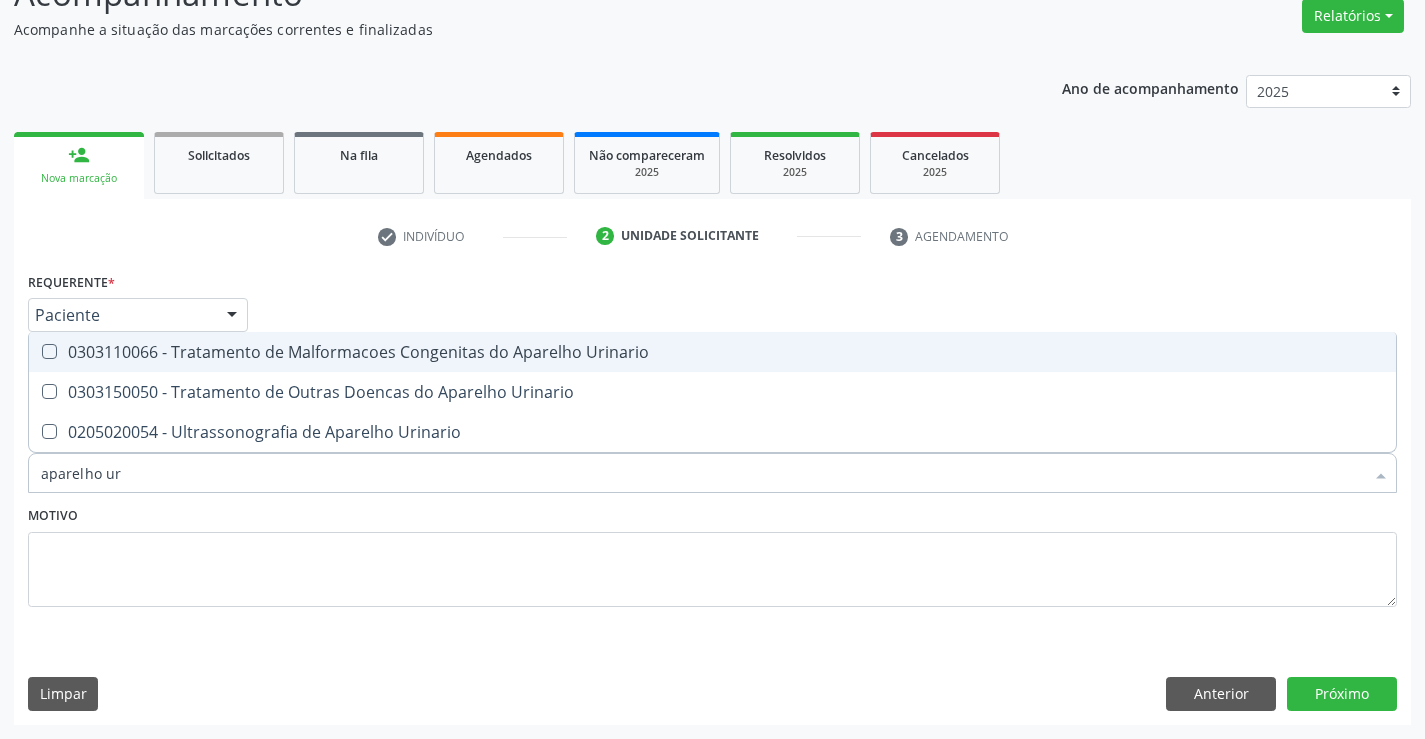 type on "aparelho uri" 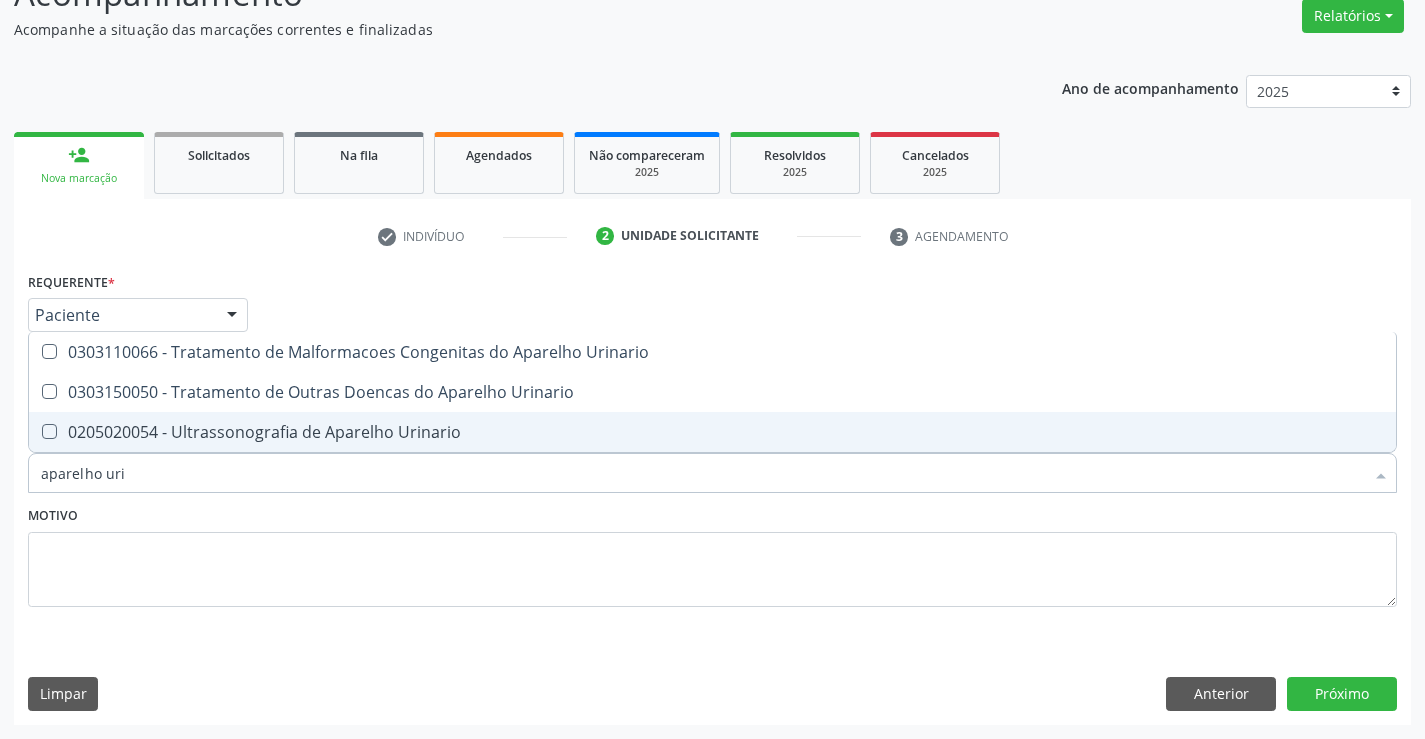 drag, startPoint x: 279, startPoint y: 449, endPoint x: 279, endPoint y: 438, distance: 11 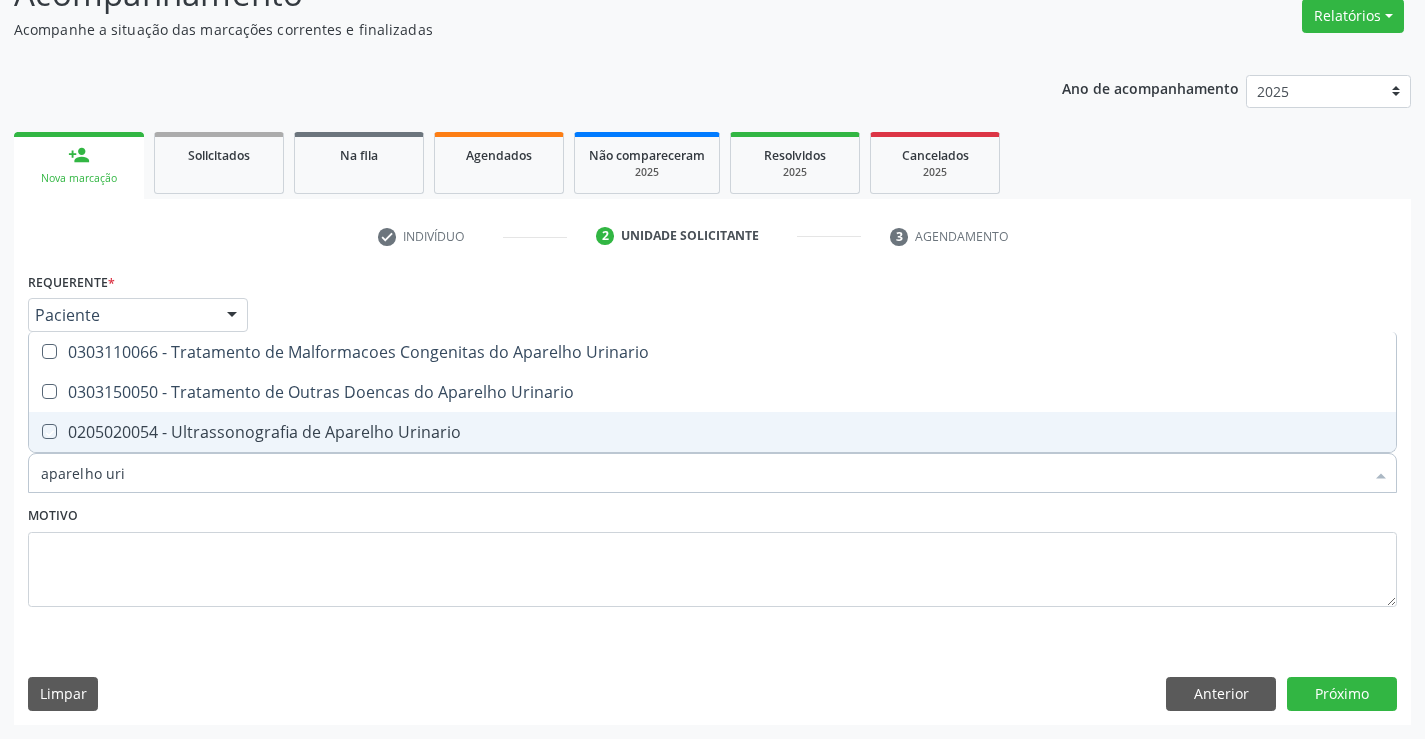 checkbox on "true" 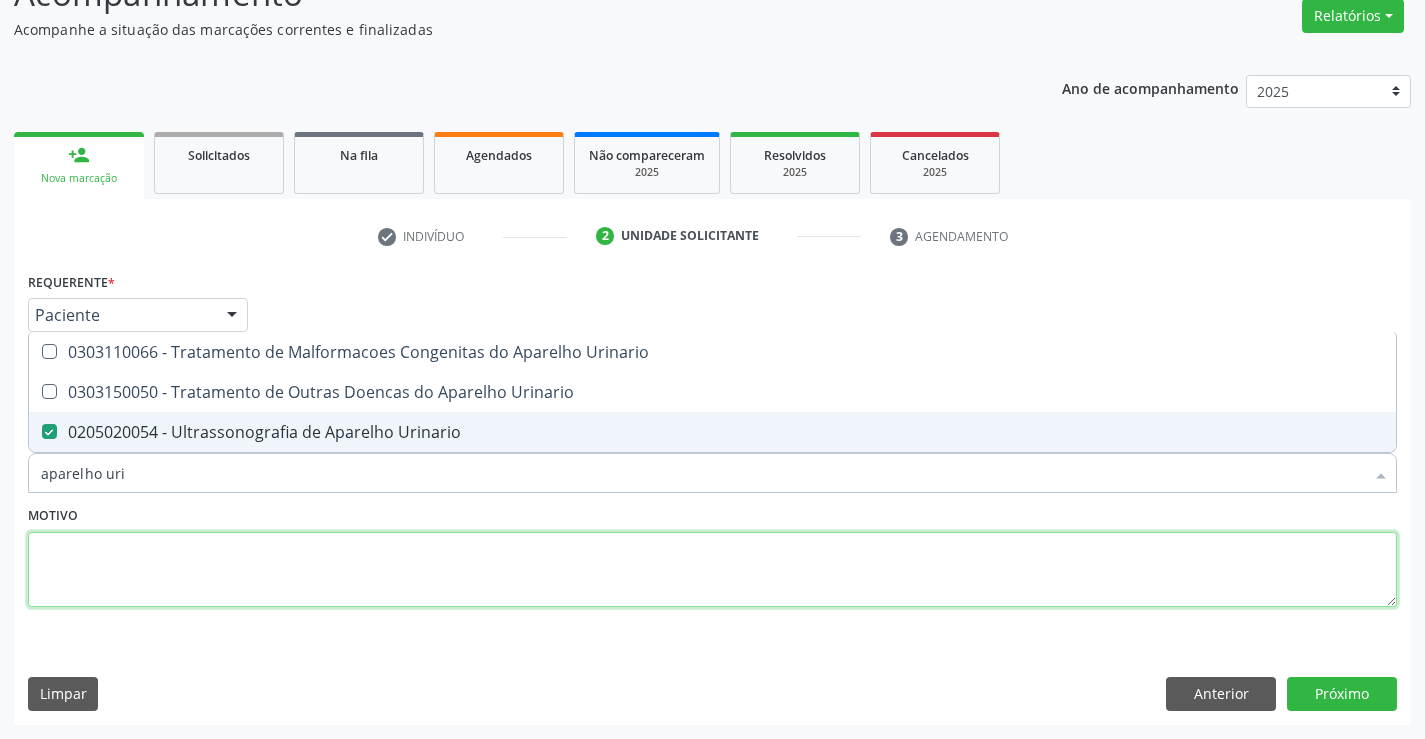 click at bounding box center (712, 570) 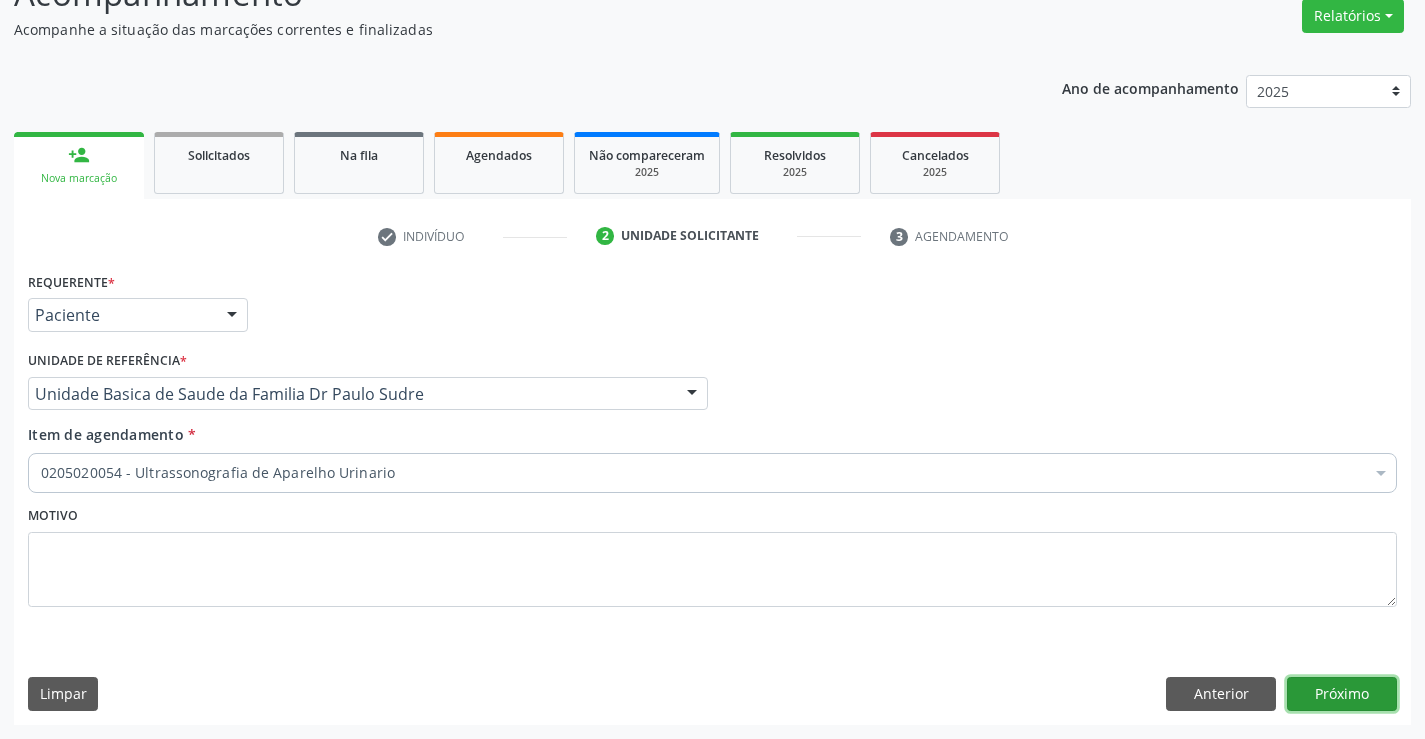 click on "Próximo" at bounding box center (1342, 694) 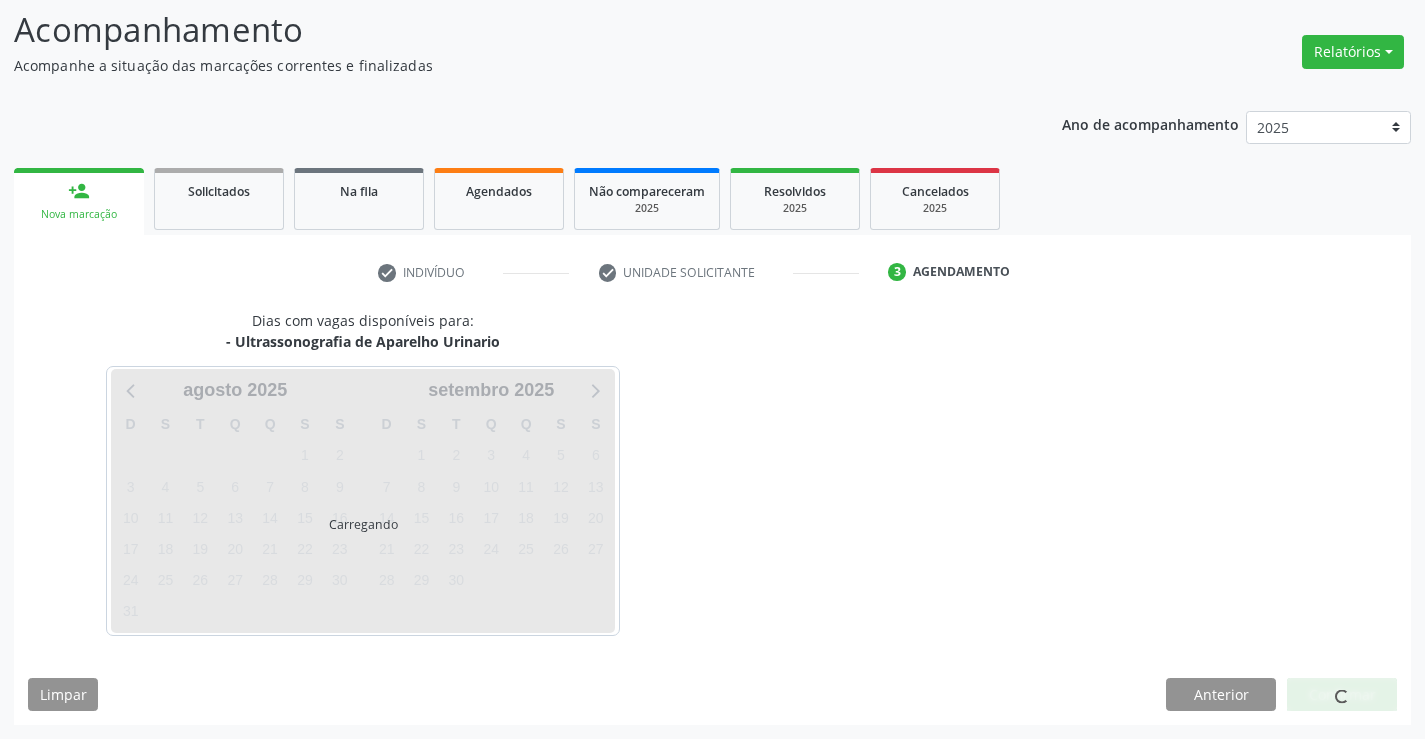 scroll, scrollTop: 131, scrollLeft: 0, axis: vertical 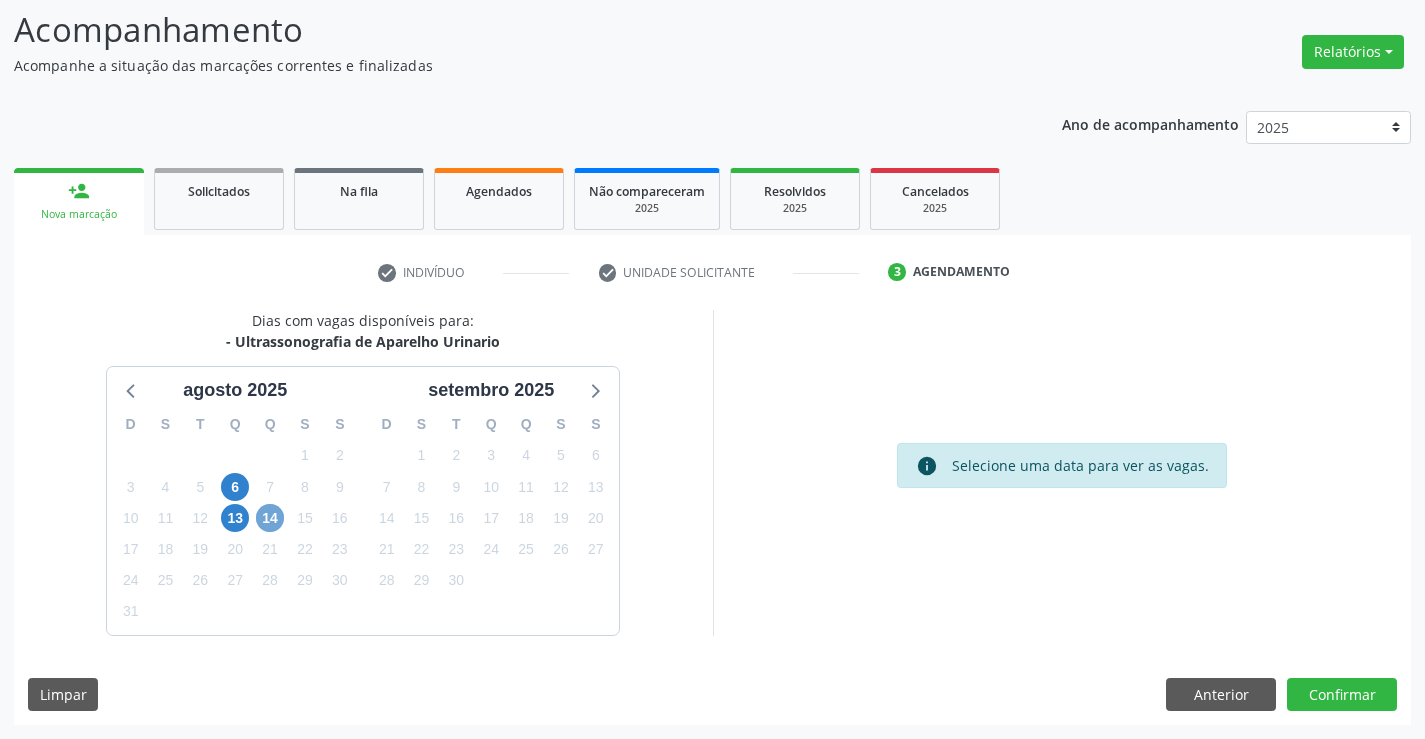 click on "14" at bounding box center [270, 518] 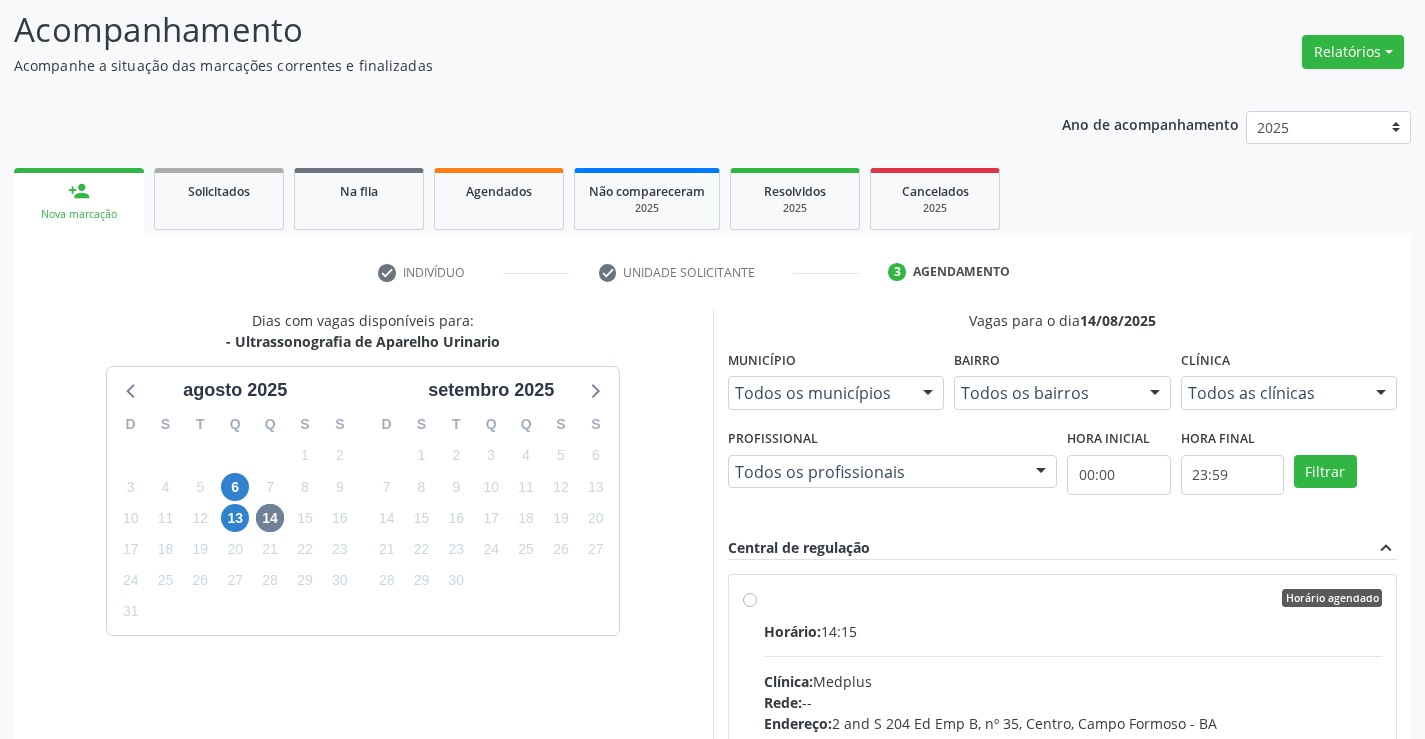 click on "Horário agendado" at bounding box center [1073, 598] 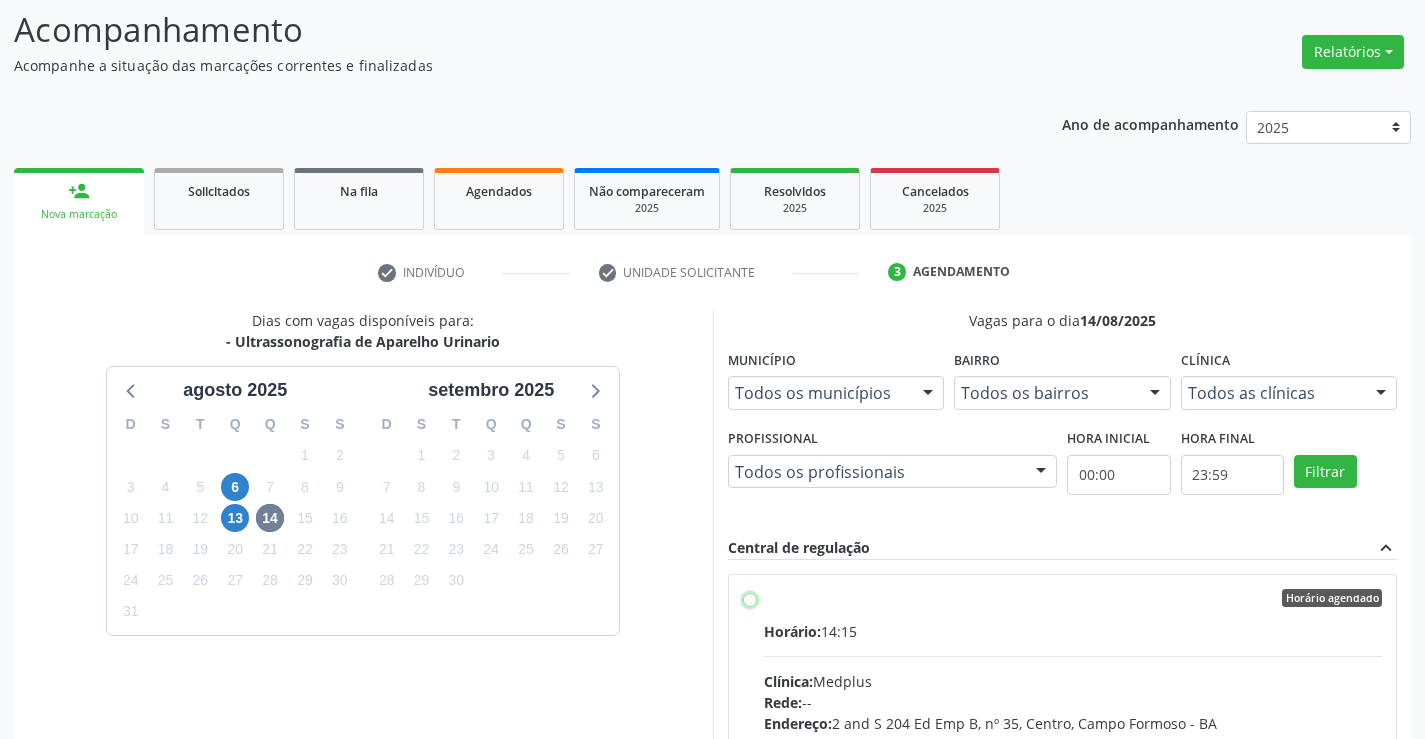 click on "Horário agendado
Horário:   14:15
Clínica:  Medplus
Rede:
--
Endereço:   2 and S 204 Ed Emp B, nº 35, Centro, [CITY] - [STATE]
Telefone:   --
Profissional:
[FIRST] [LAST] [LAST]
Informações adicionais sobre o atendimento
Idade de atendimento:
de 0 a 120 anos
Gênero(s) atendido(s):
Masculino e Feminino
Informações adicionais:
--" at bounding box center (750, 598) 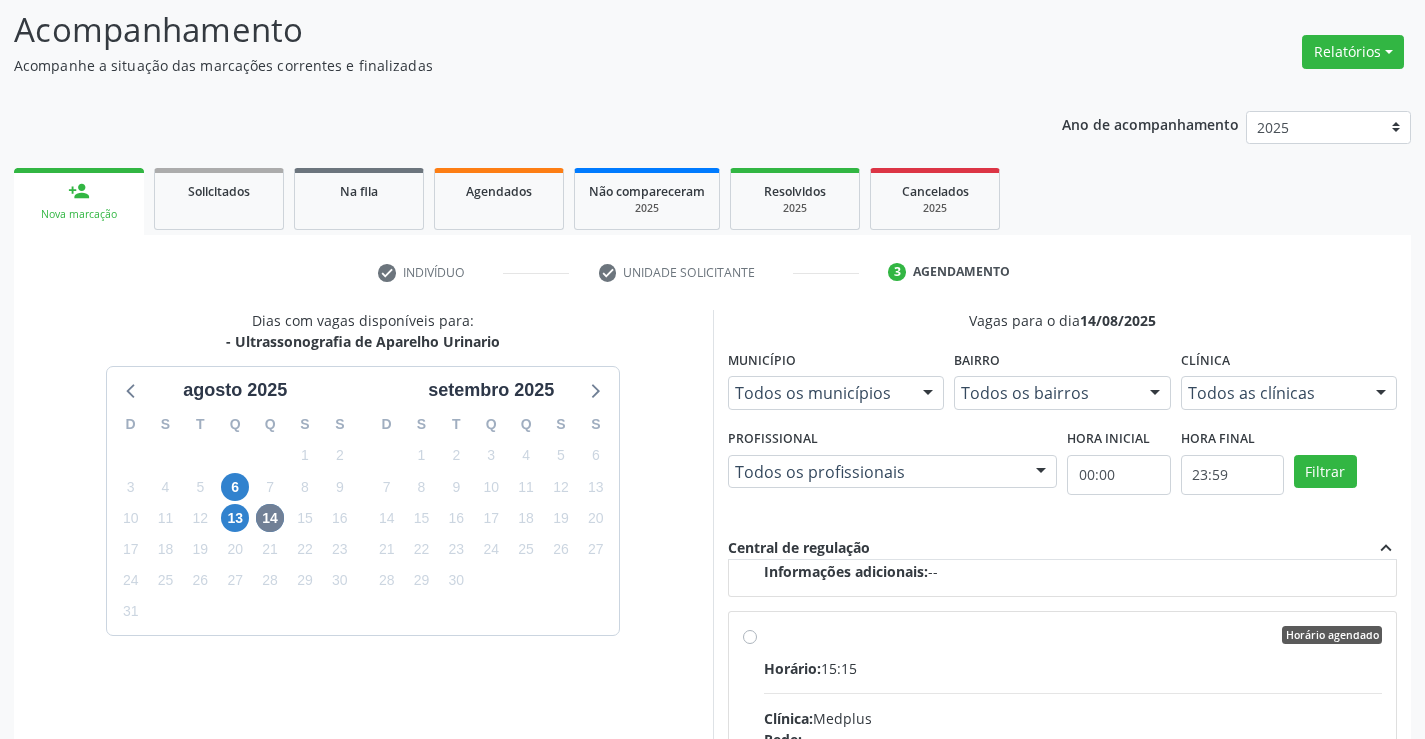 scroll, scrollTop: 1501, scrollLeft: 0, axis: vertical 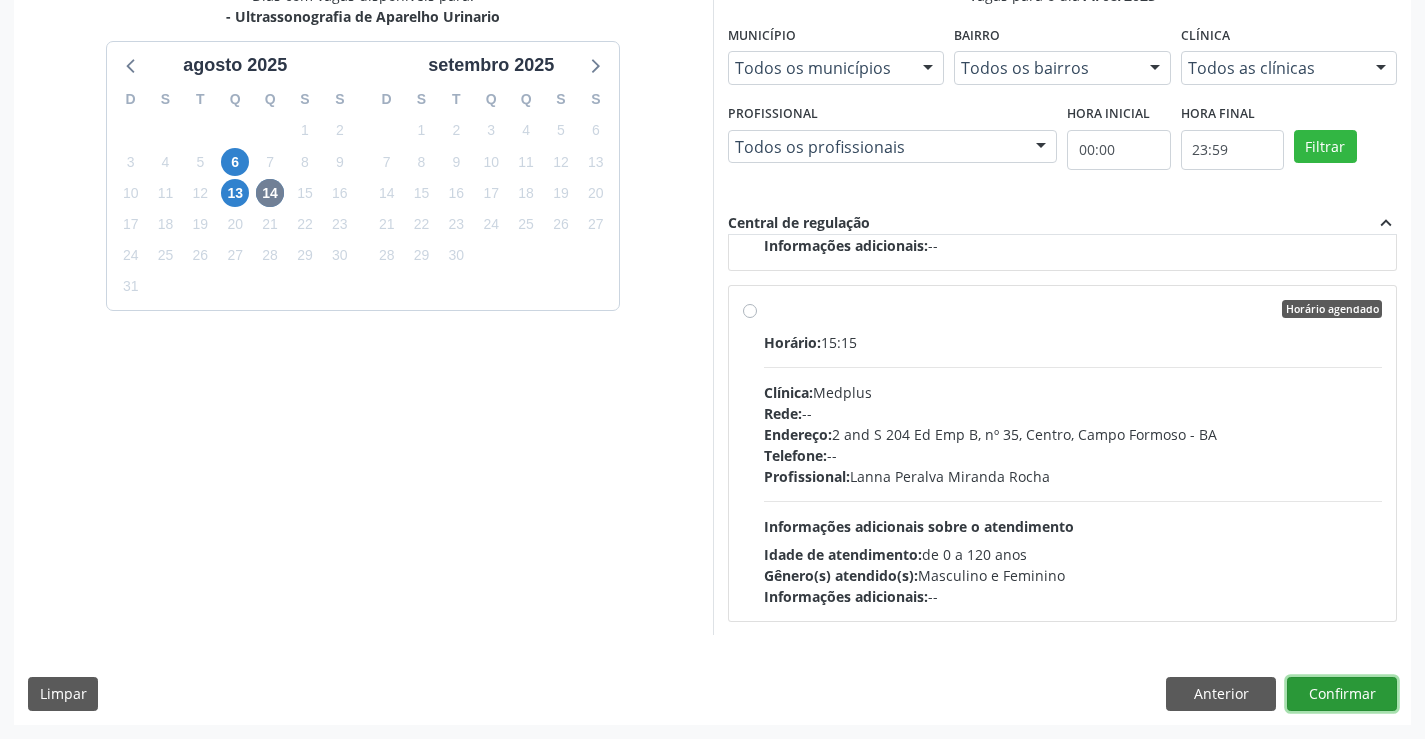 drag, startPoint x: 1314, startPoint y: 692, endPoint x: 1302, endPoint y: 658, distance: 36.05551 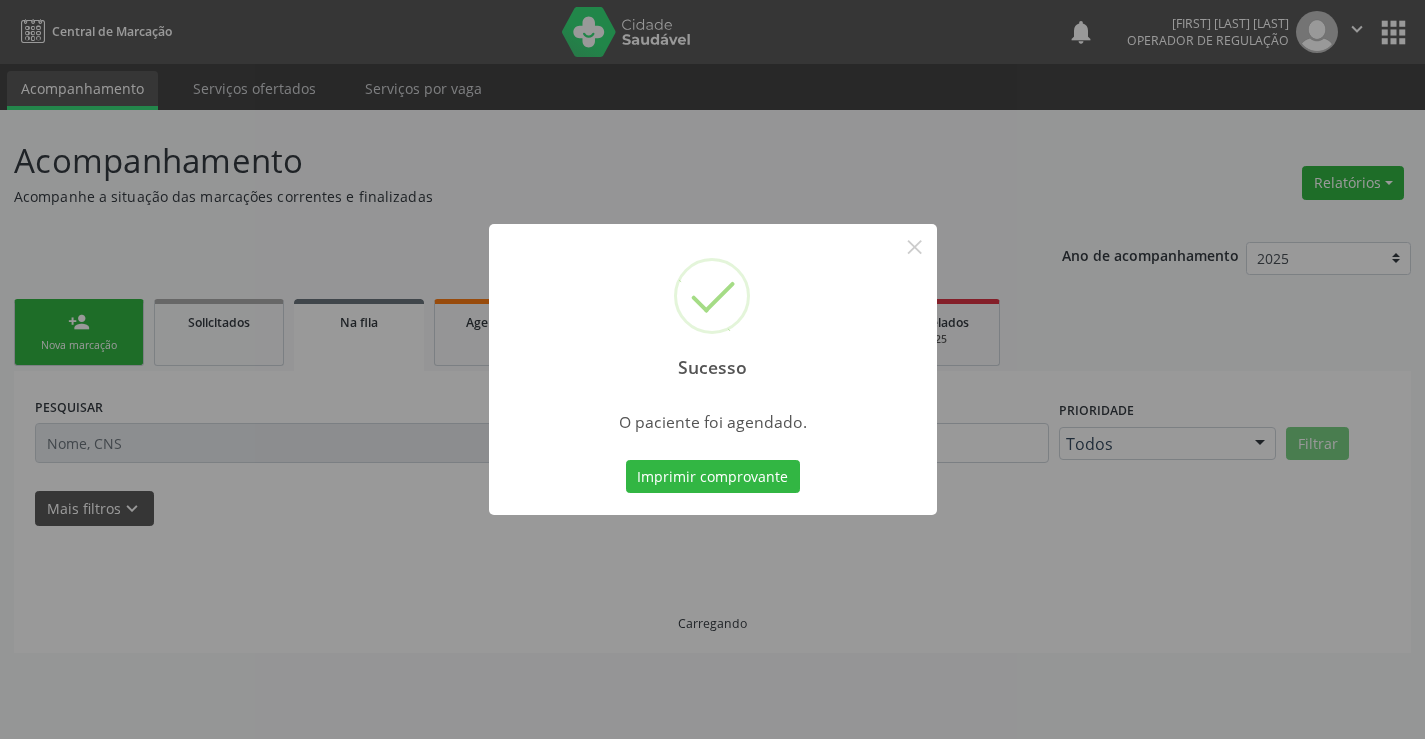 scroll, scrollTop: 0, scrollLeft: 0, axis: both 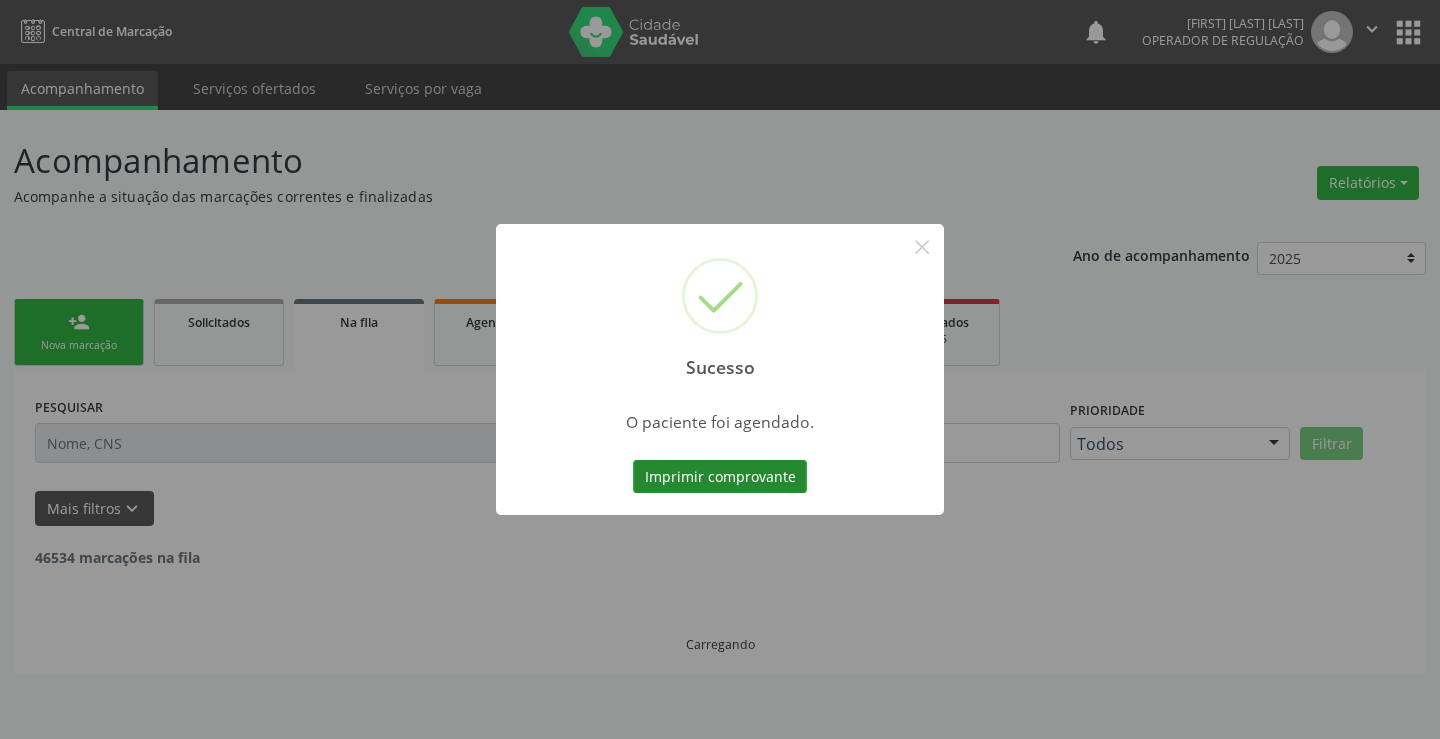 click on "Imprimir comprovante" at bounding box center (720, 477) 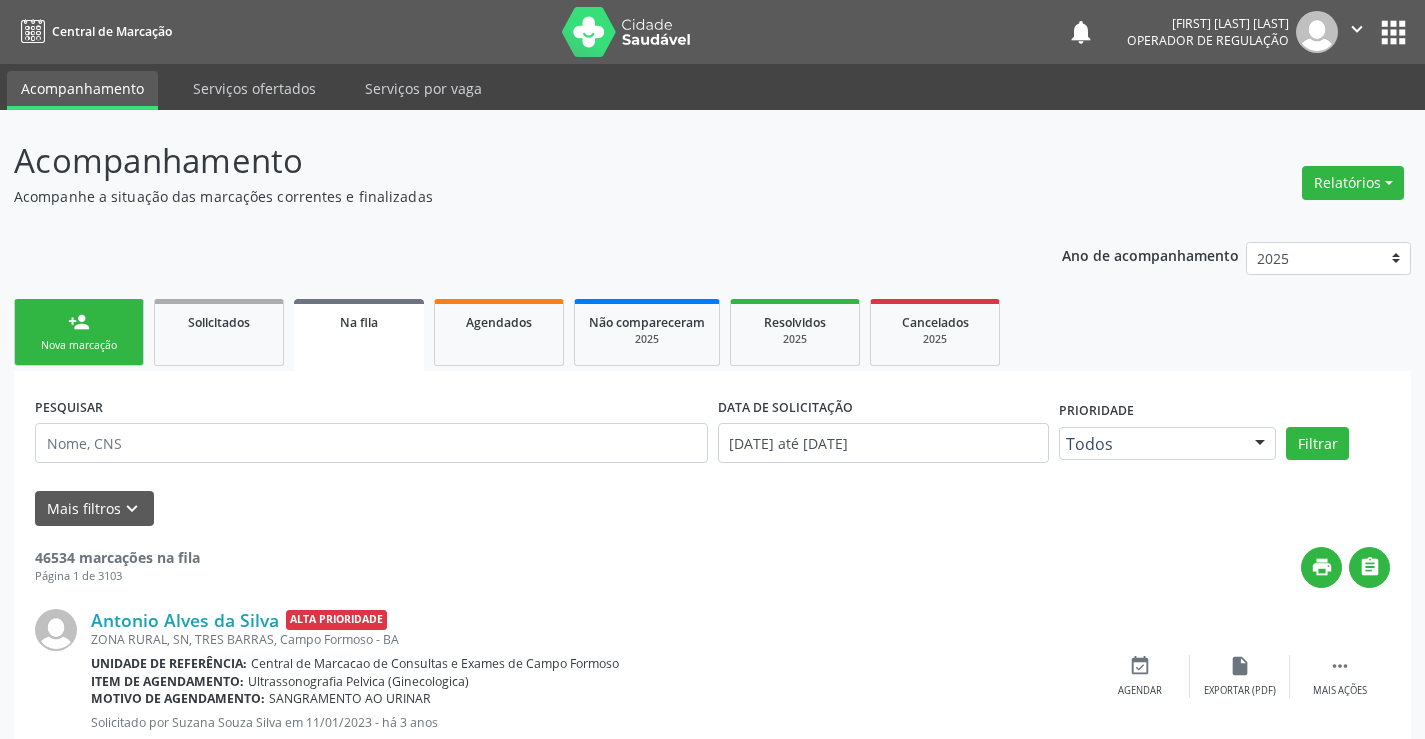 click on "person_add" at bounding box center (79, 322) 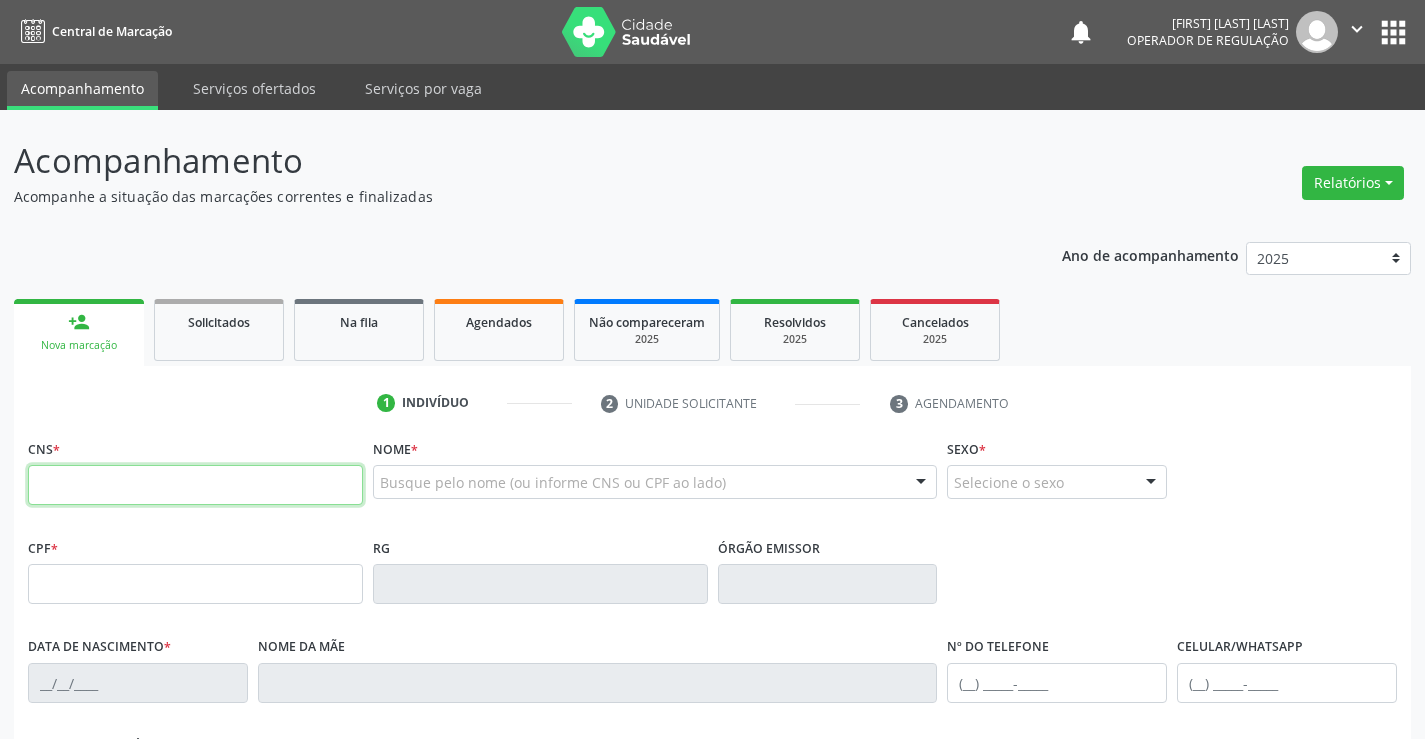drag, startPoint x: 117, startPoint y: 471, endPoint x: 250, endPoint y: 471, distance: 133 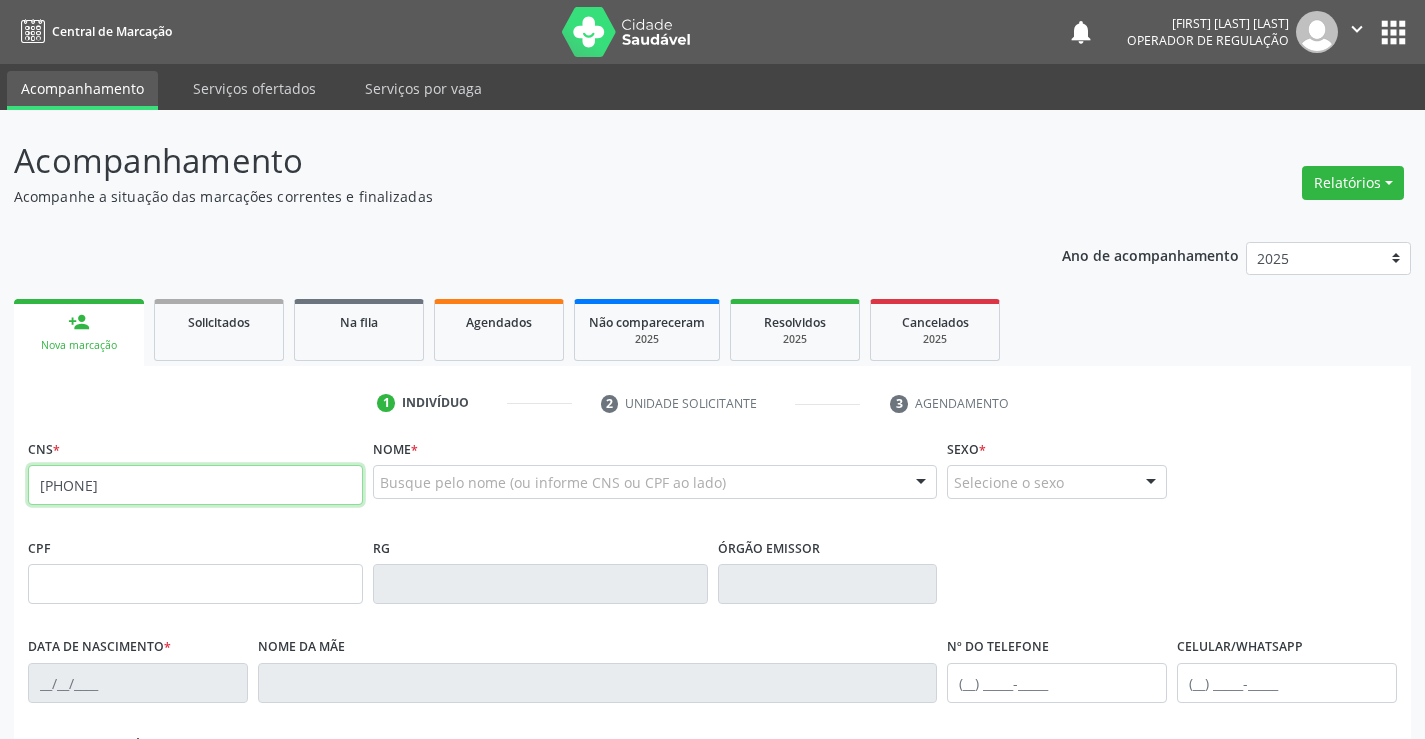 type on "[PHONE]" 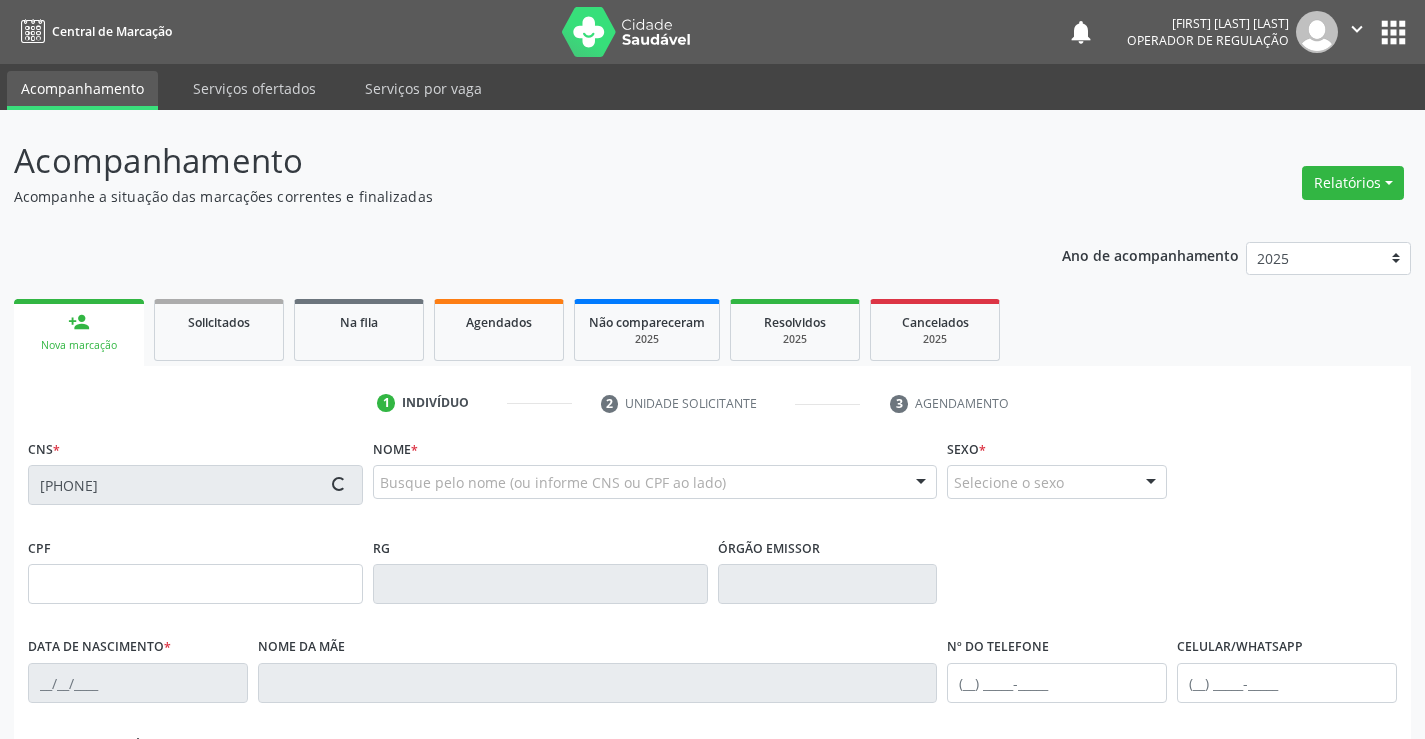 type on "[NUMBER]" 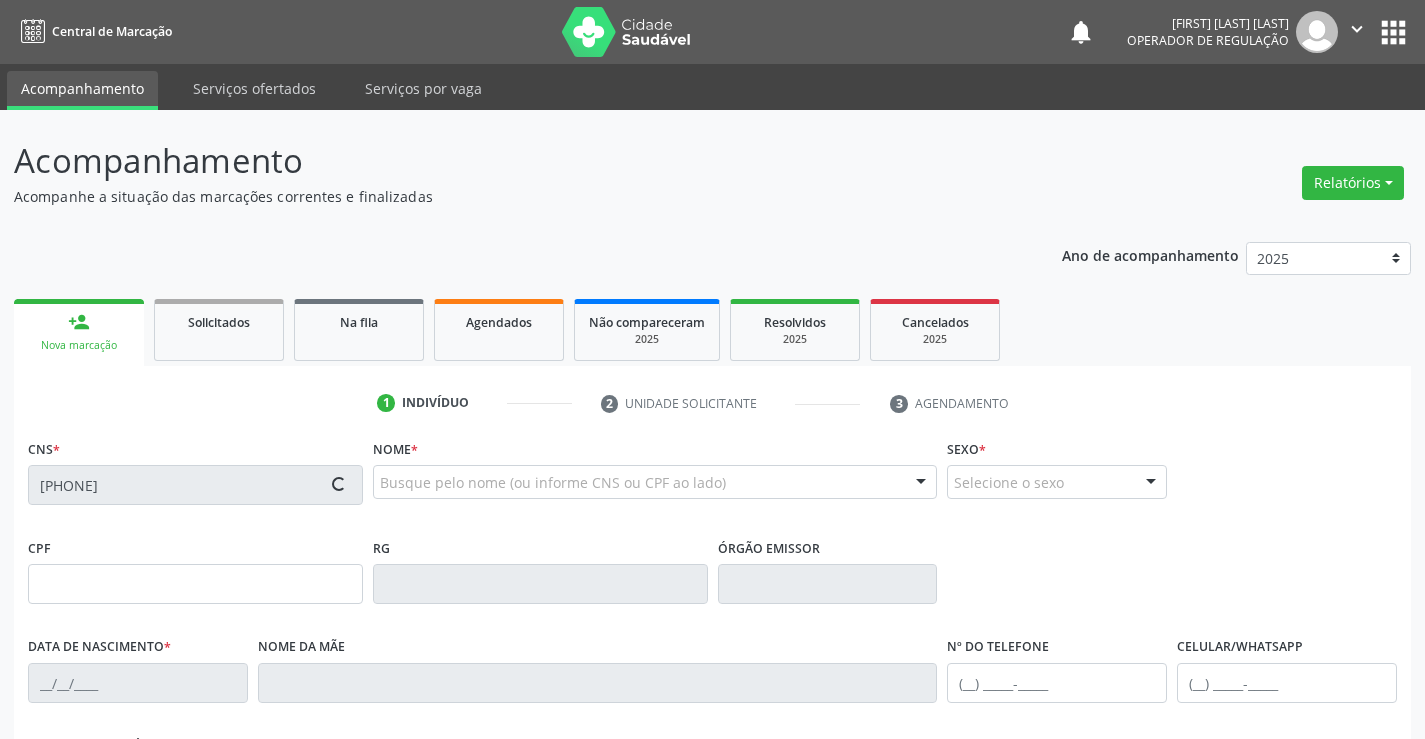 type on "[DATE]" 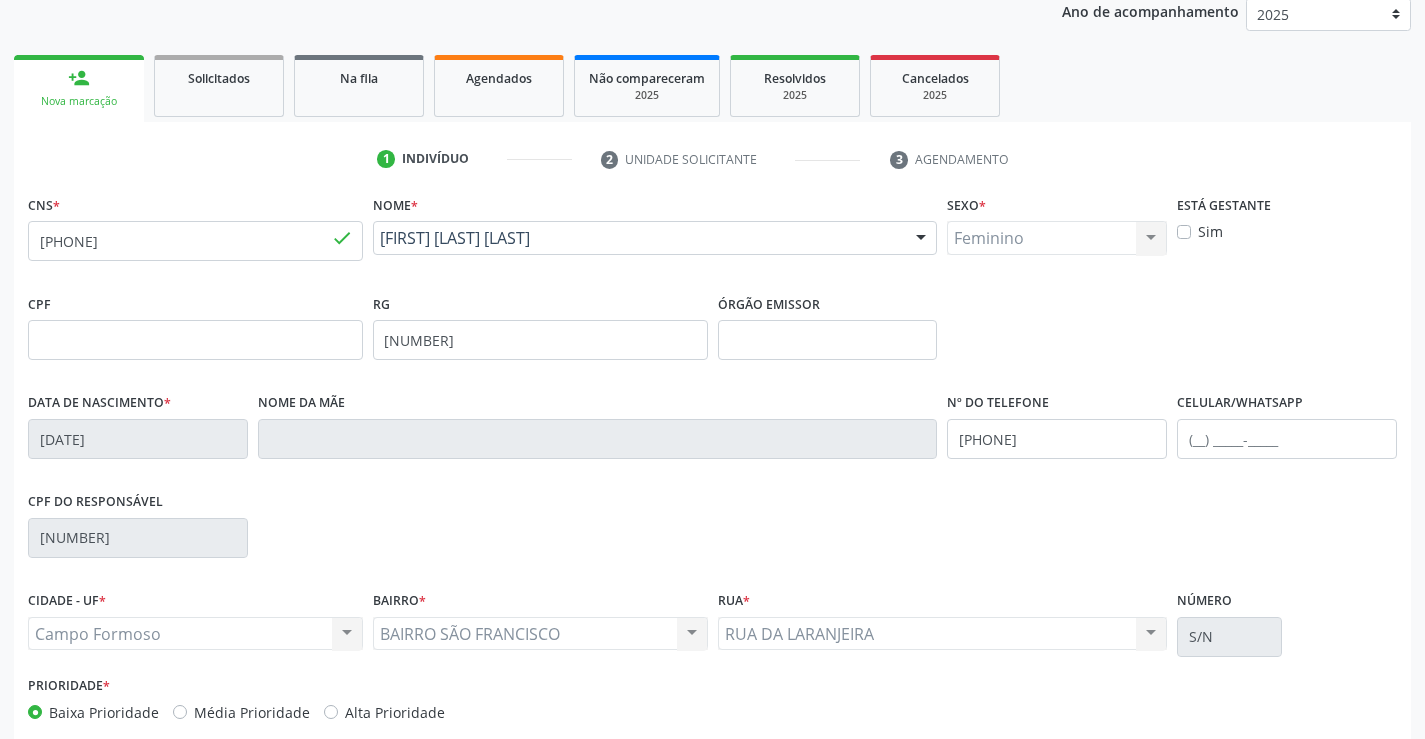 scroll, scrollTop: 345, scrollLeft: 0, axis: vertical 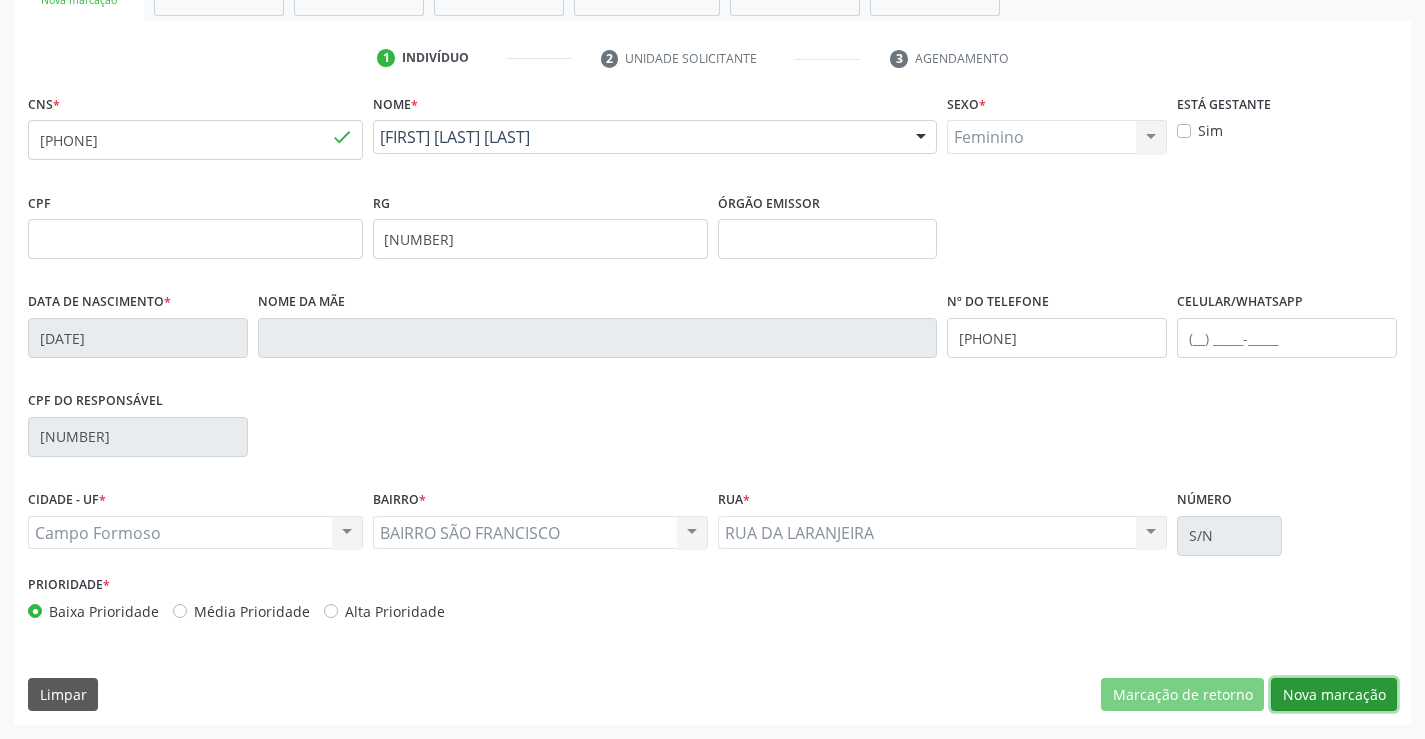 click on "Nova marcação" at bounding box center [1334, 695] 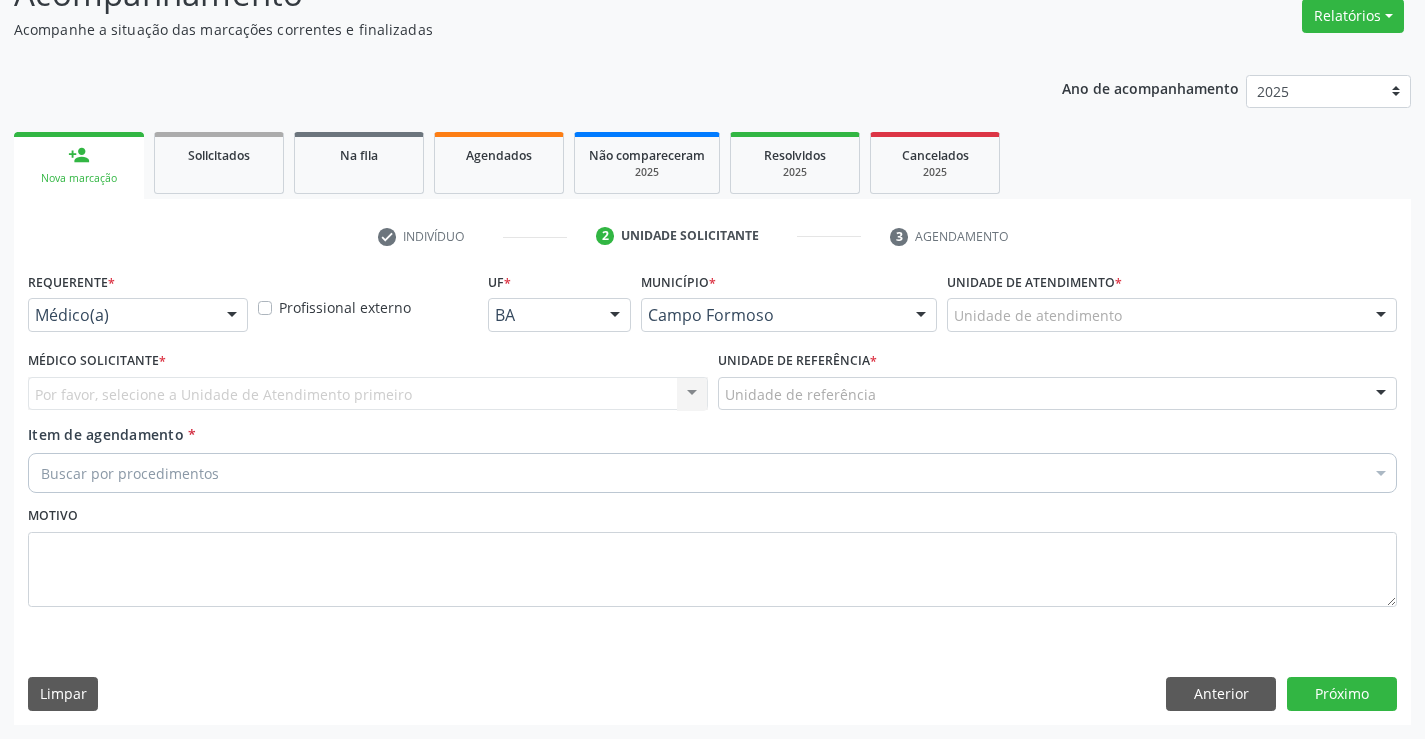 scroll, scrollTop: 167, scrollLeft: 0, axis: vertical 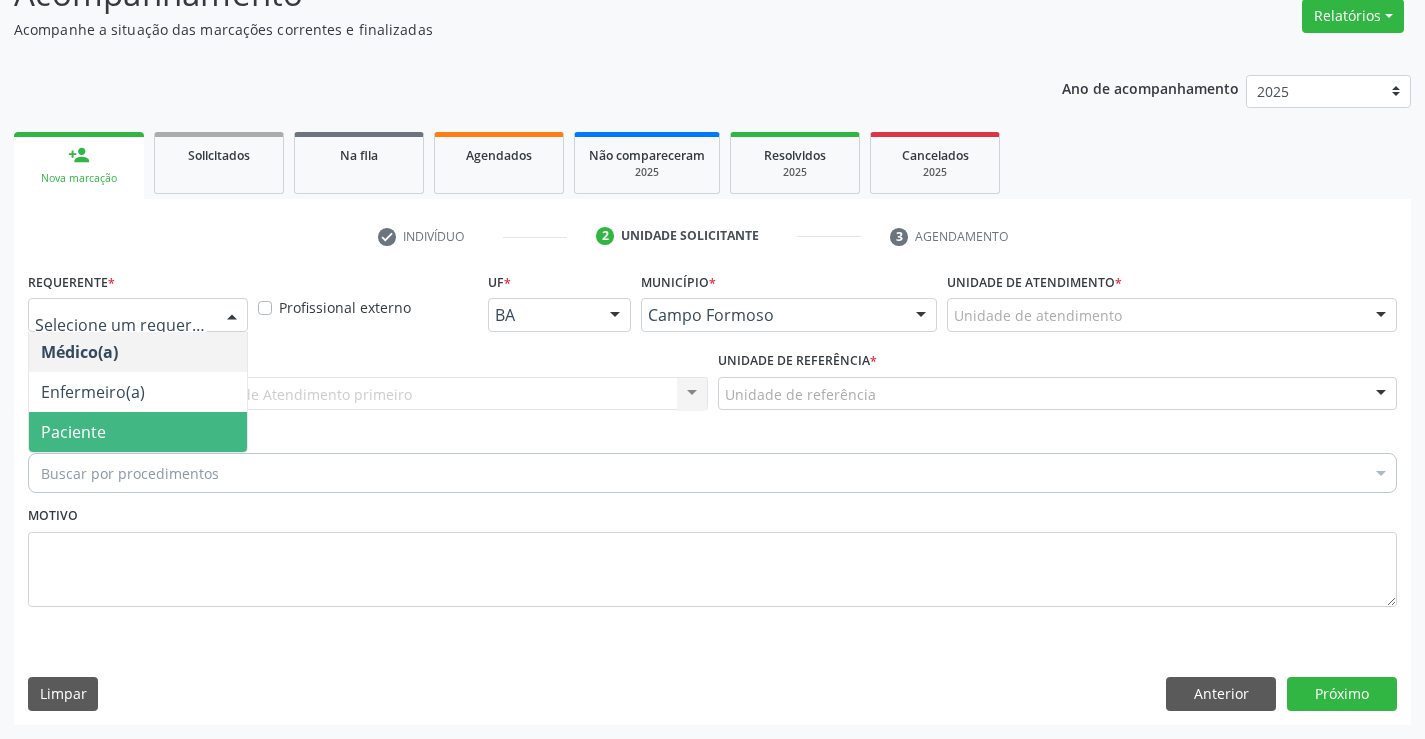 click on "Paciente" at bounding box center (138, 432) 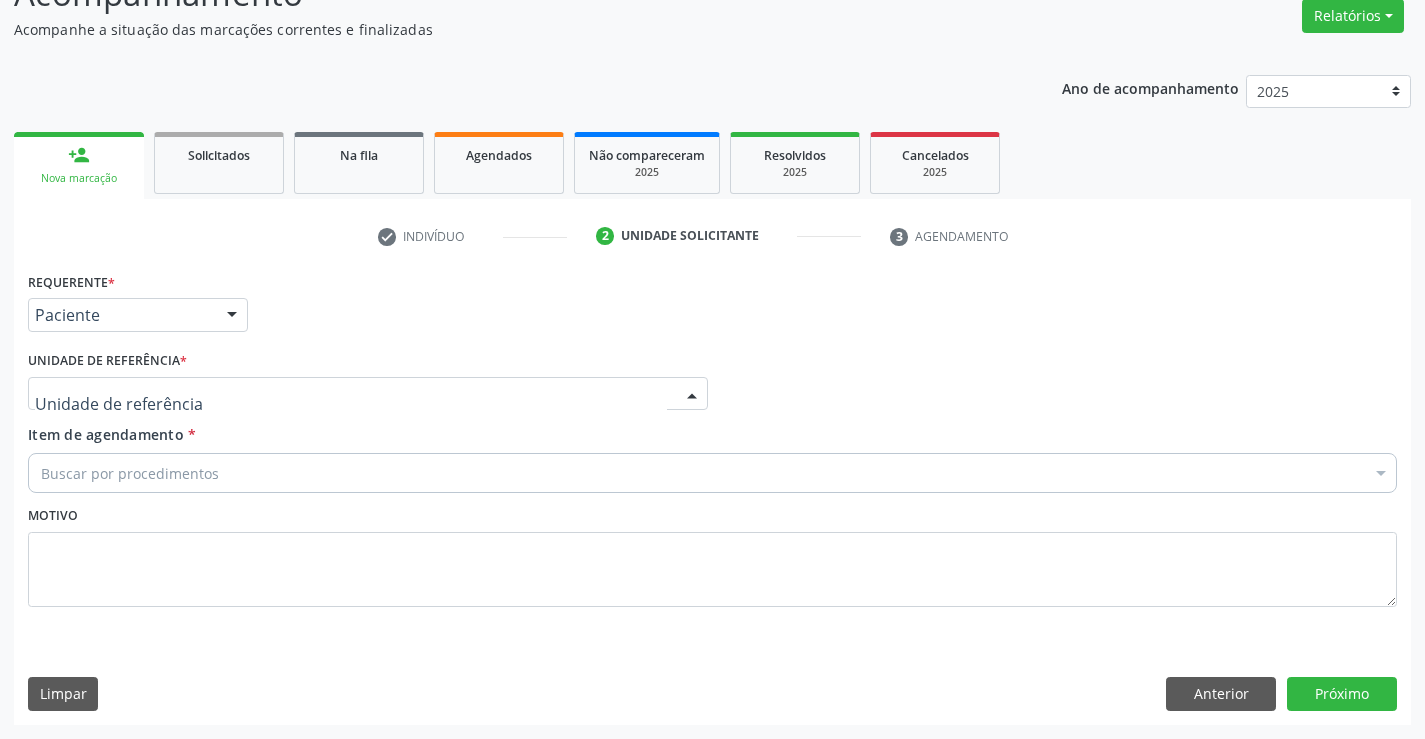 click at bounding box center (368, 394) 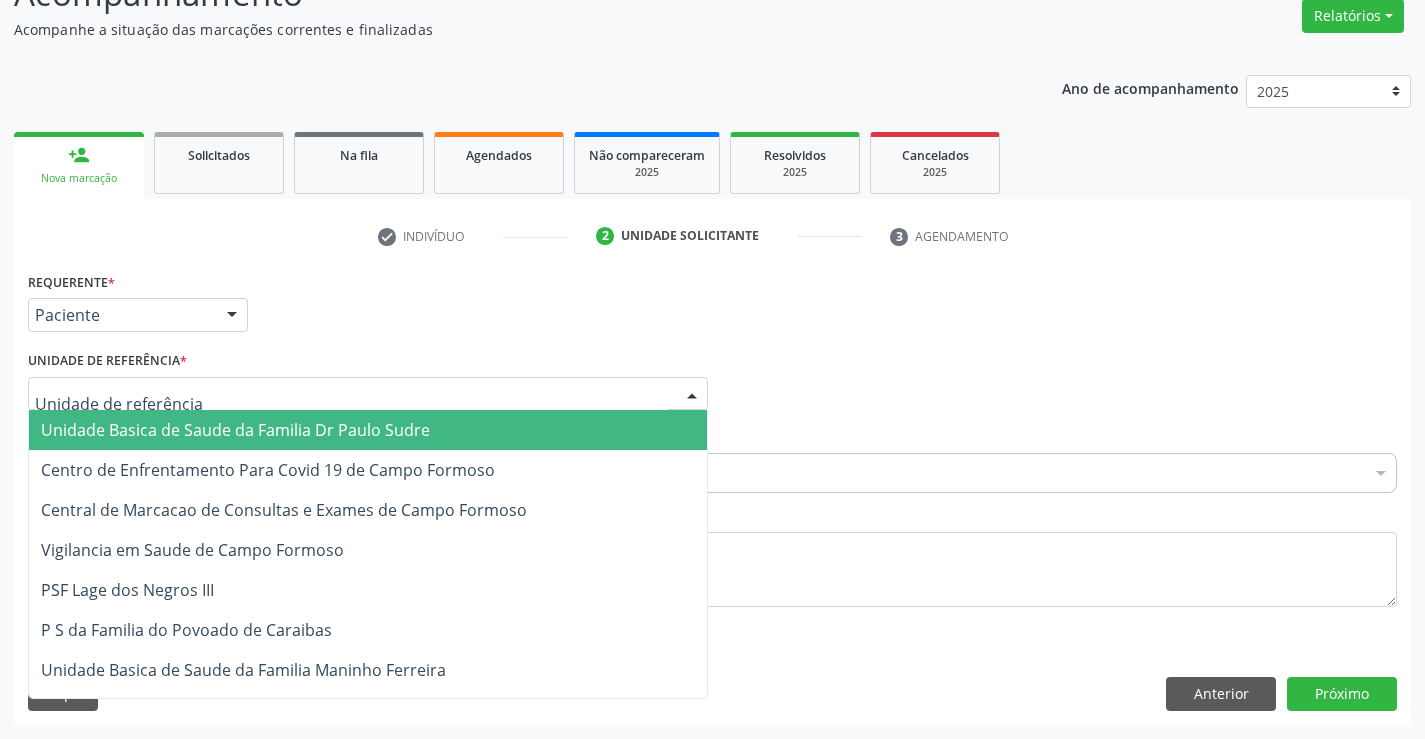 click on "Unidade Basica de Saude da Familia Dr Paulo Sudre" at bounding box center (235, 430) 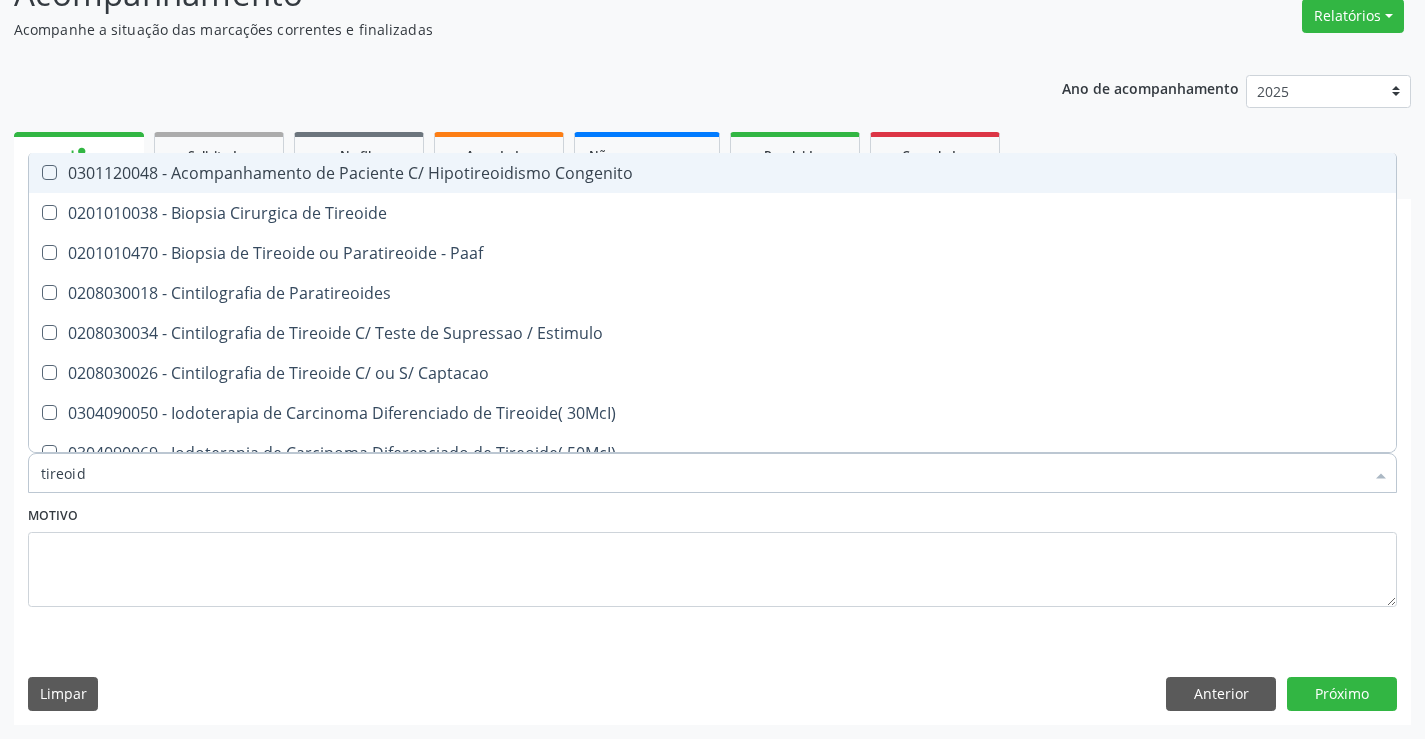 type on "tireoide" 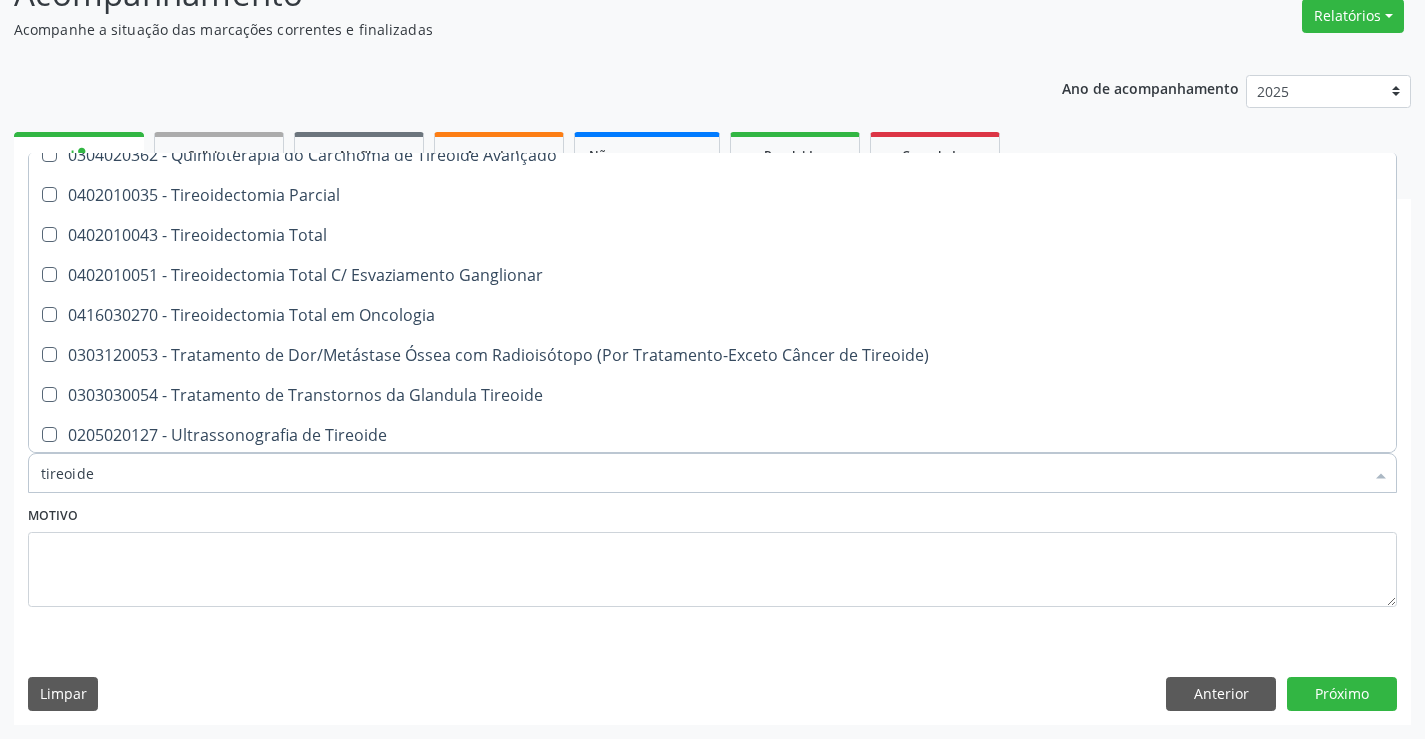 scroll, scrollTop: 381, scrollLeft: 0, axis: vertical 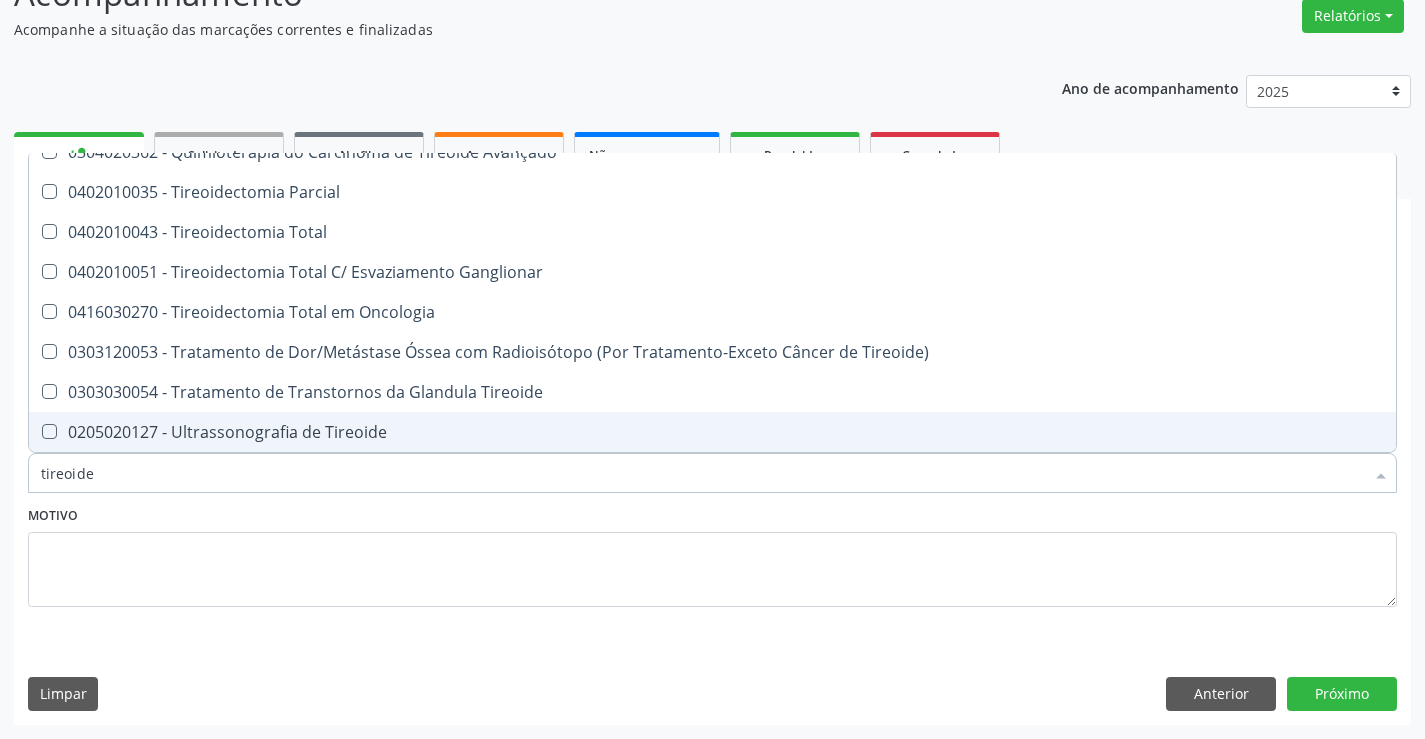 click on "0205020127 - Ultrassonografia de Tireoide" at bounding box center [712, 432] 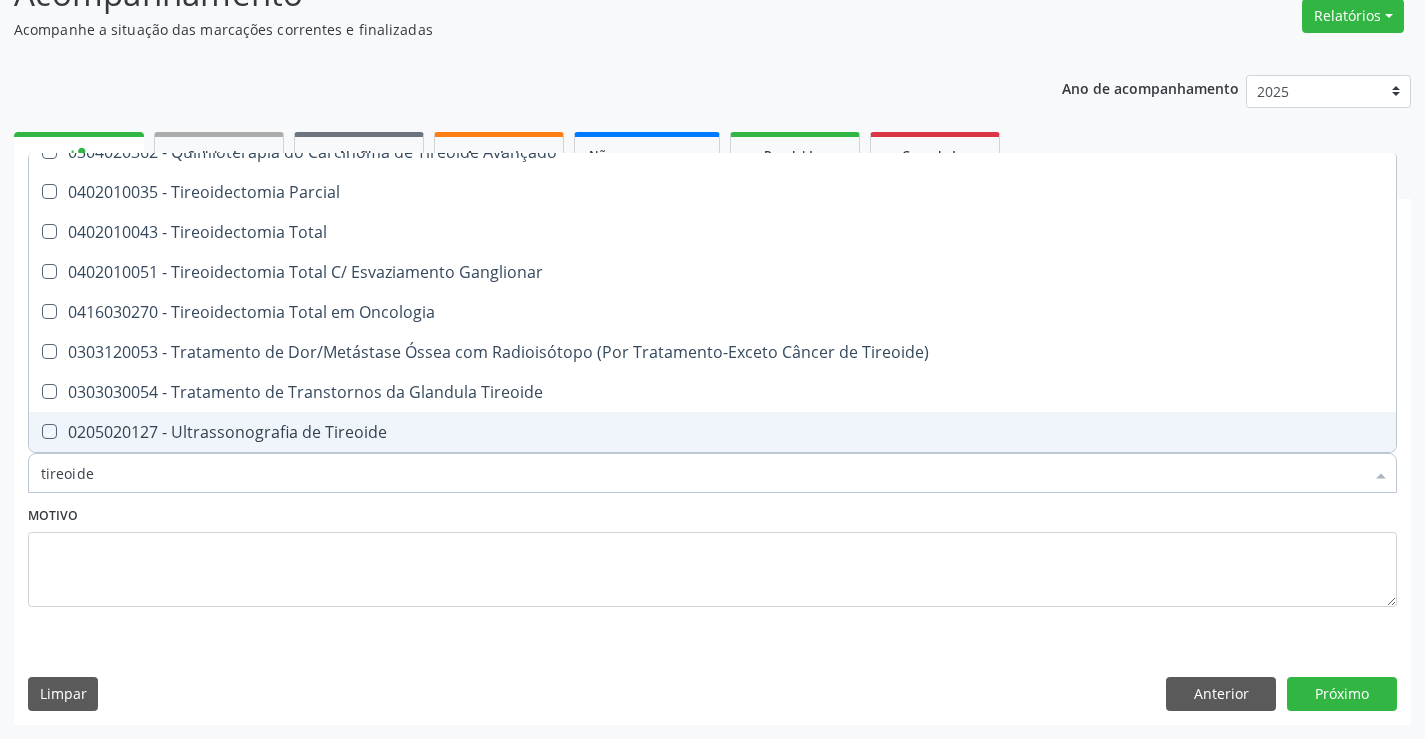 checkbox on "true" 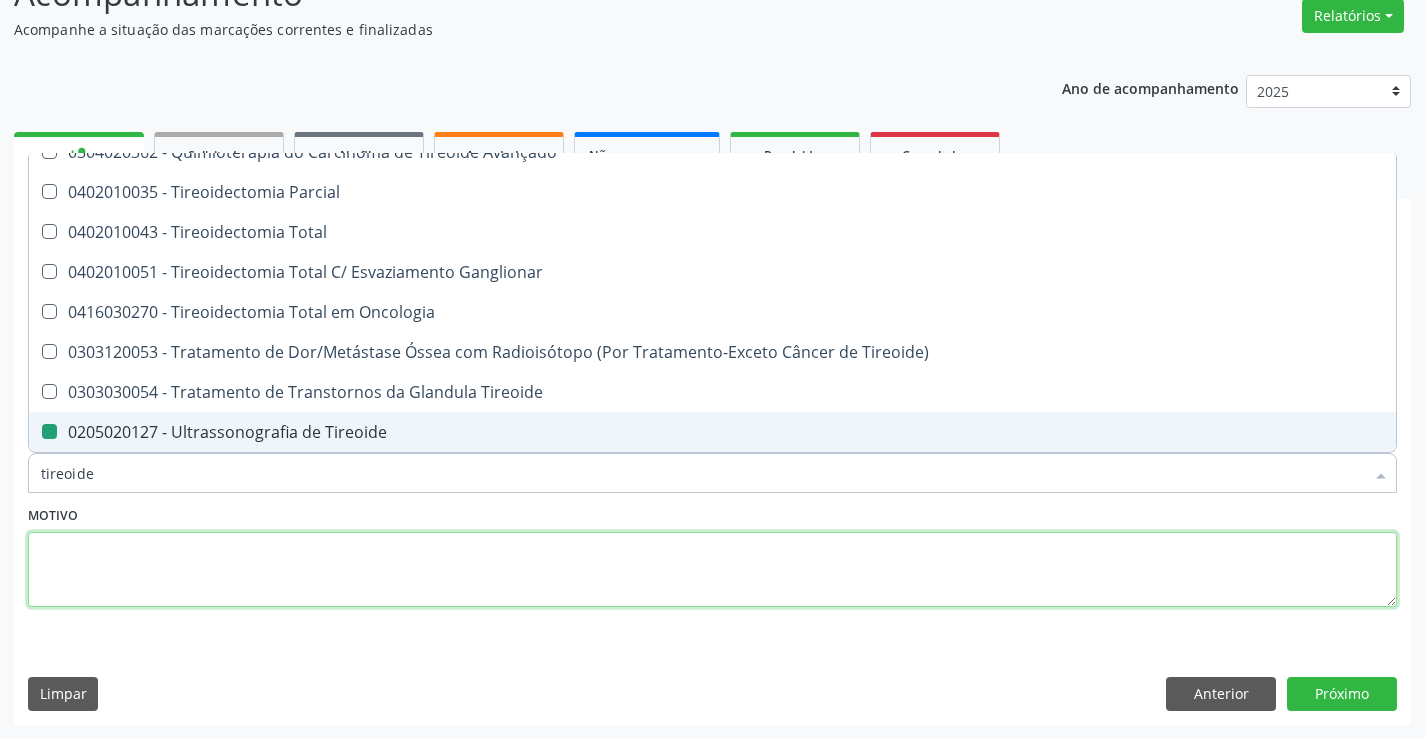 click at bounding box center [712, 570] 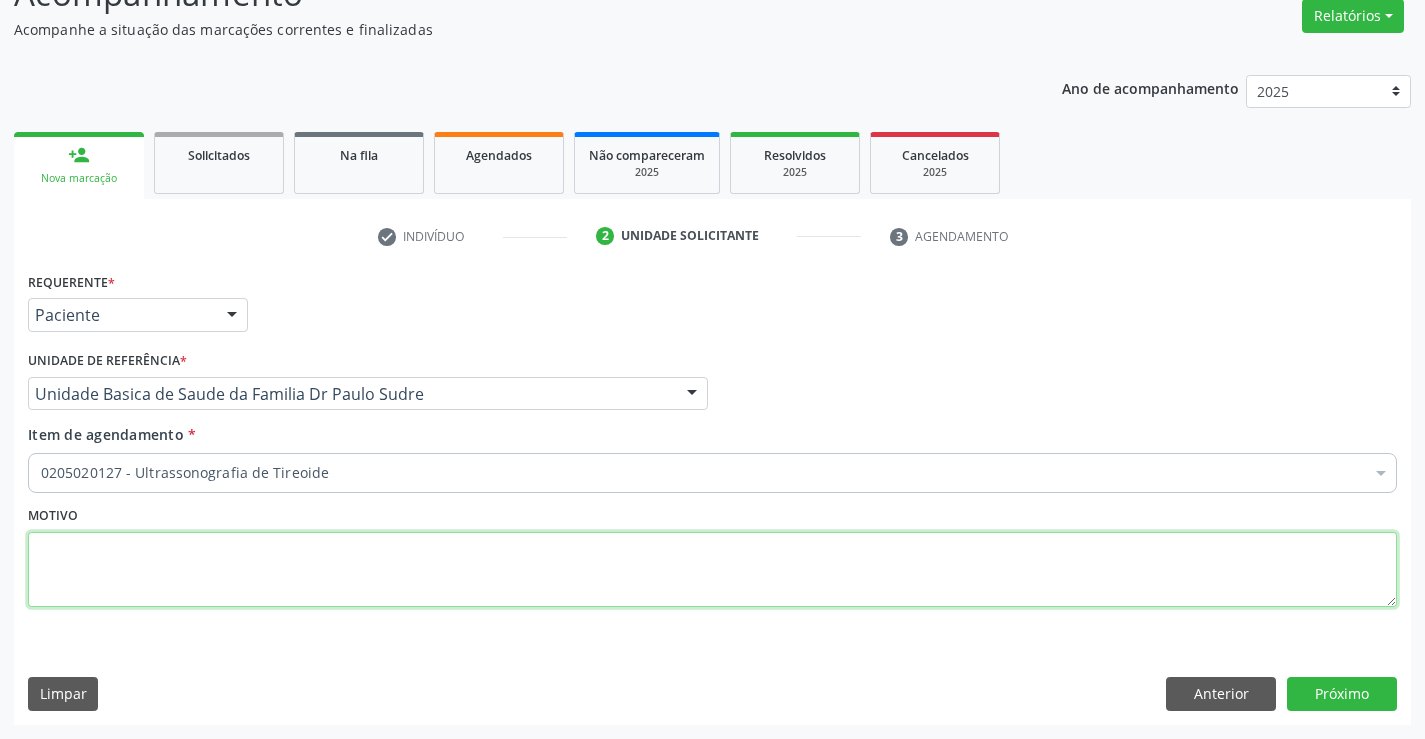 scroll, scrollTop: 0, scrollLeft: 0, axis: both 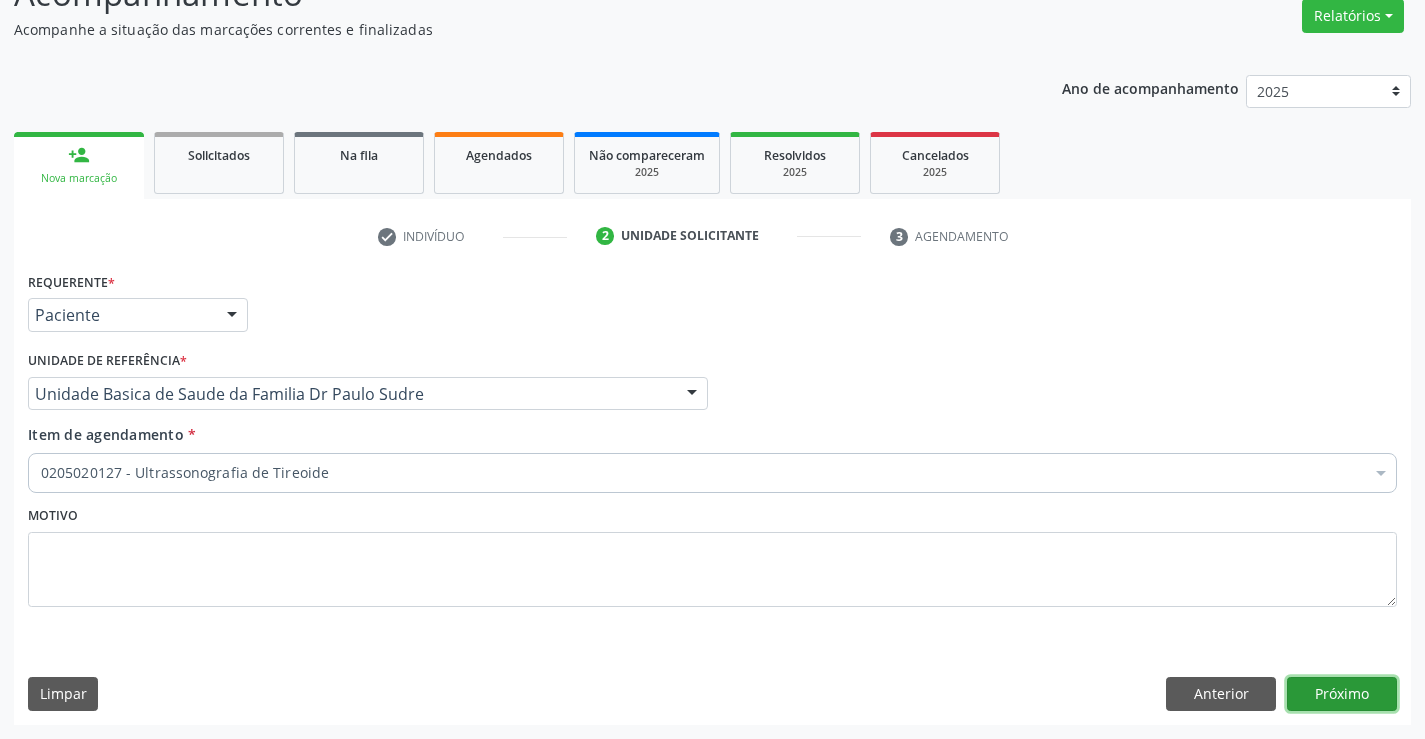 click on "Próximo" at bounding box center [1342, 694] 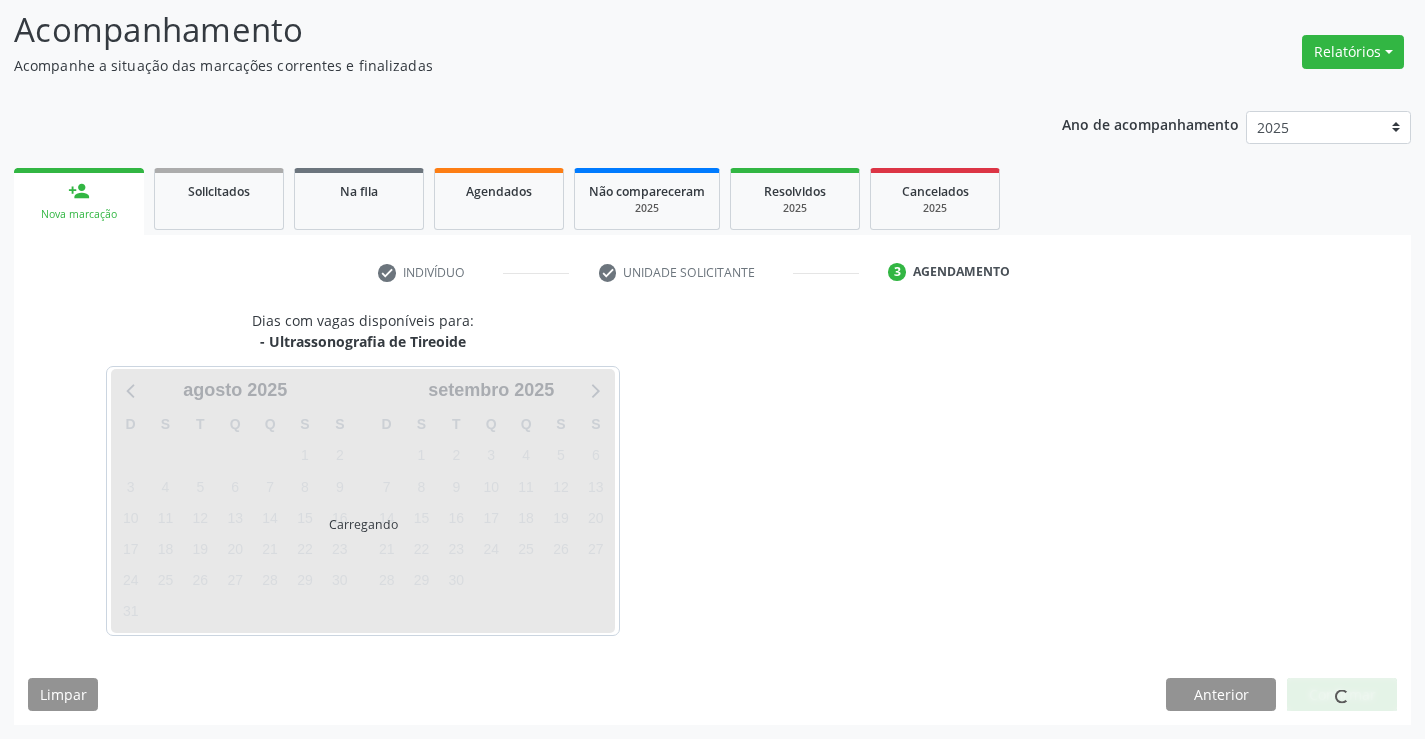 scroll, scrollTop: 131, scrollLeft: 0, axis: vertical 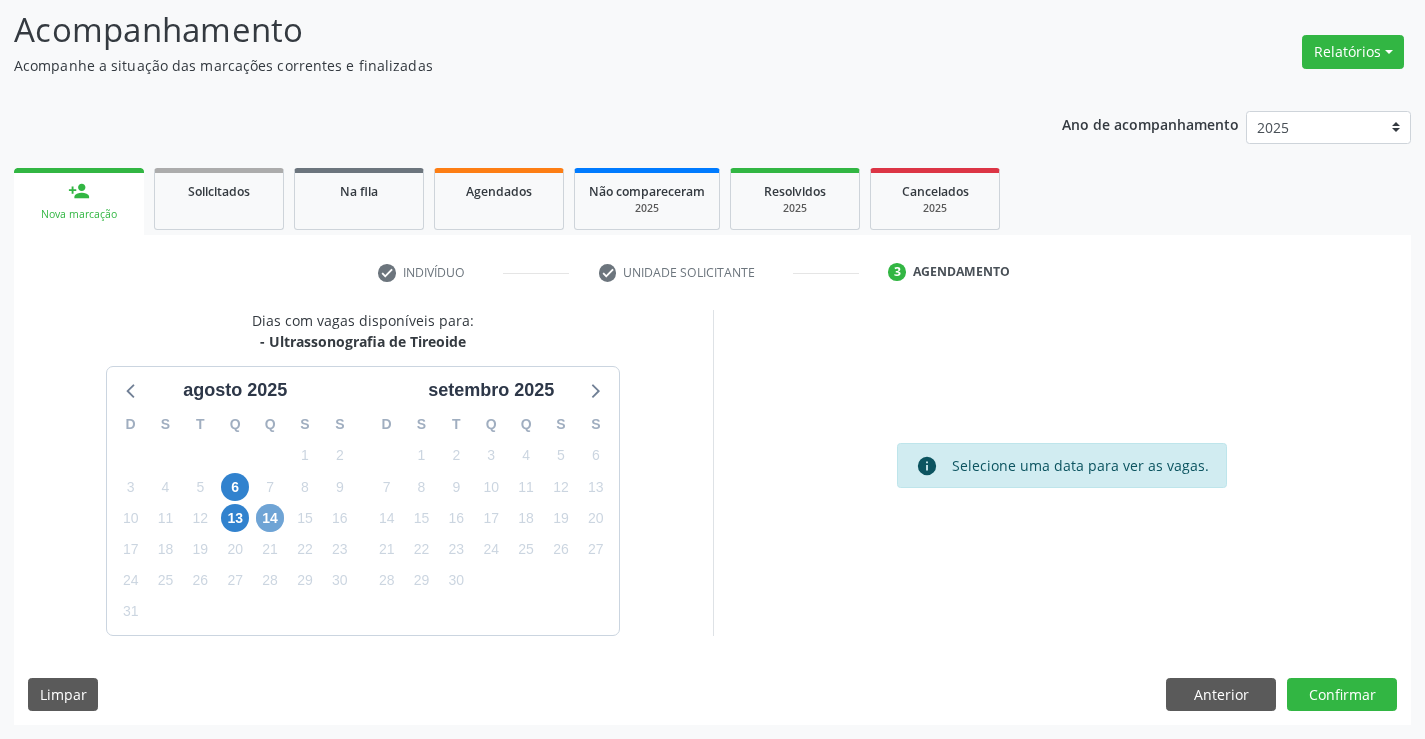 click on "14" at bounding box center [270, 518] 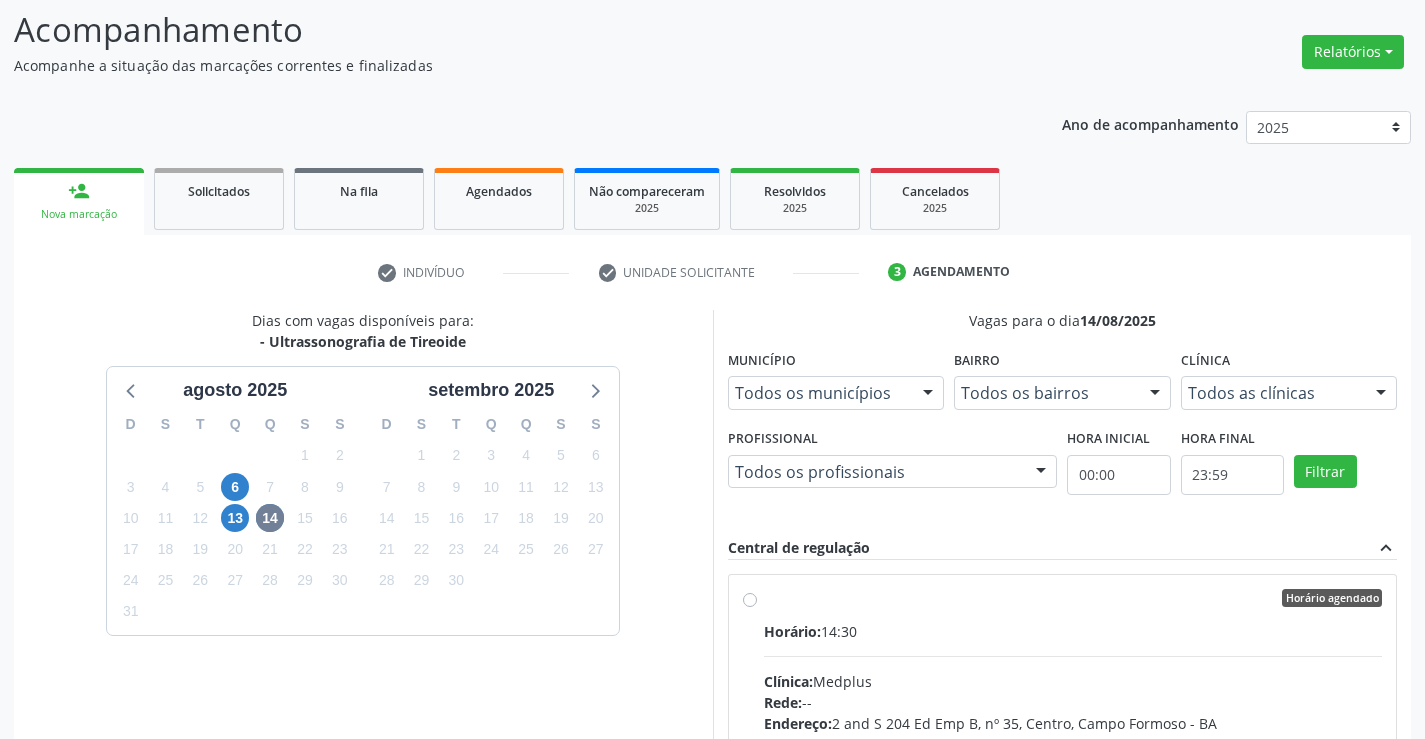 click on "Horário agendado
Horário:   14:30
Clínica:  Medplus
Rede:
--
Endereço:   2 and S 204 Ed Emp B, nº 35, Centro, [CITY] - [STATE]
Telefone:   --
Profissional:
[FIRST] [LAST] [LAST]
Informações adicionais sobre o atendimento
Idade de atendimento:
de 0 a 120 anos
Gênero(s) atendido(s):
Masculino e Feminino
Informações adicionais:
--" at bounding box center (1063, 742) 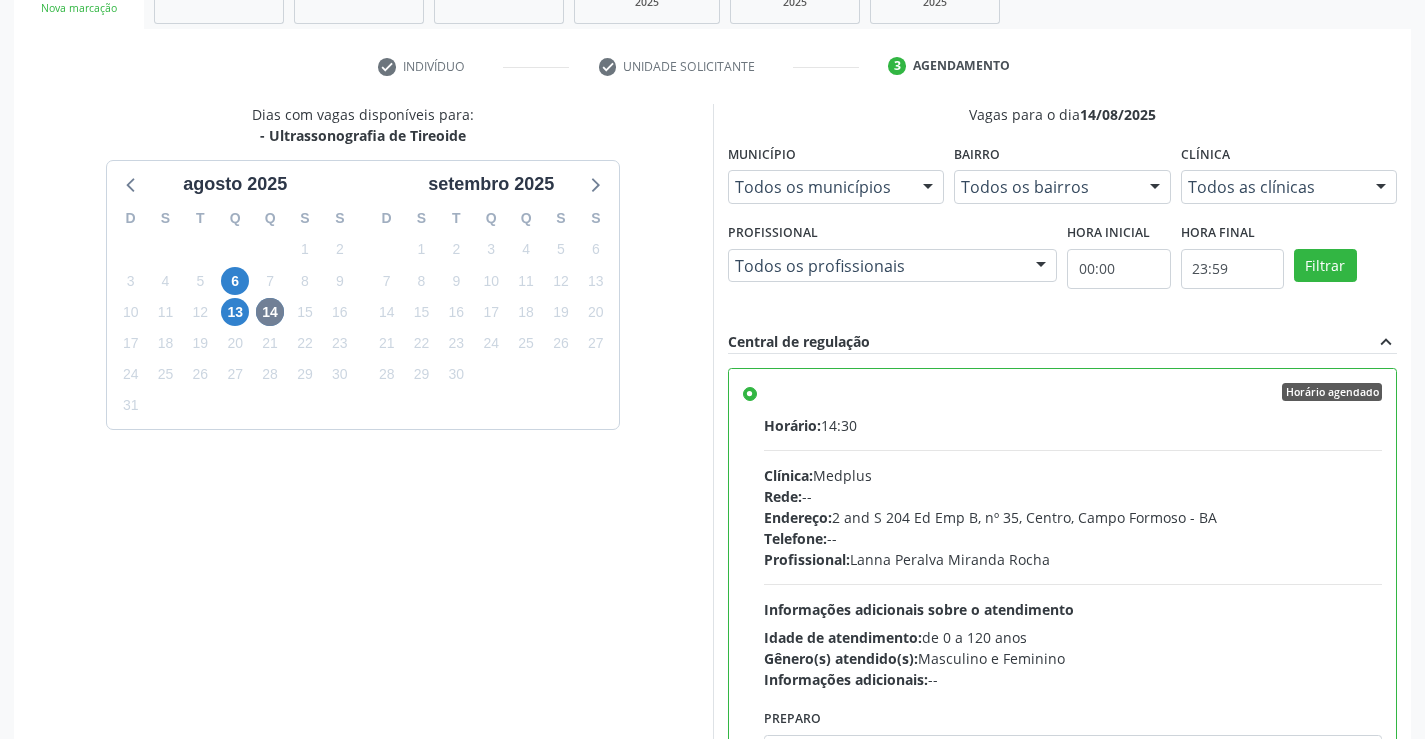 scroll, scrollTop: 456, scrollLeft: 0, axis: vertical 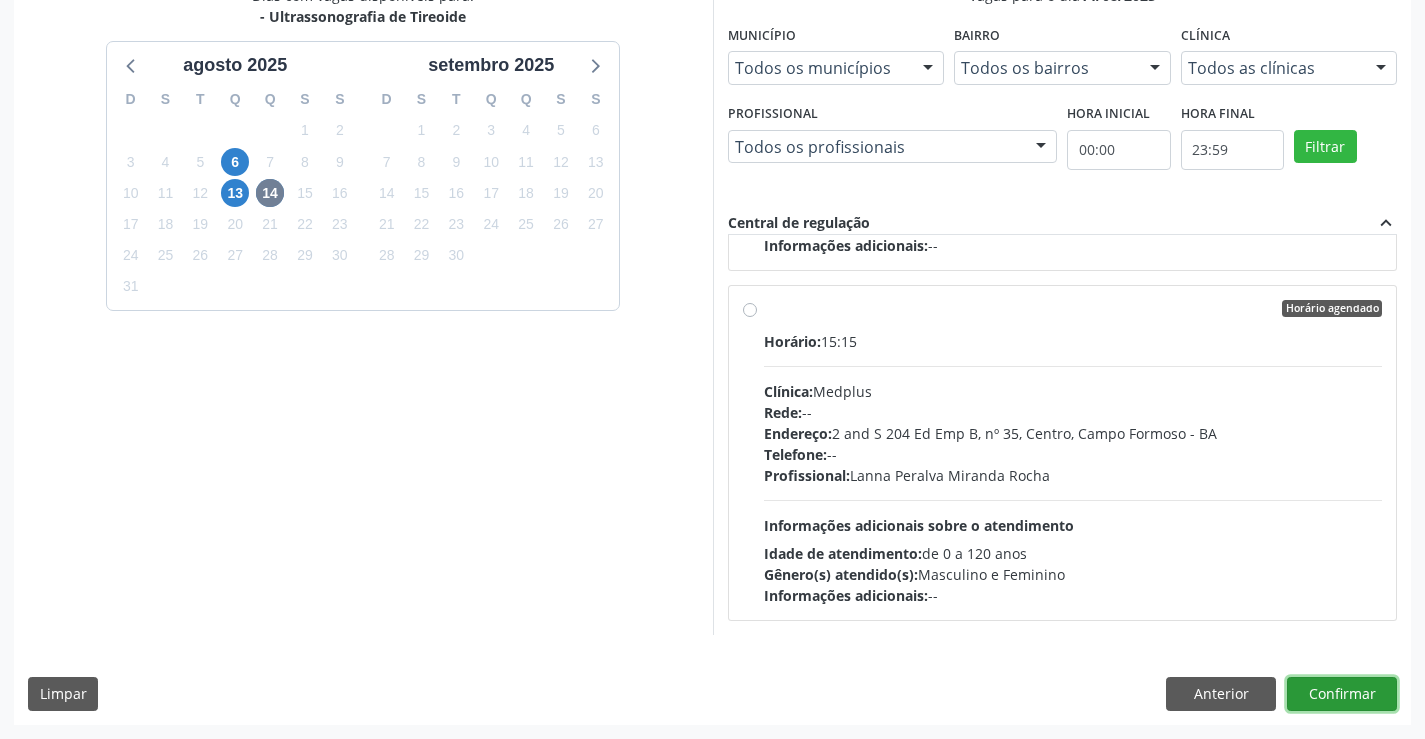 click on "Confirmar" at bounding box center (1342, 694) 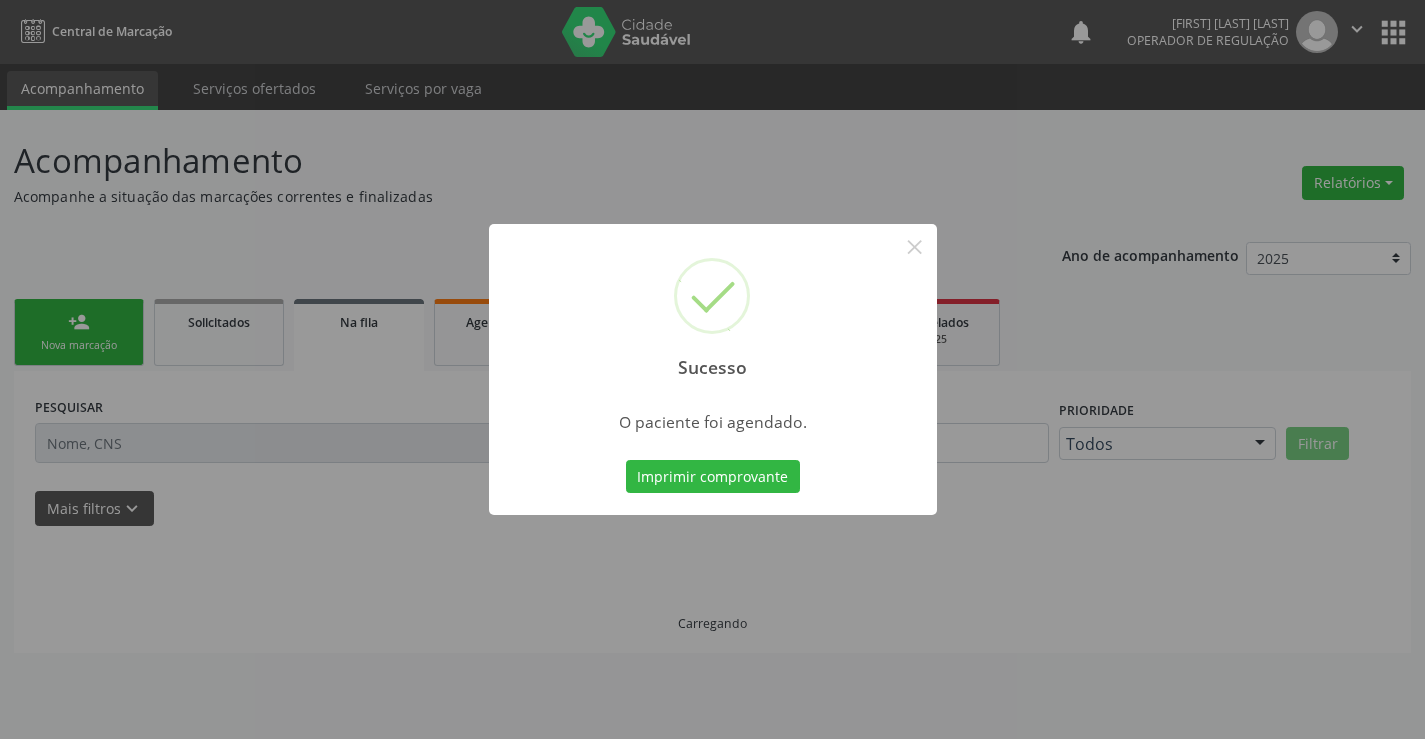 scroll, scrollTop: 0, scrollLeft: 0, axis: both 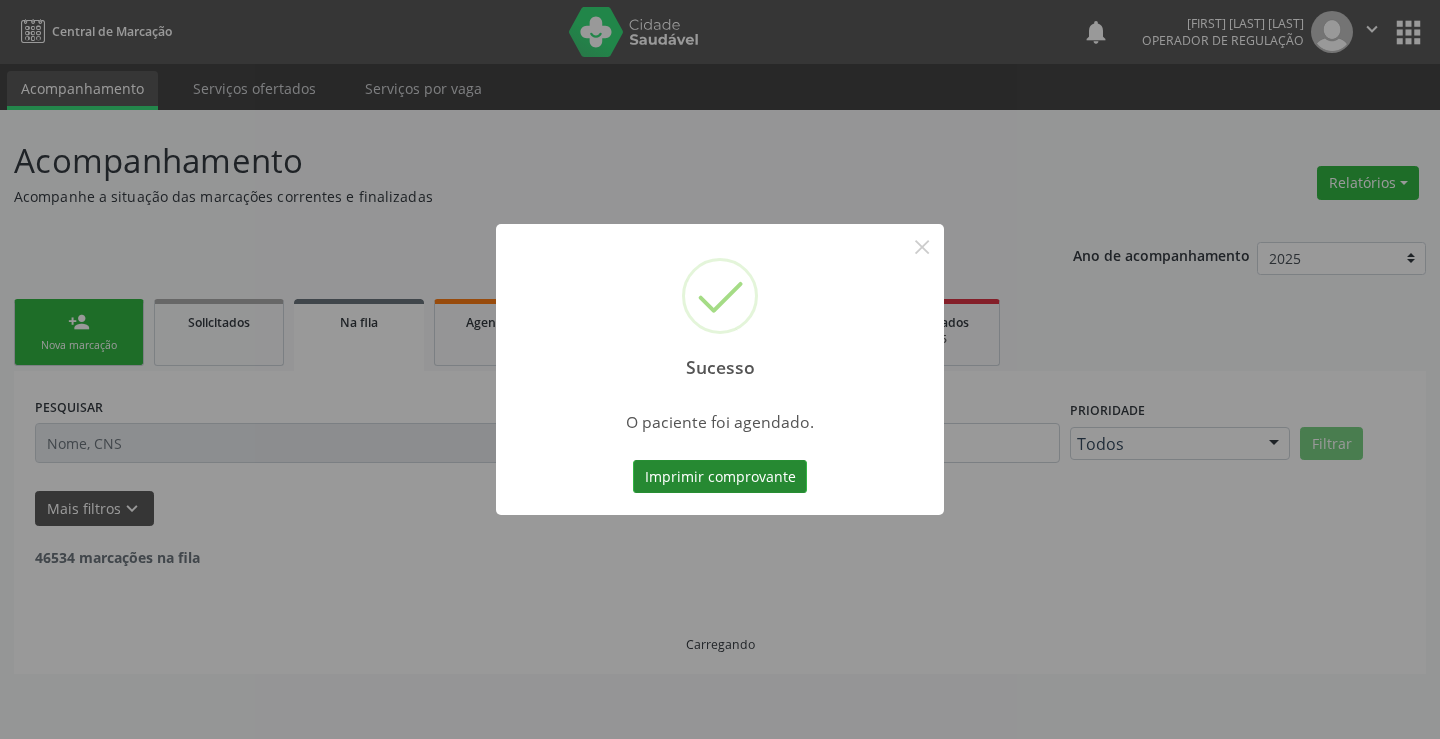 click on "Imprimir comprovante" at bounding box center [720, 477] 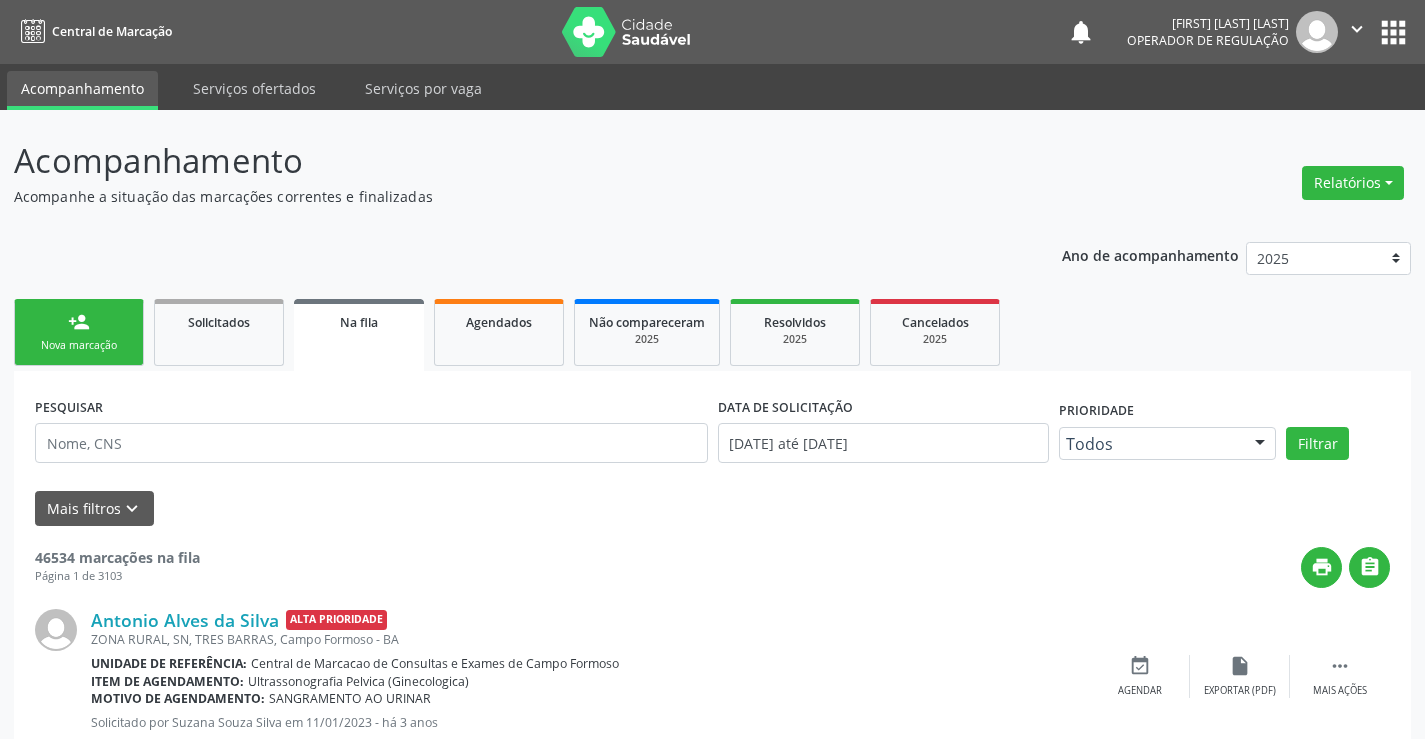 scroll, scrollTop: 0, scrollLeft: 0, axis: both 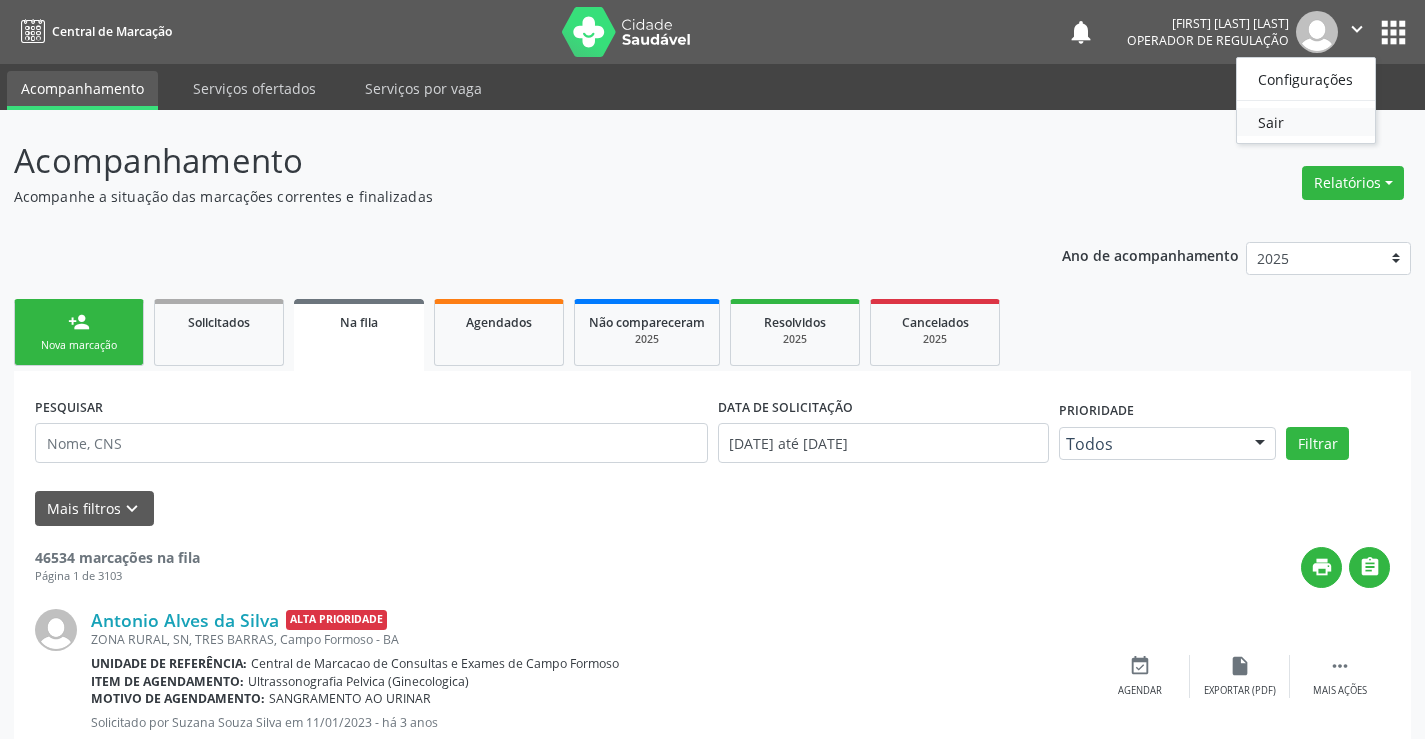 click on "Sair" at bounding box center [1306, 122] 